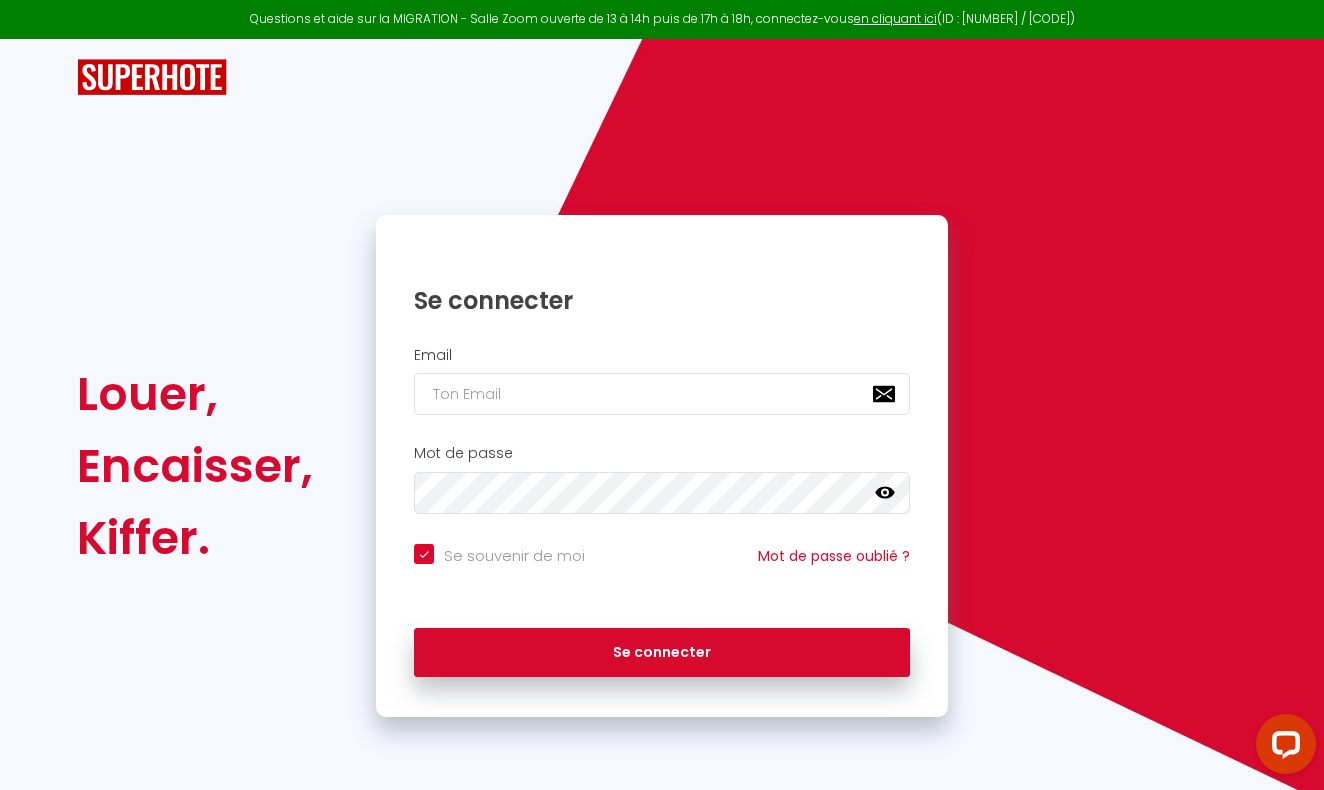 scroll, scrollTop: 0, scrollLeft: 0, axis: both 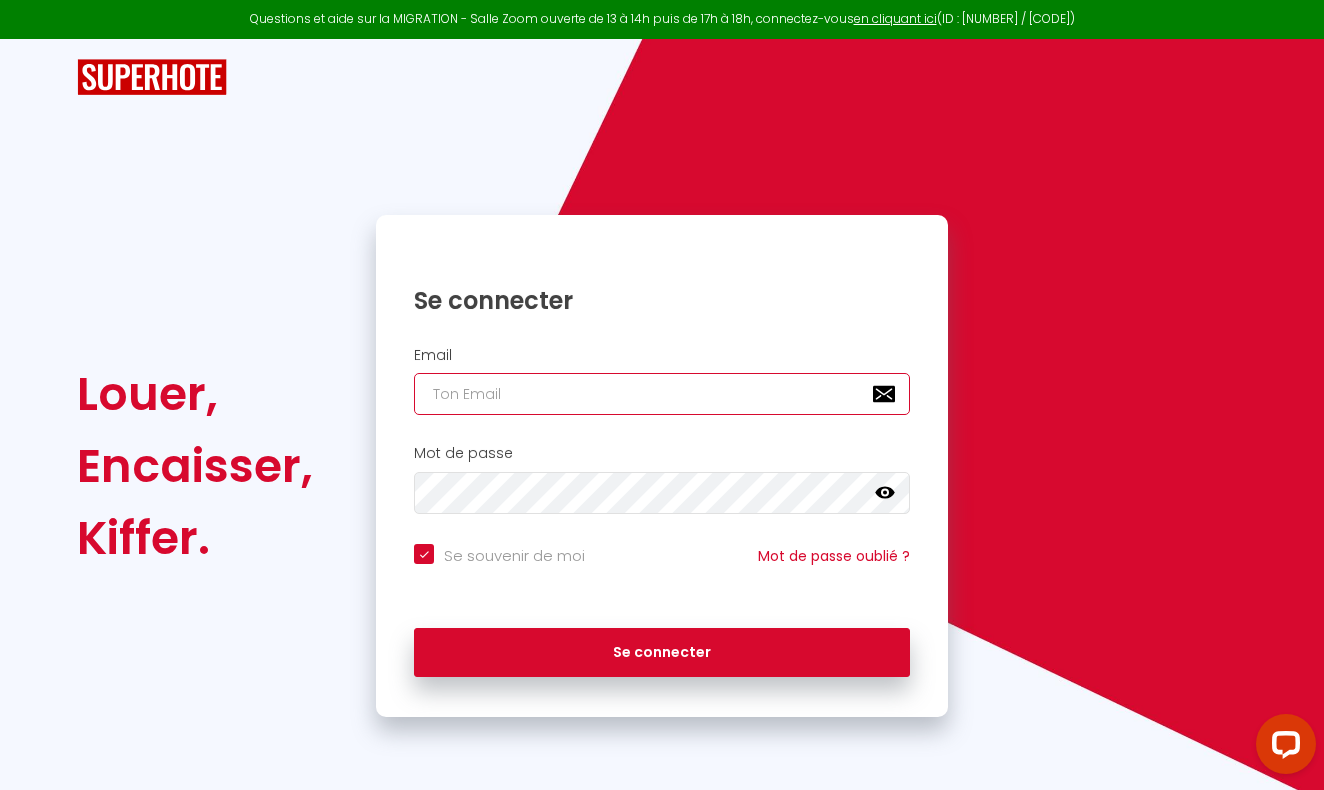 type on "[EMAIL]" 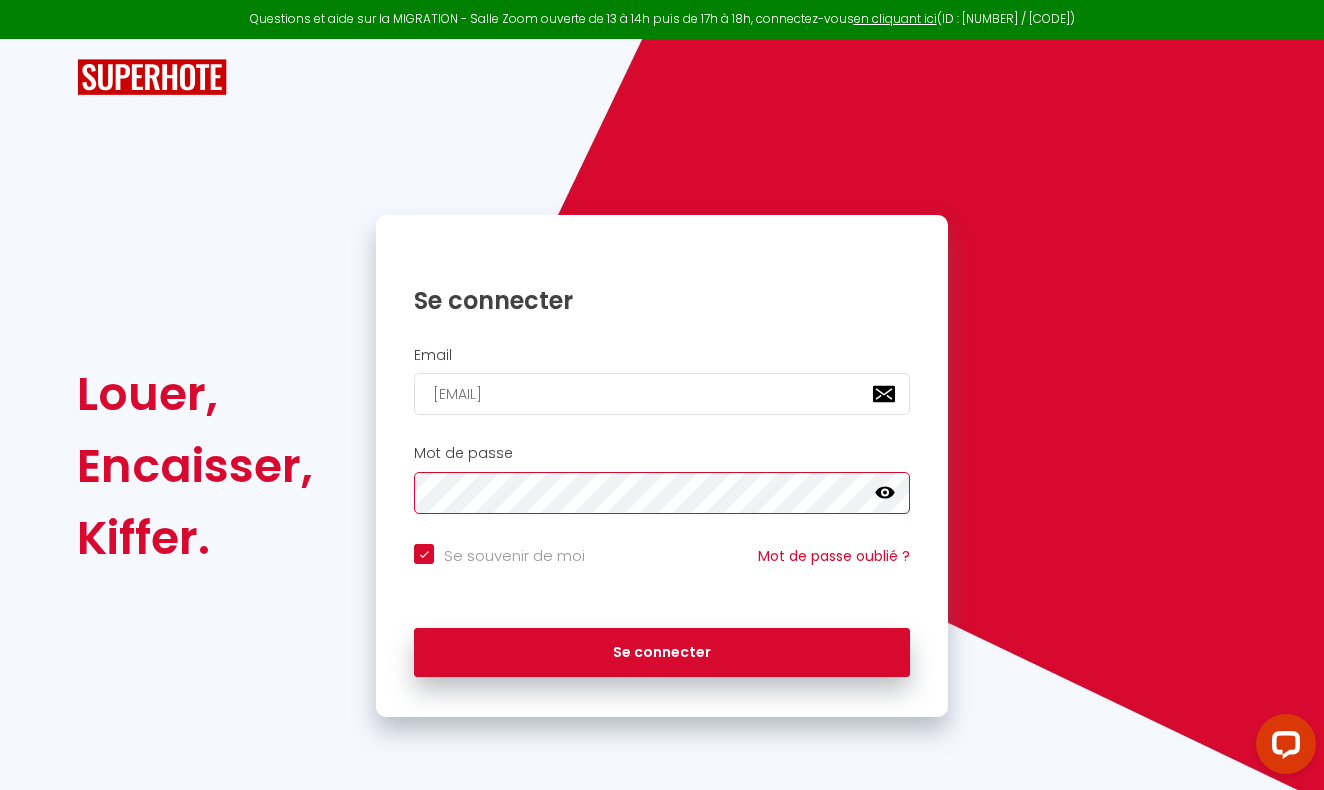 click on "Se connecter" at bounding box center (662, 653) 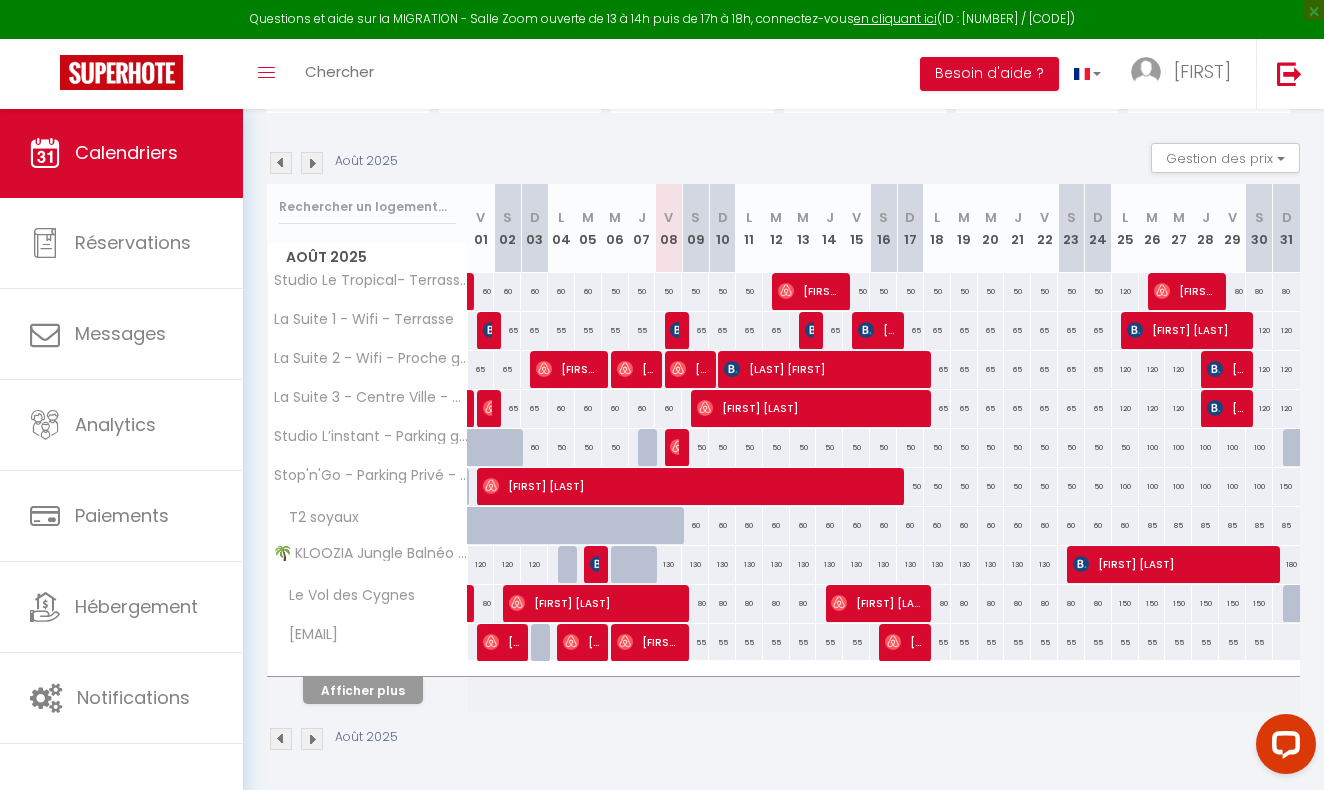 scroll, scrollTop: 182, scrollLeft: 0, axis: vertical 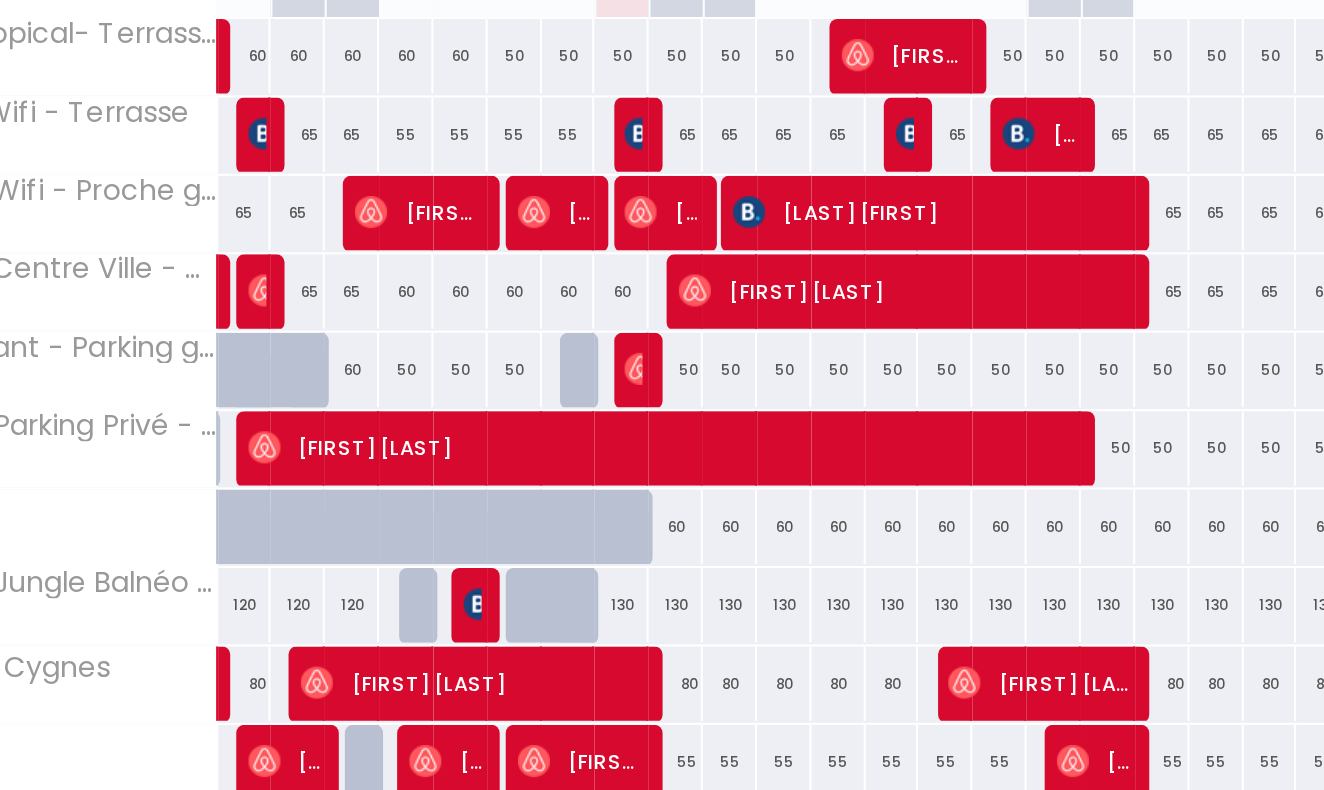click on "60" at bounding box center (695, 617) 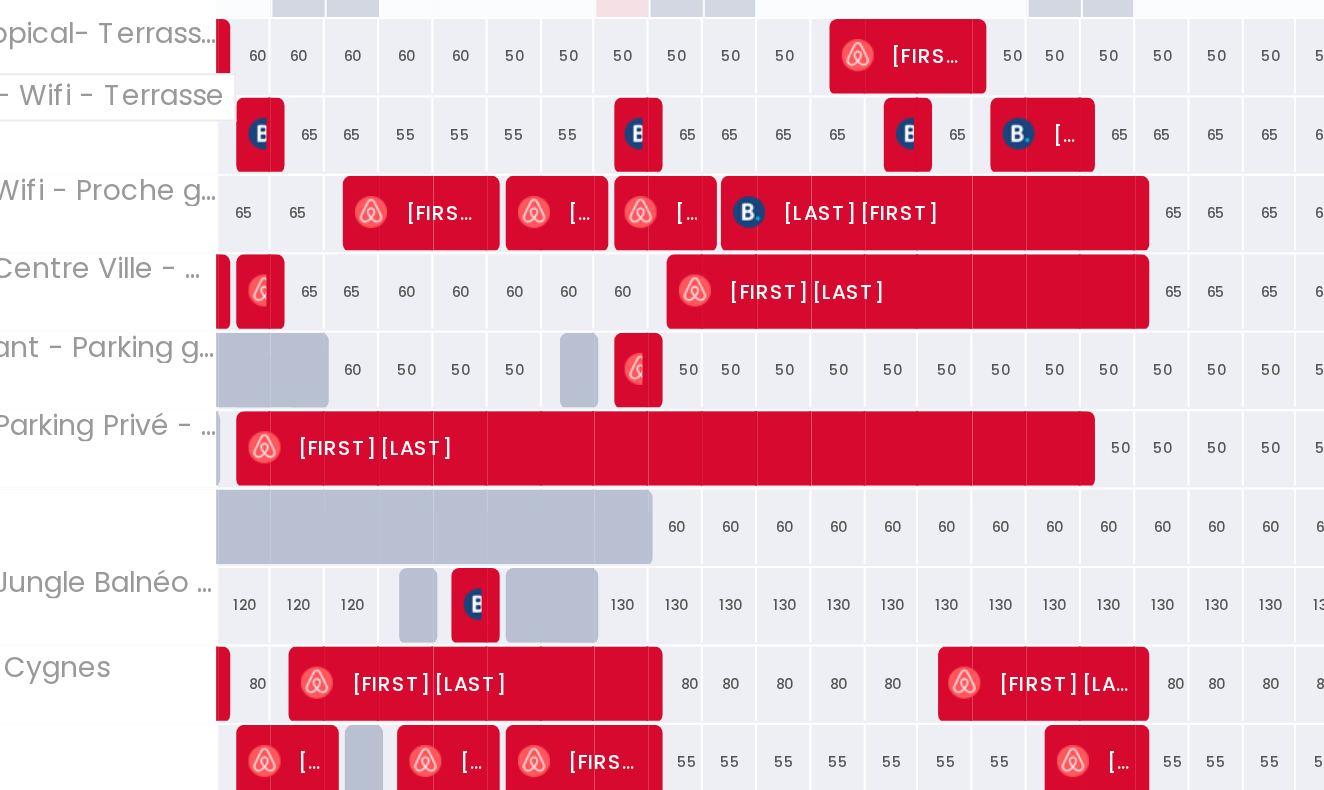 scroll, scrollTop: 184, scrollLeft: 0, axis: vertical 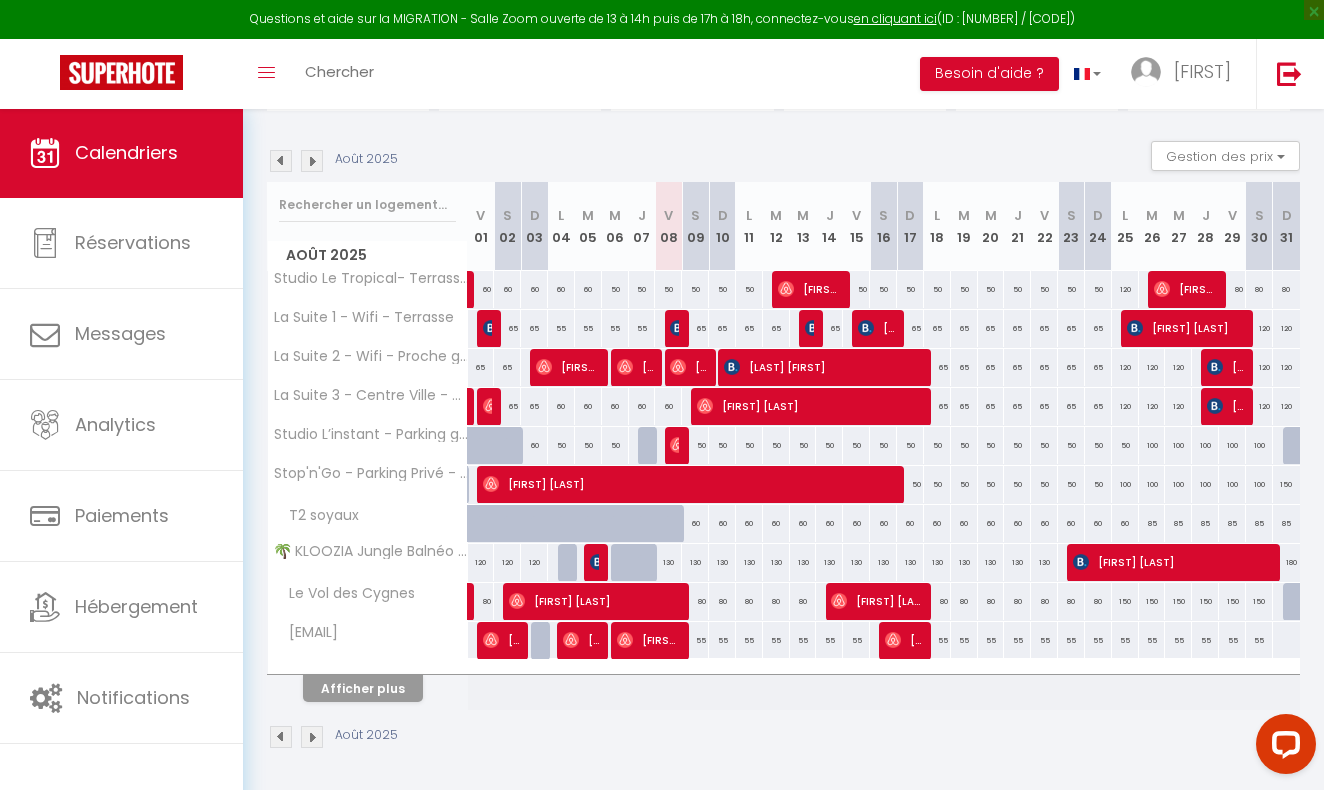 click on "60" at bounding box center (695, 523) 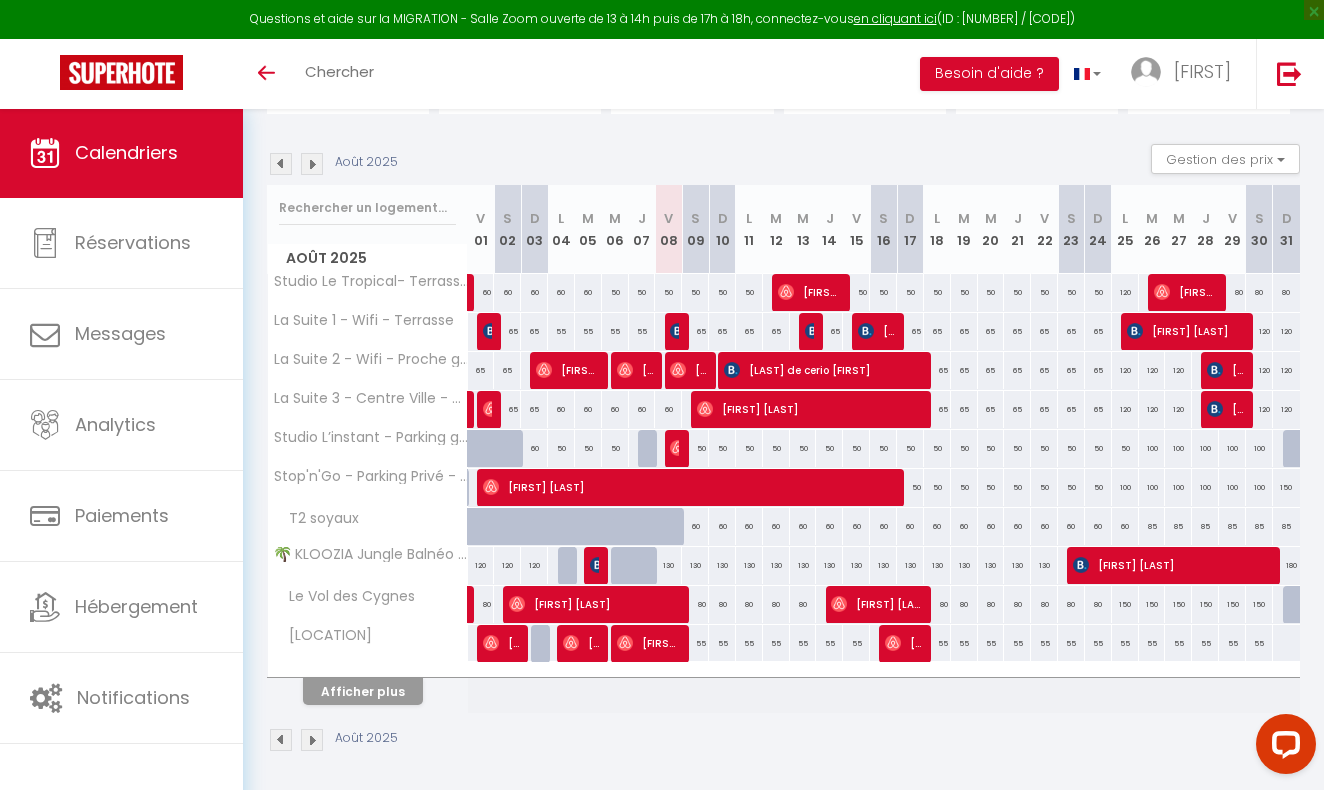 scroll, scrollTop: 185, scrollLeft: 0, axis: vertical 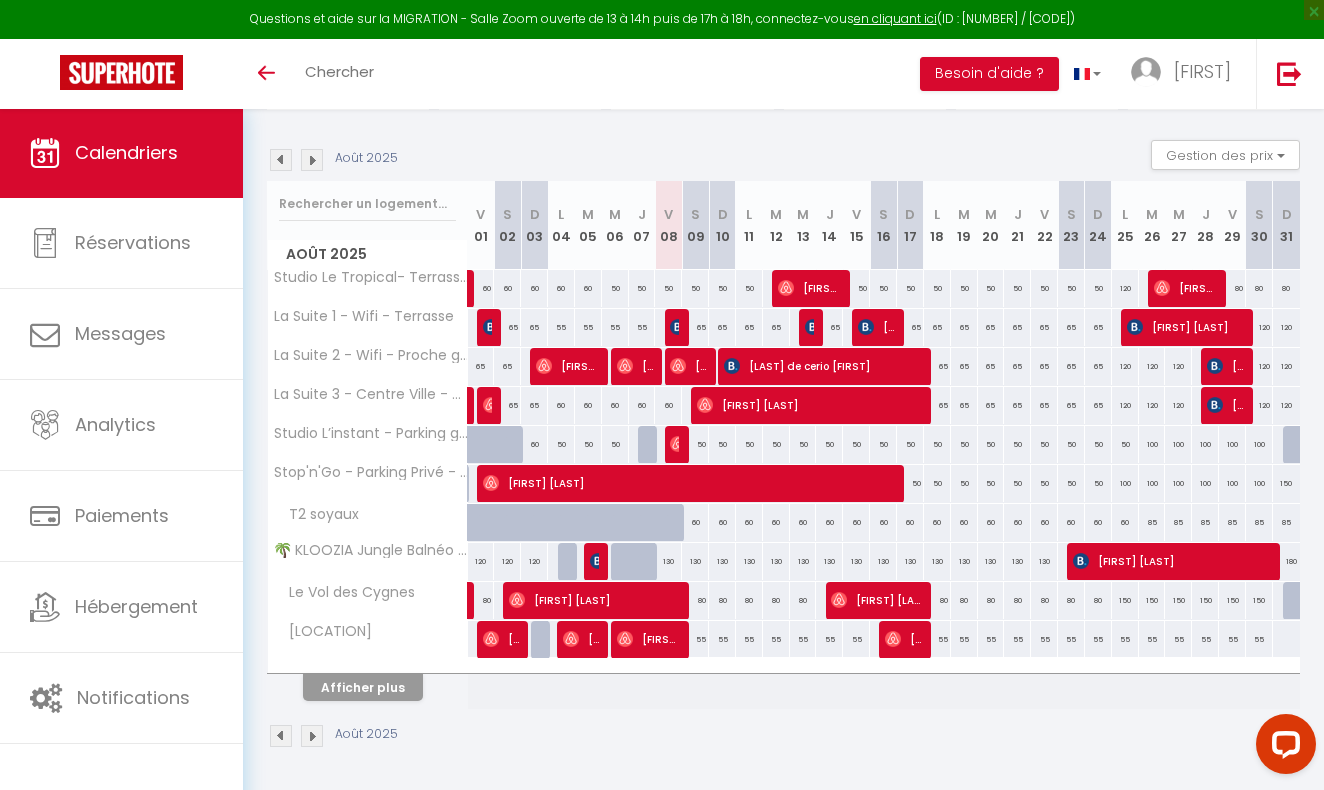 click at bounding box center [312, 160] 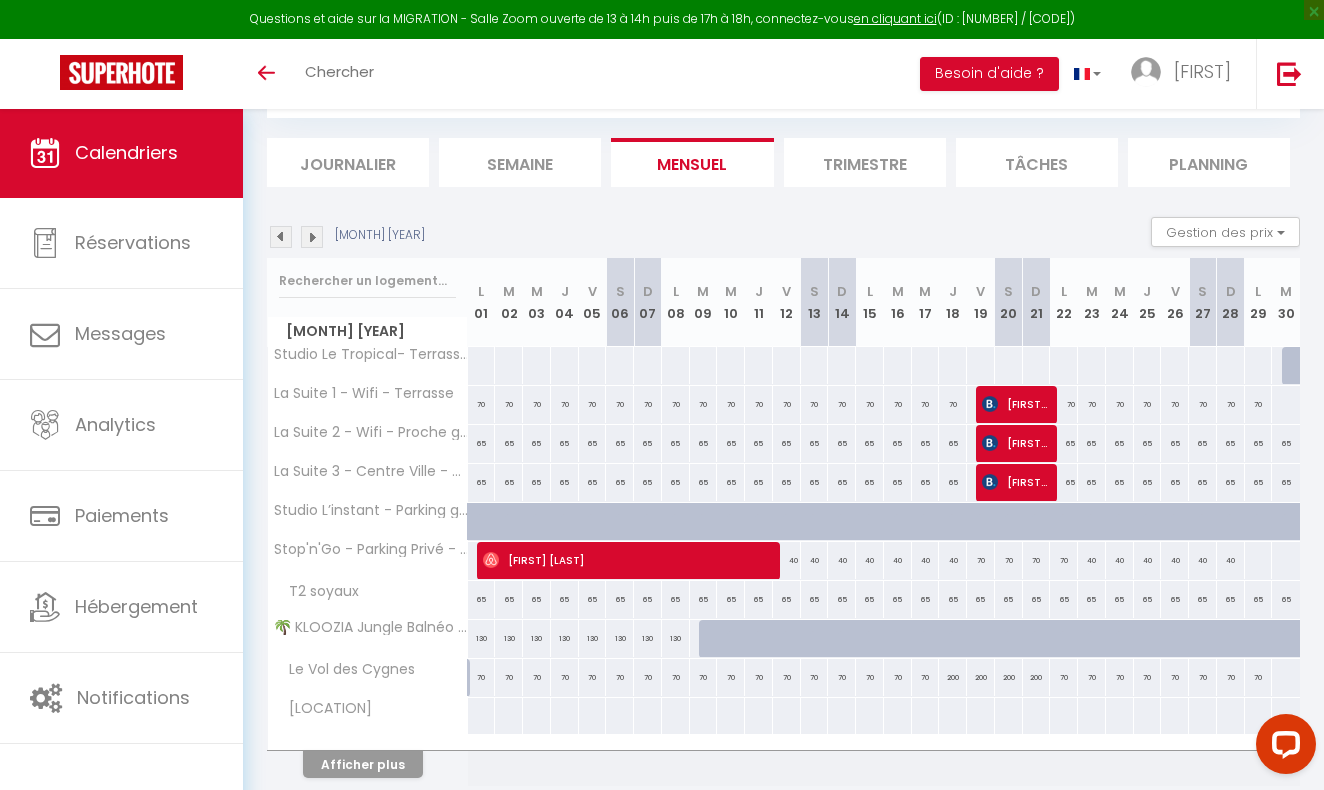click on "70" at bounding box center [482, 404] 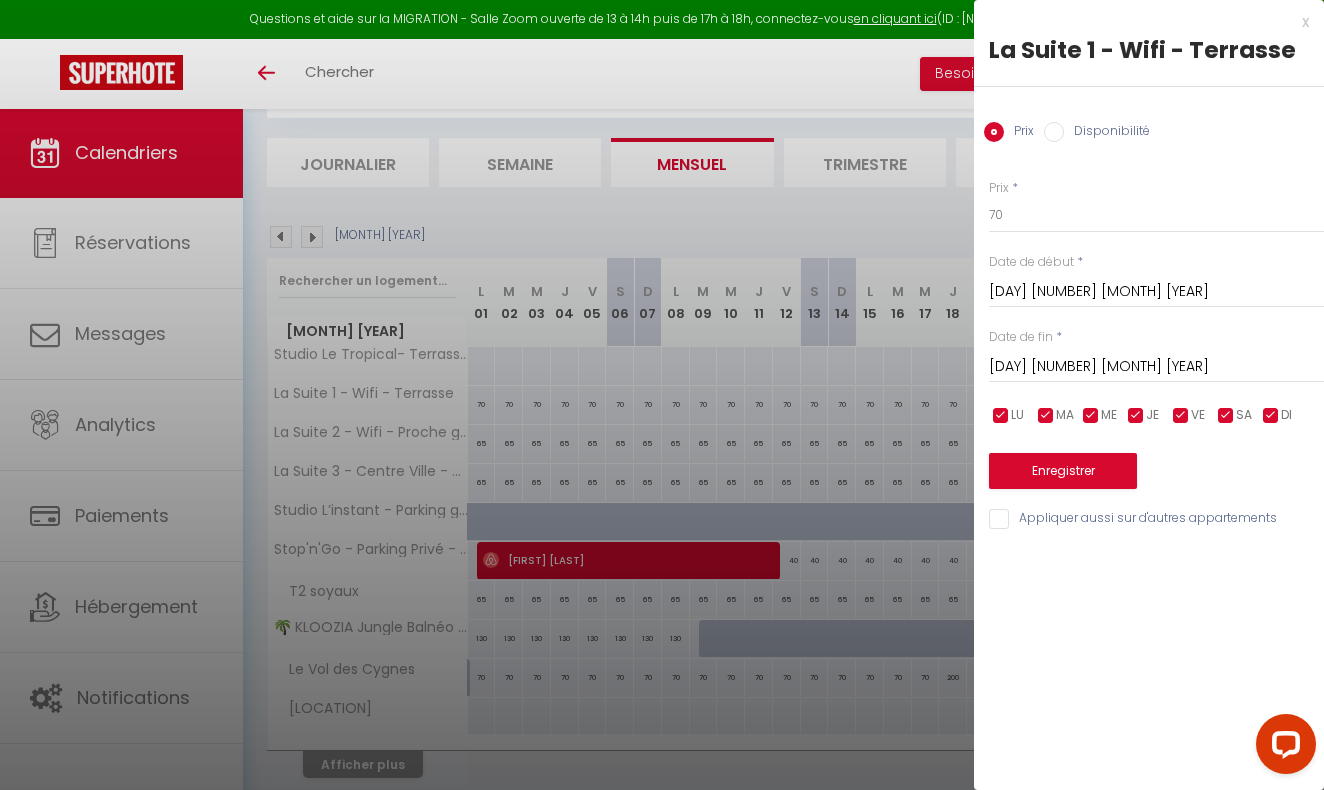 click on "[DAY] [NUMBER] [MONTH] [YEAR]" at bounding box center [1156, 367] 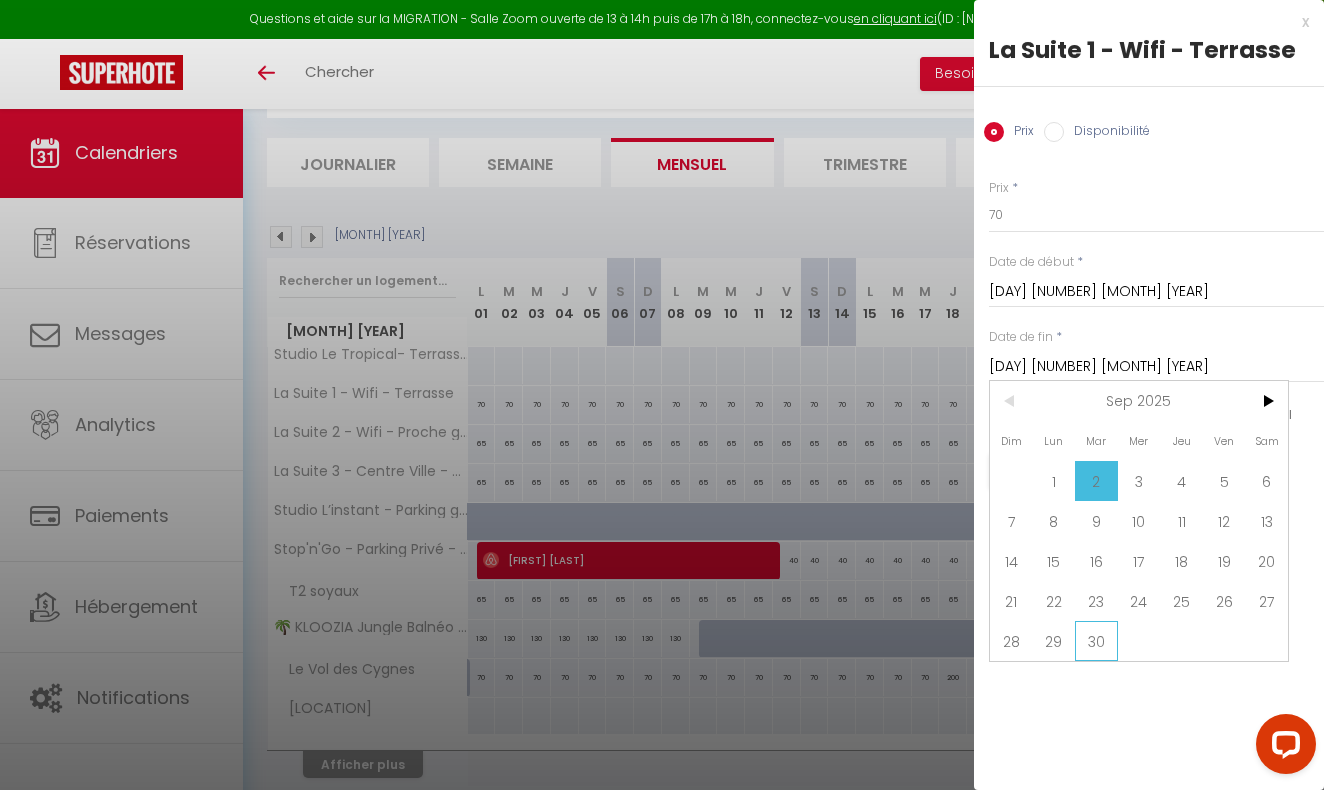 click on "30" at bounding box center (1096, 641) 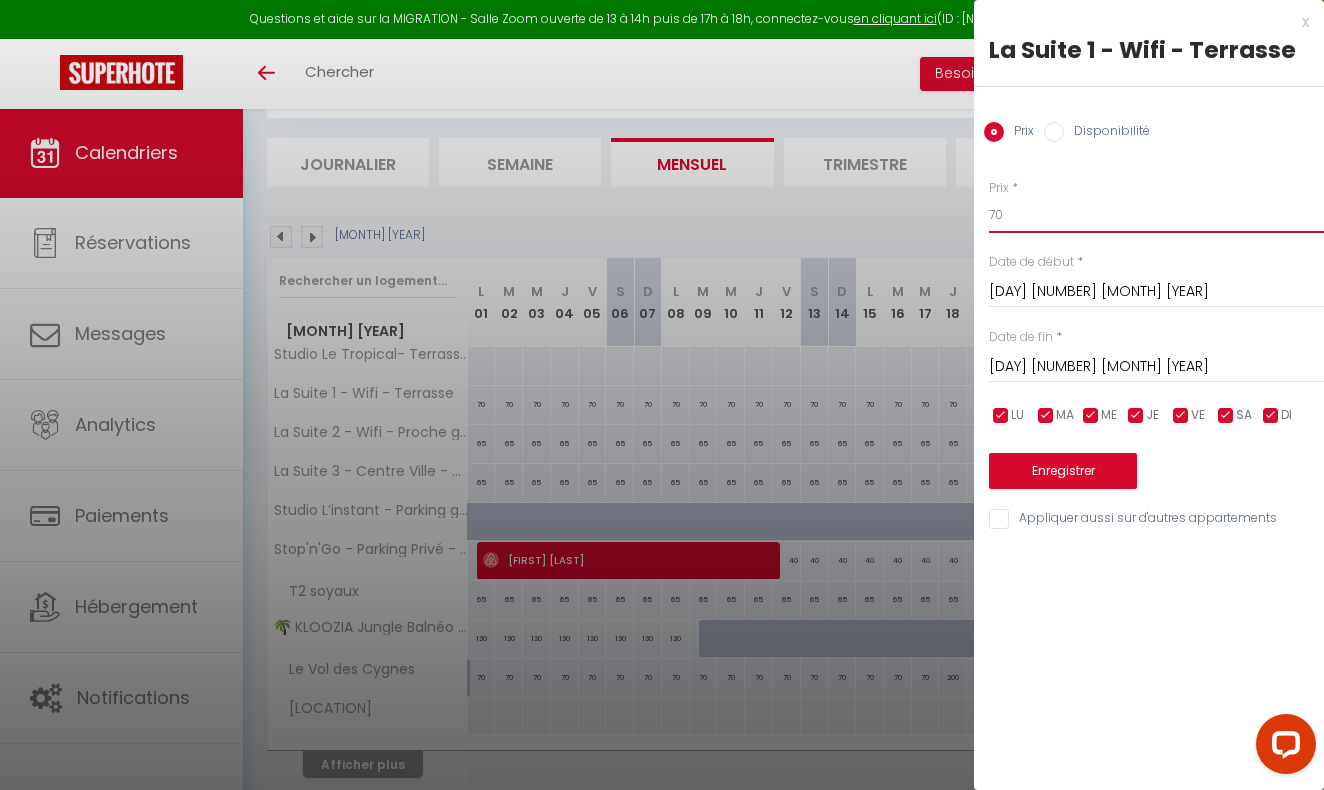 click on "70" at bounding box center [1156, 215] 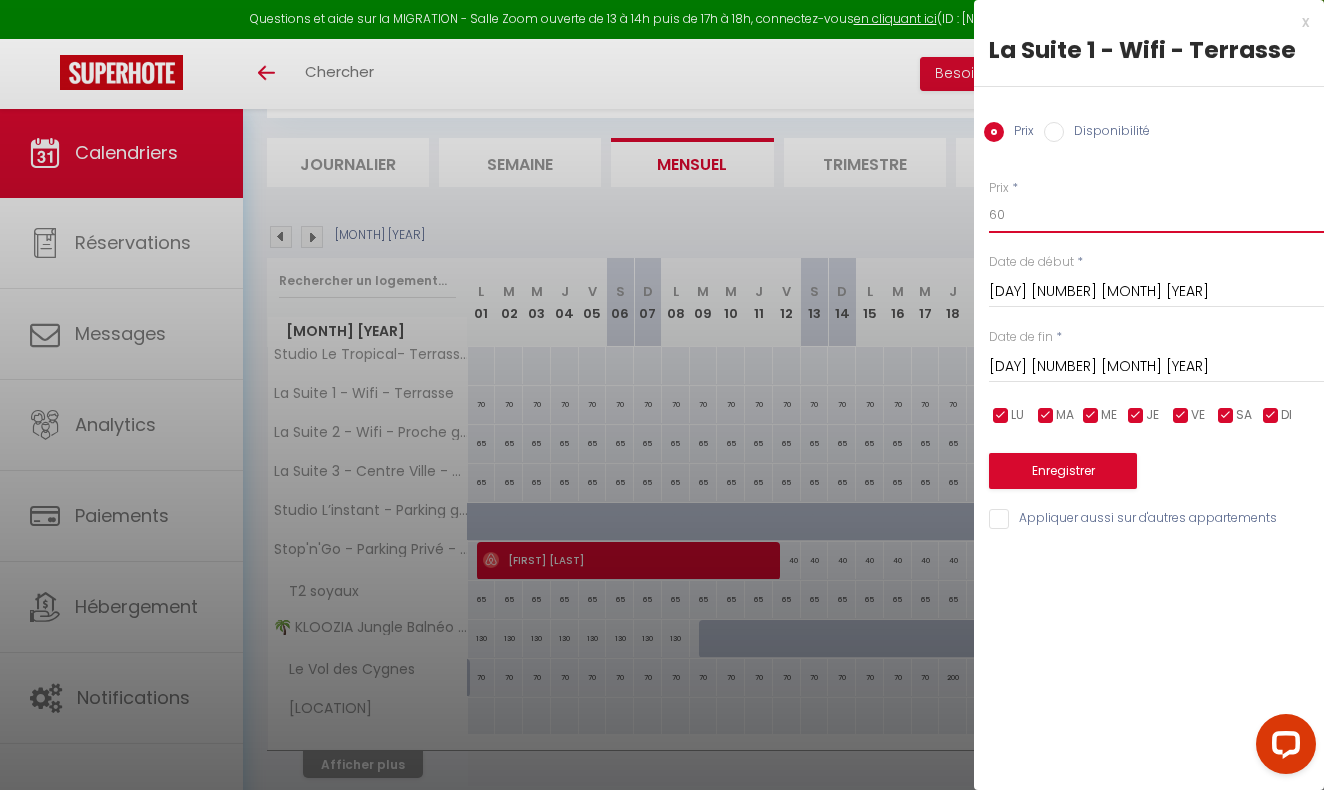 type on "60" 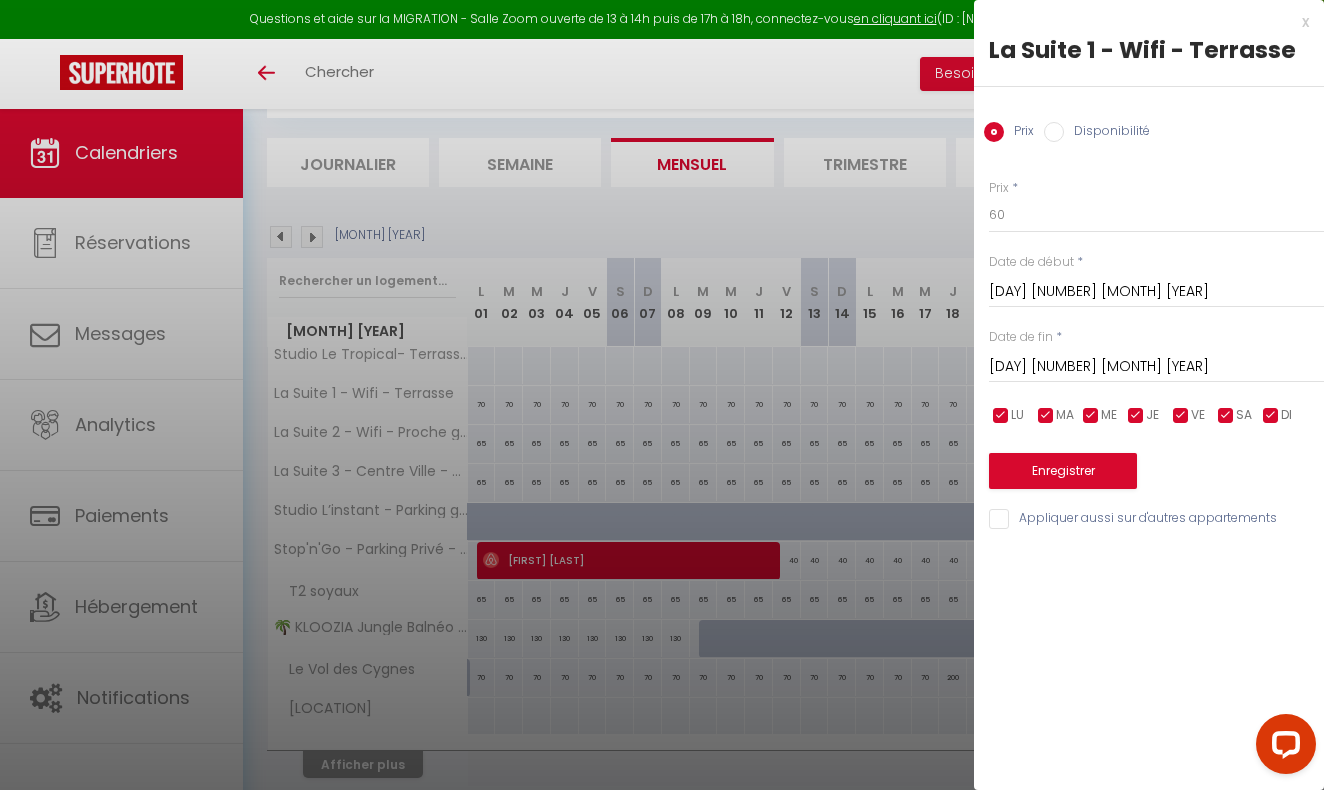 click on "Appliquer aussi sur d'autres appartements" at bounding box center (1156, 520) 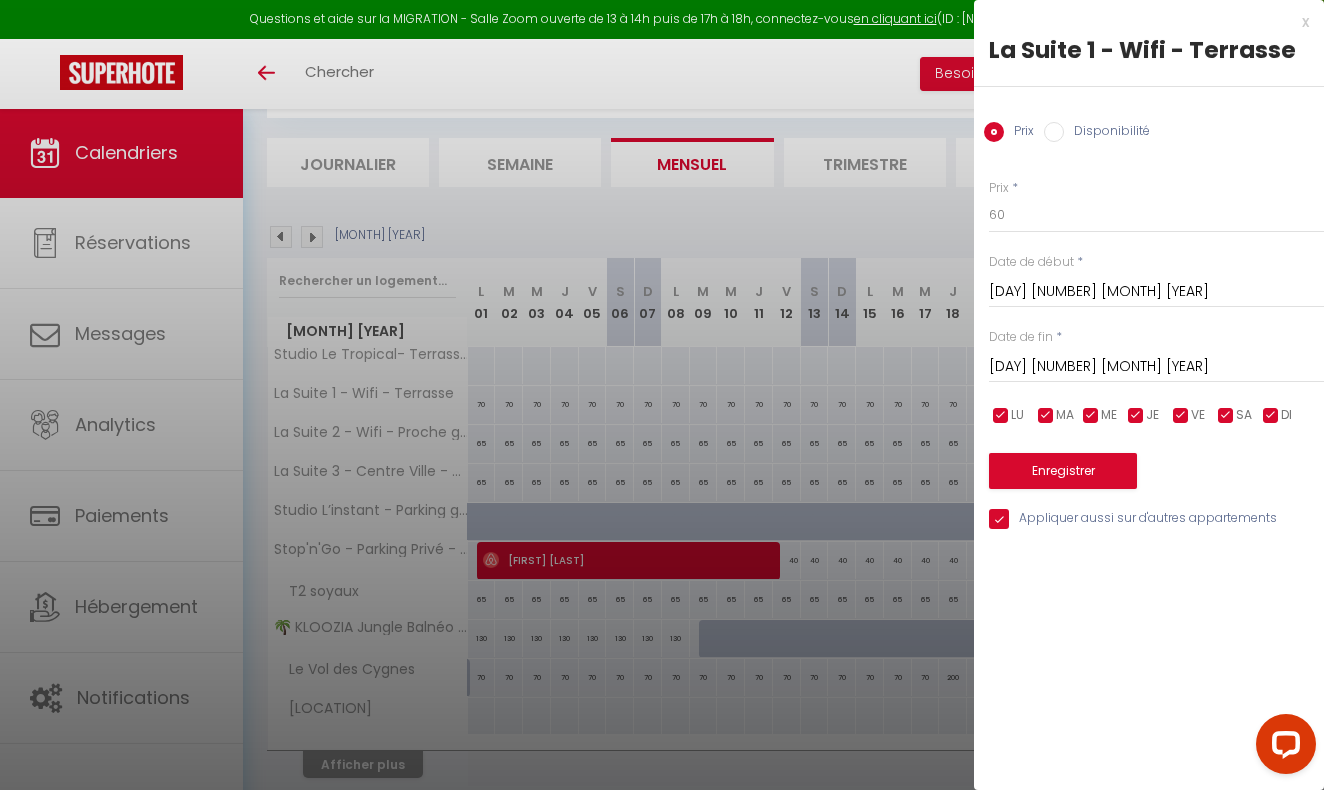 click on "Enregistrer" at bounding box center [1063, 471] 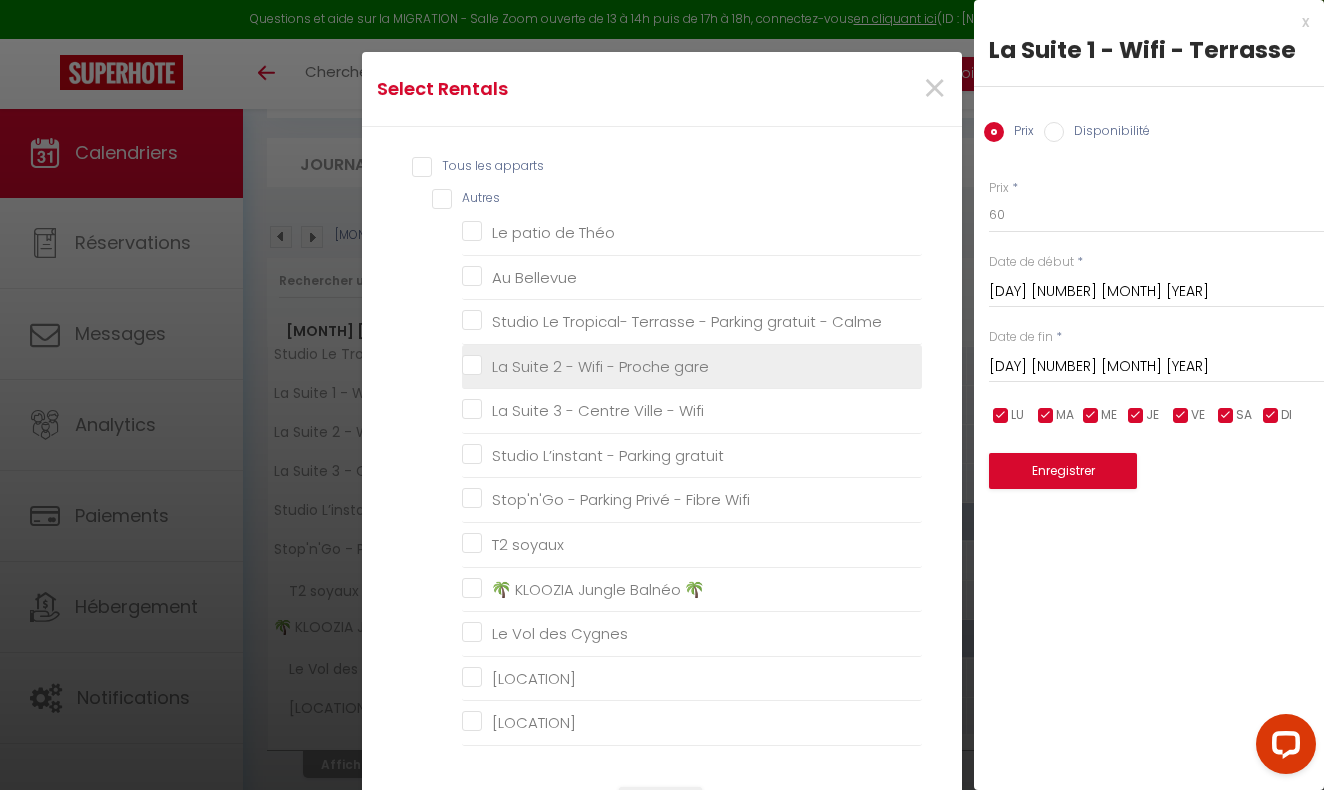 click on "La Suite 2 - Wifi - Proche gare" at bounding box center [692, 366] 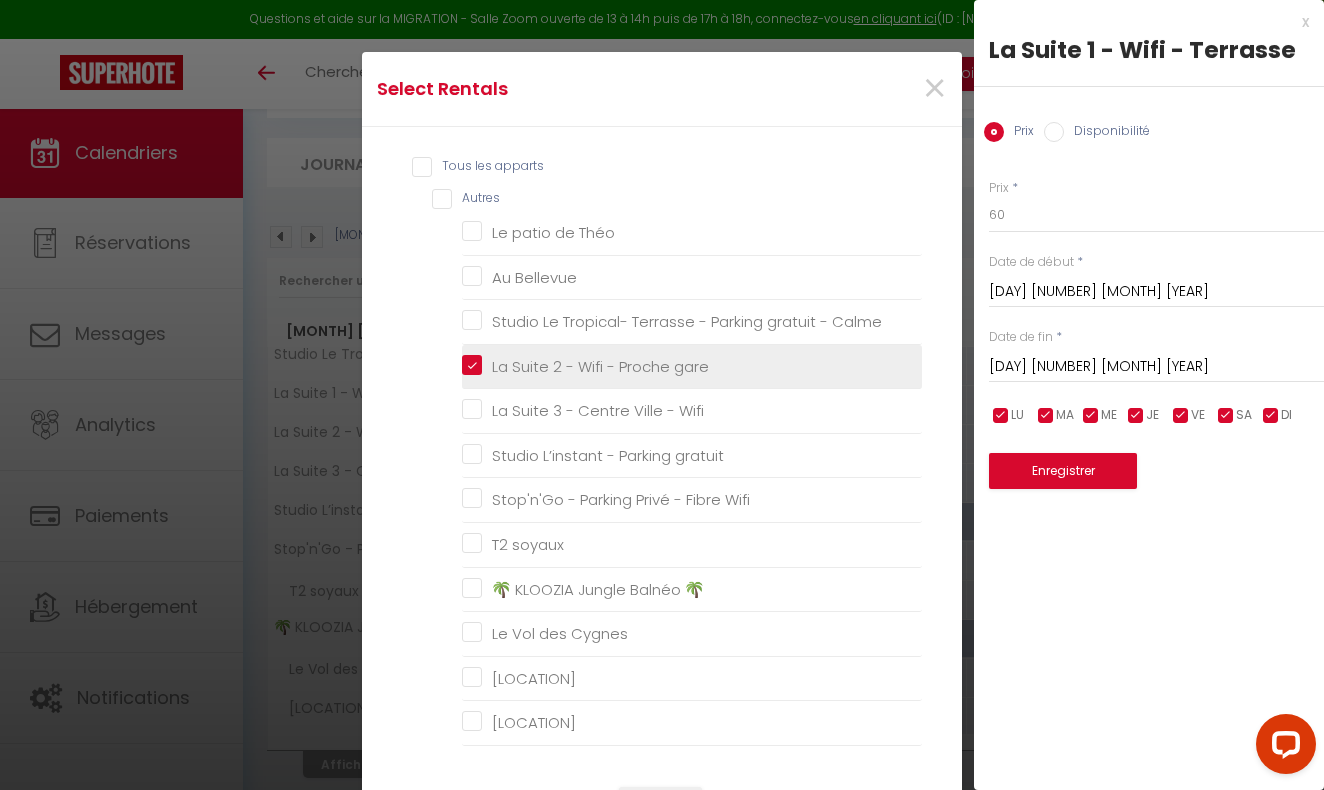 checkbox on "false" 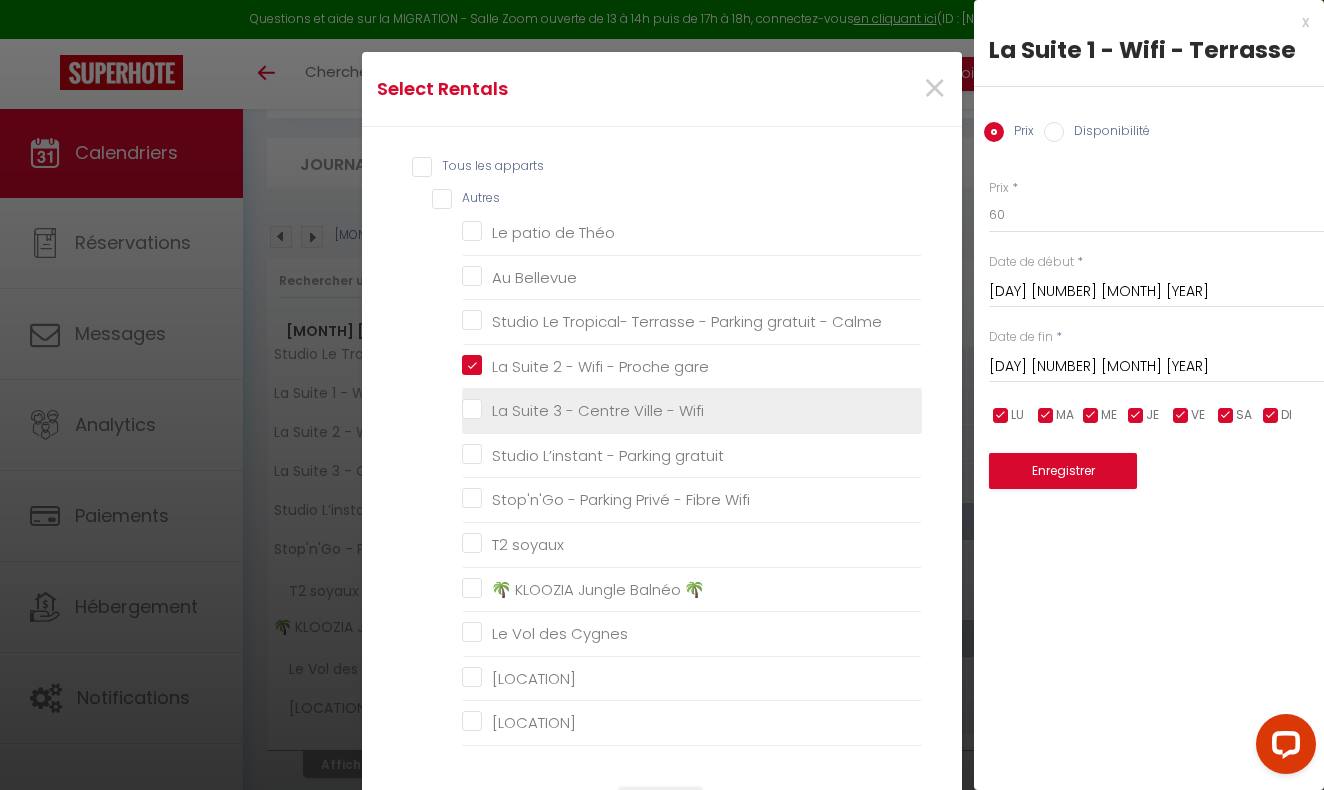 click on "La Suite 3 - Centre Ville - Wifi" at bounding box center (692, 411) 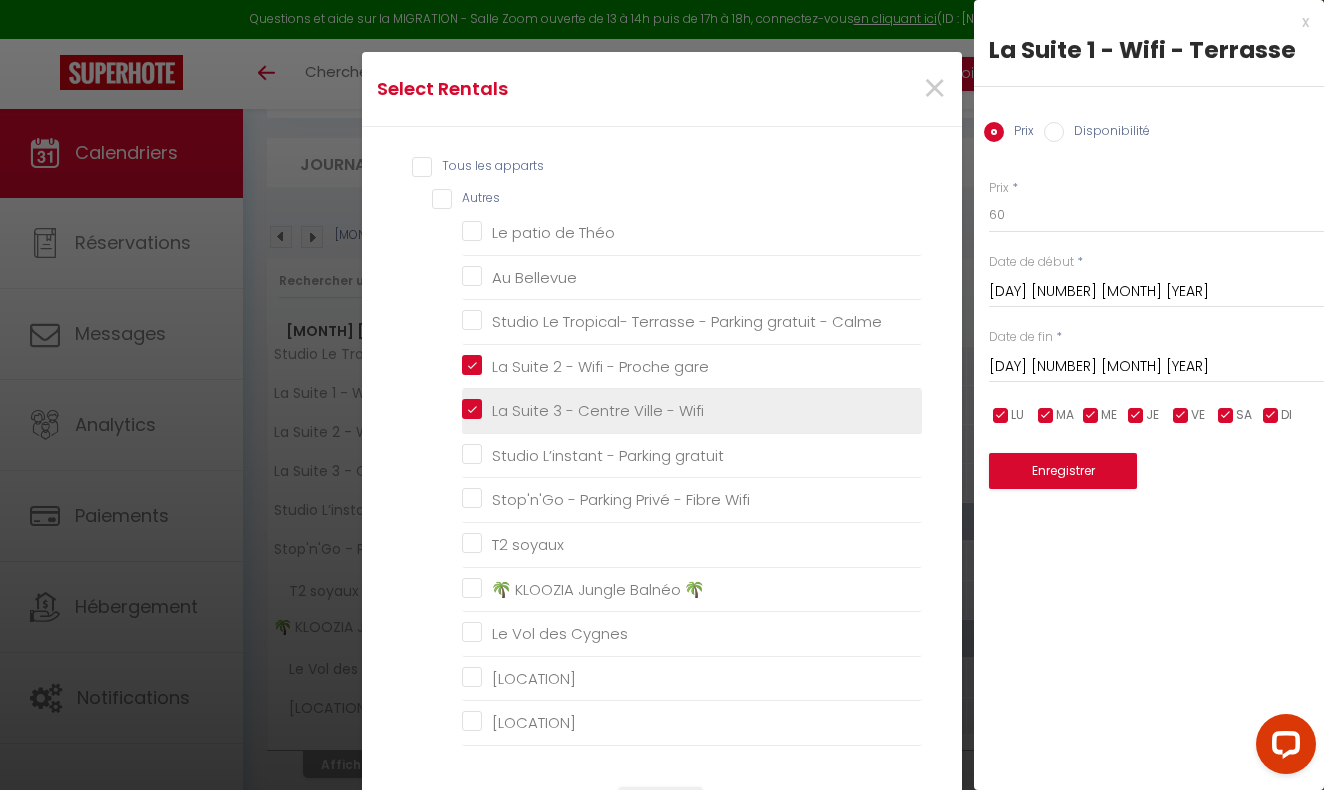 checkbox on "false" 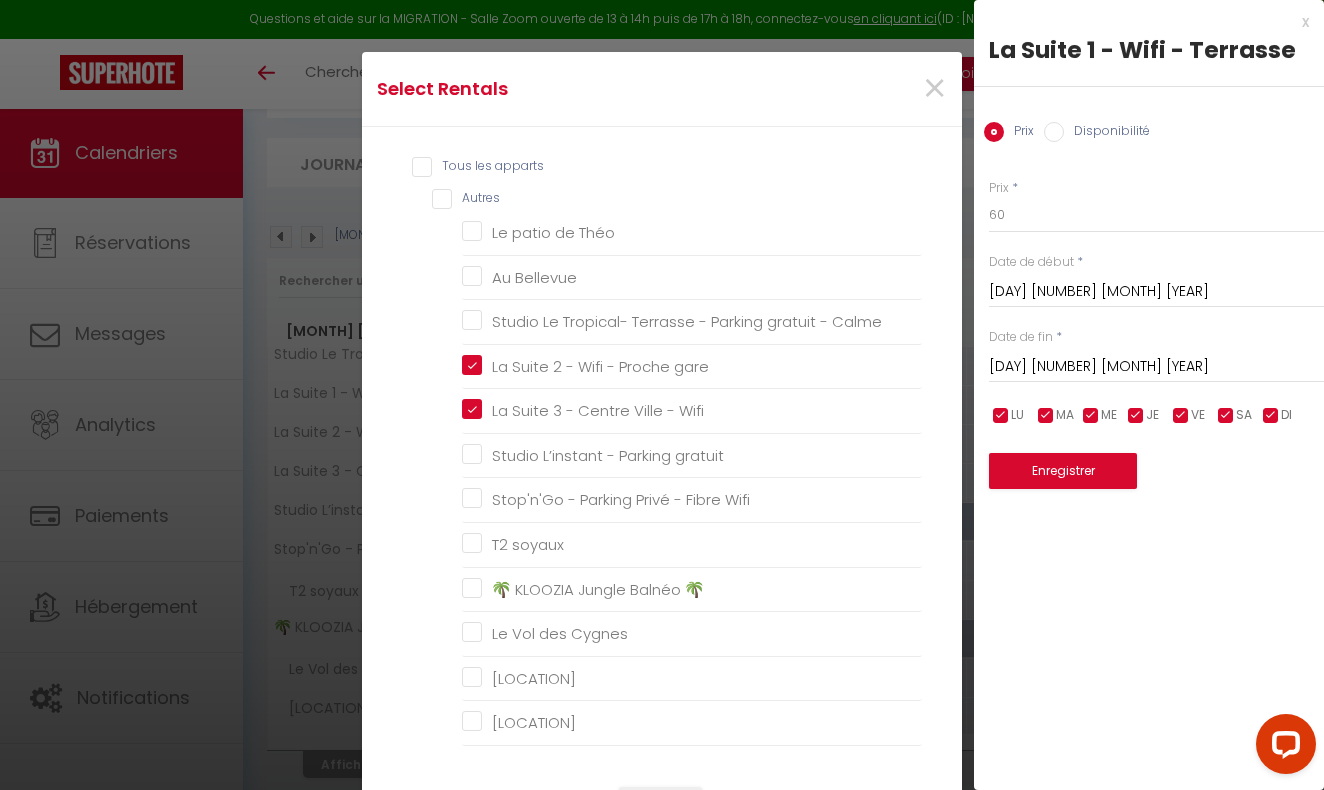 click on "Enregistrer" at bounding box center [1063, 471] 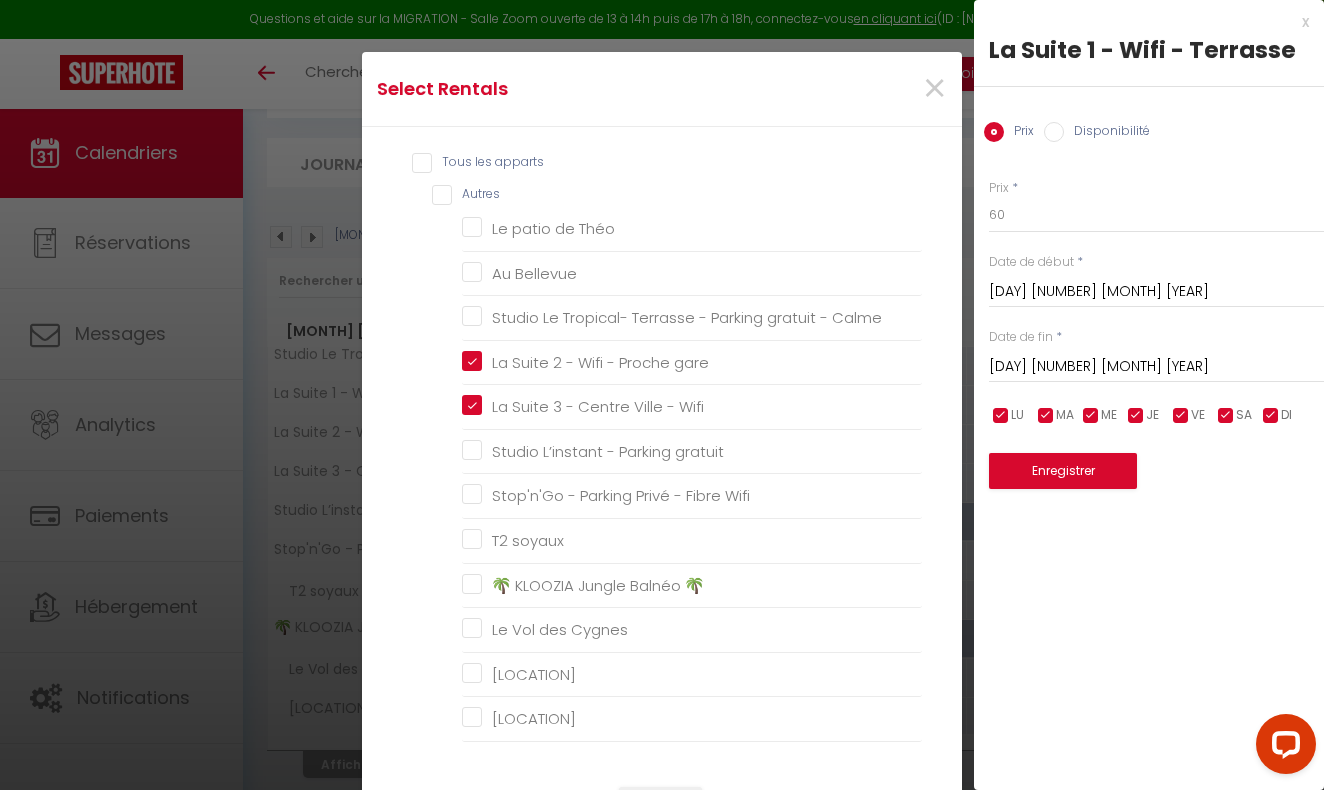 scroll, scrollTop: 2, scrollLeft: 0, axis: vertical 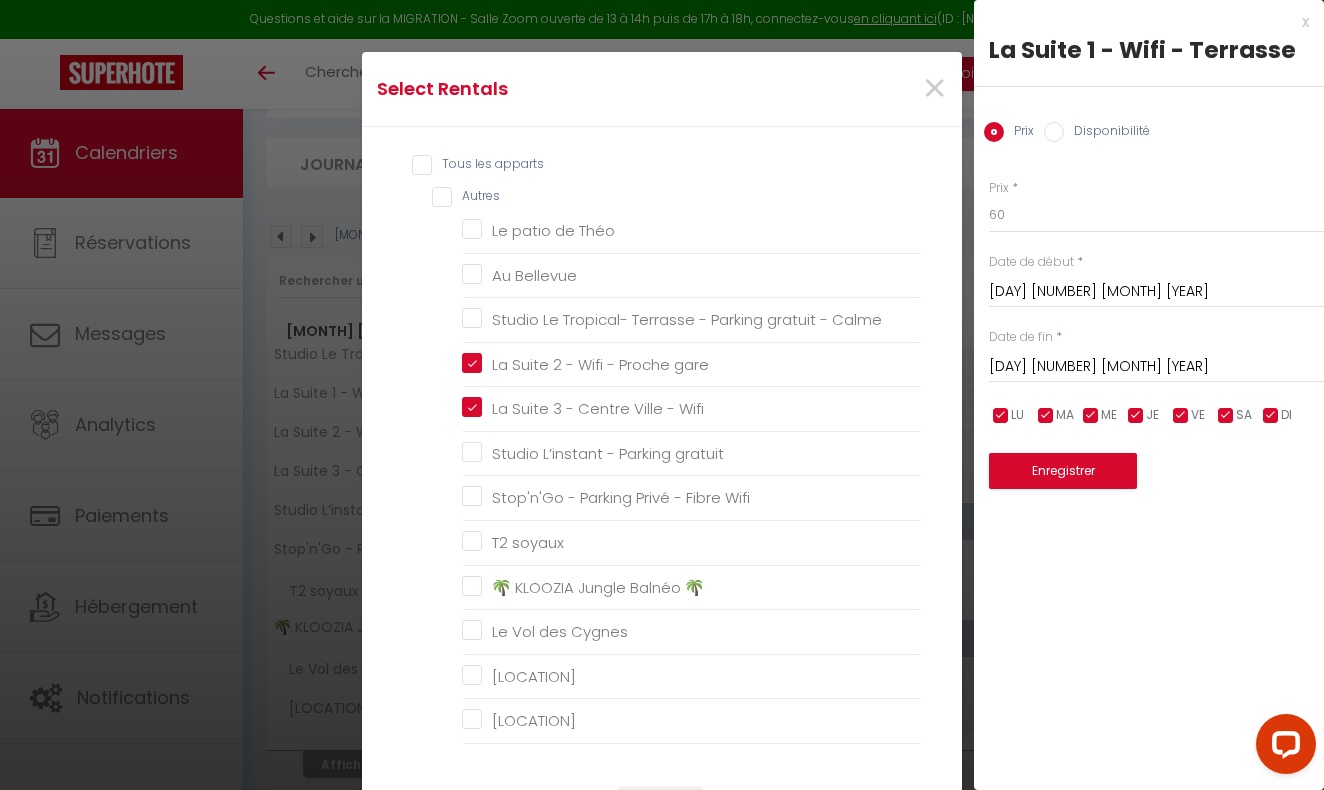 drag, startPoint x: 769, startPoint y: 77, endPoint x: 800, endPoint y: 10, distance: 73.82411 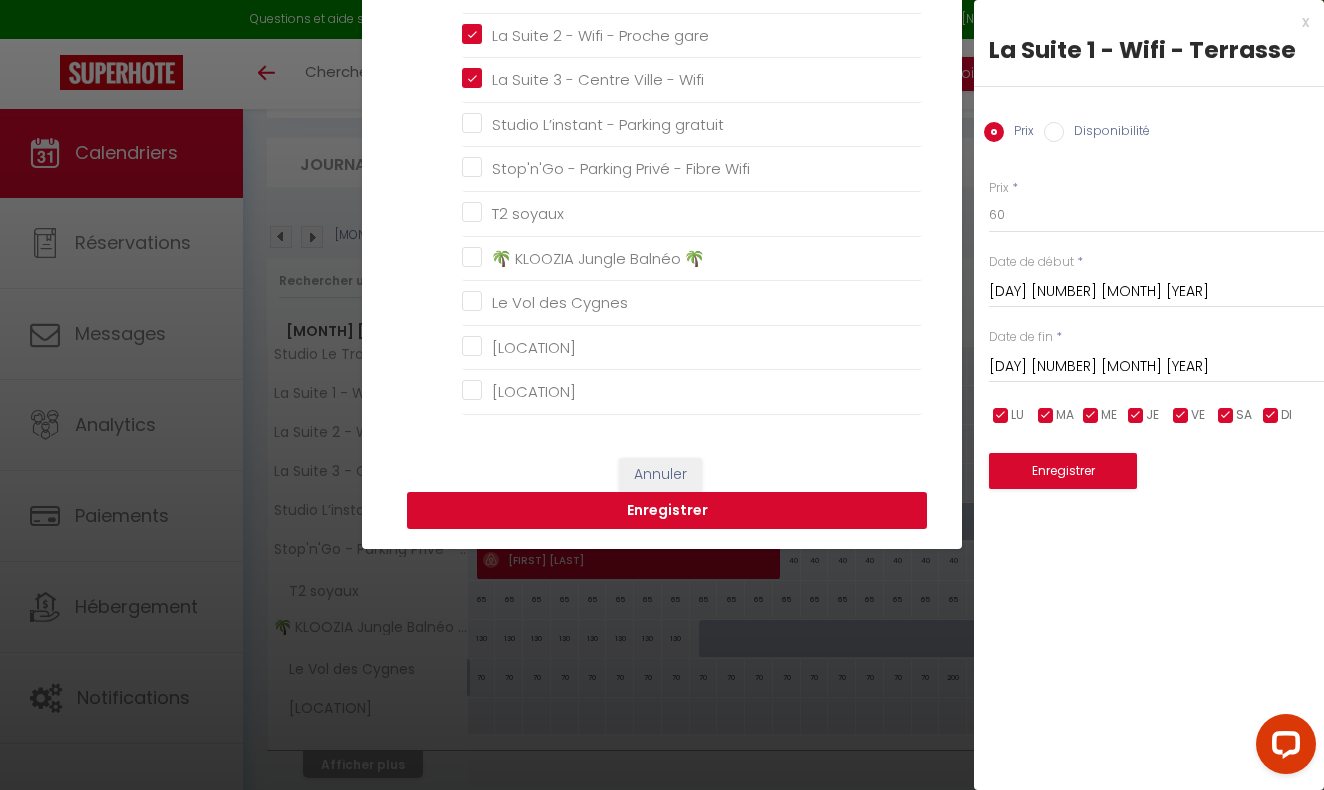 scroll, scrollTop: 324, scrollLeft: 0, axis: vertical 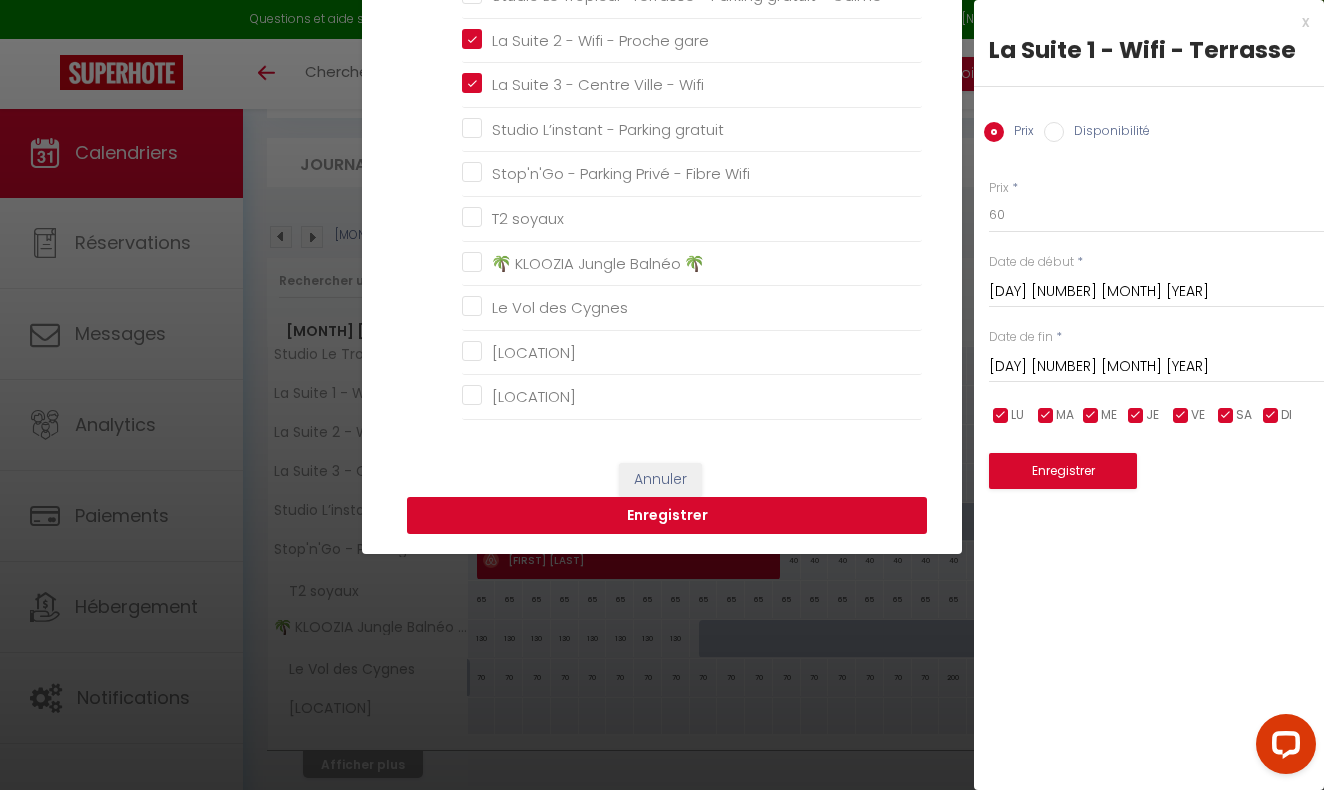 click on "Enregistrer" at bounding box center (667, 516) 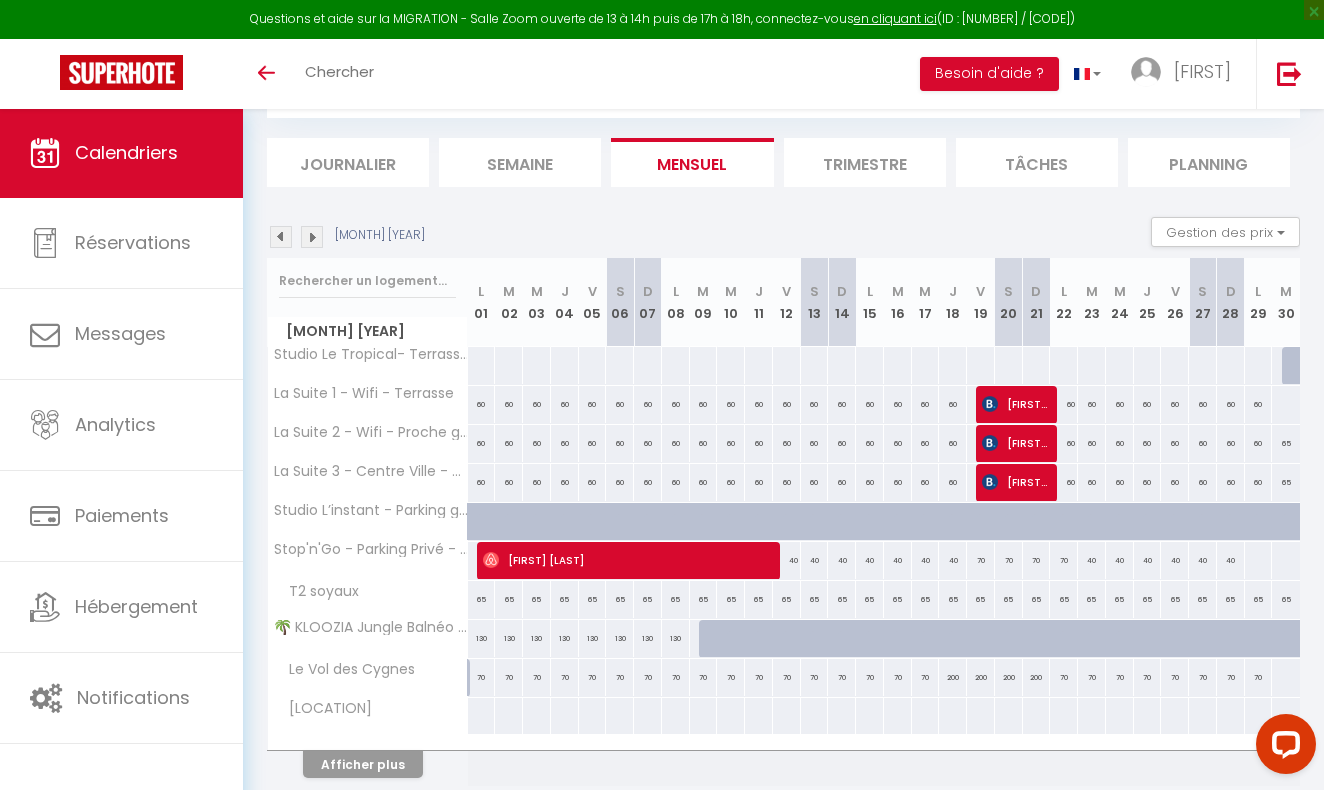 click at bounding box center [312, 237] 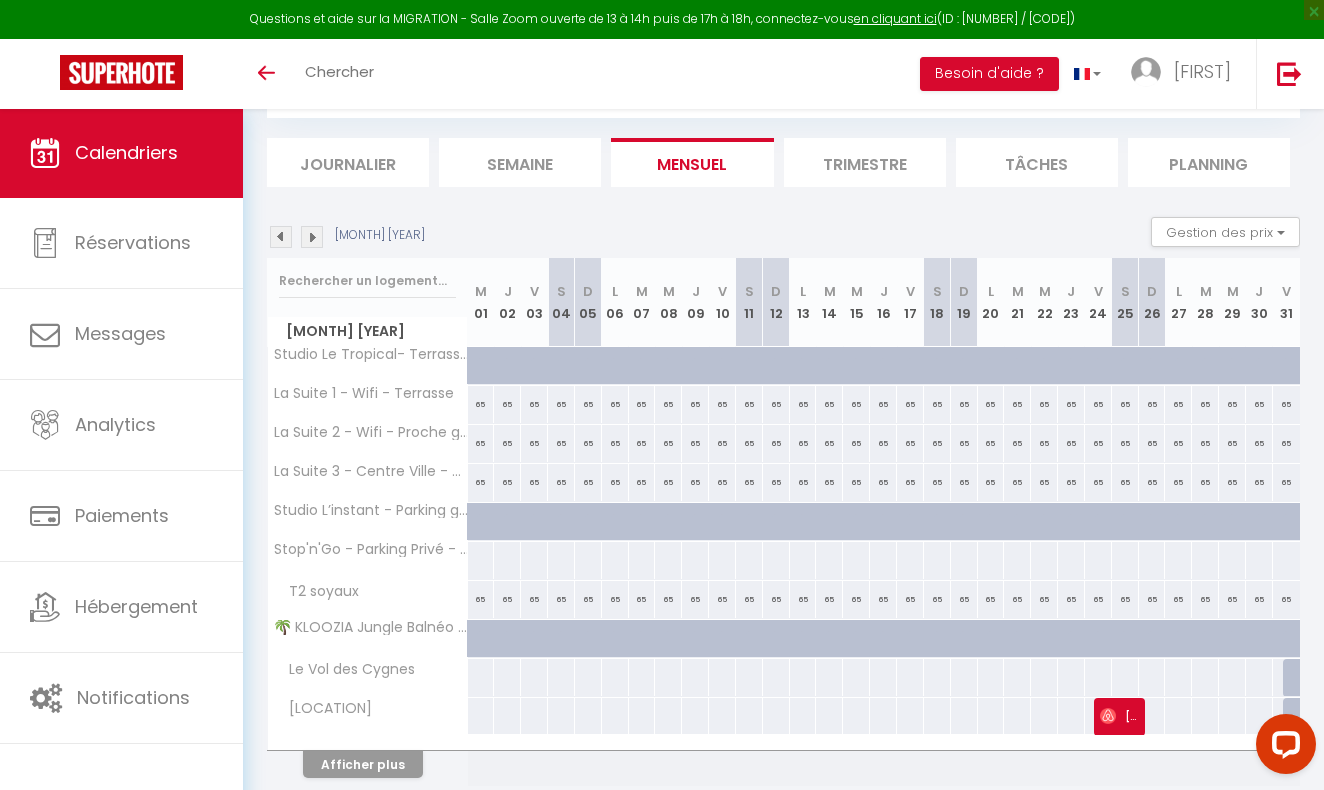 click on "65" at bounding box center (481, 404) 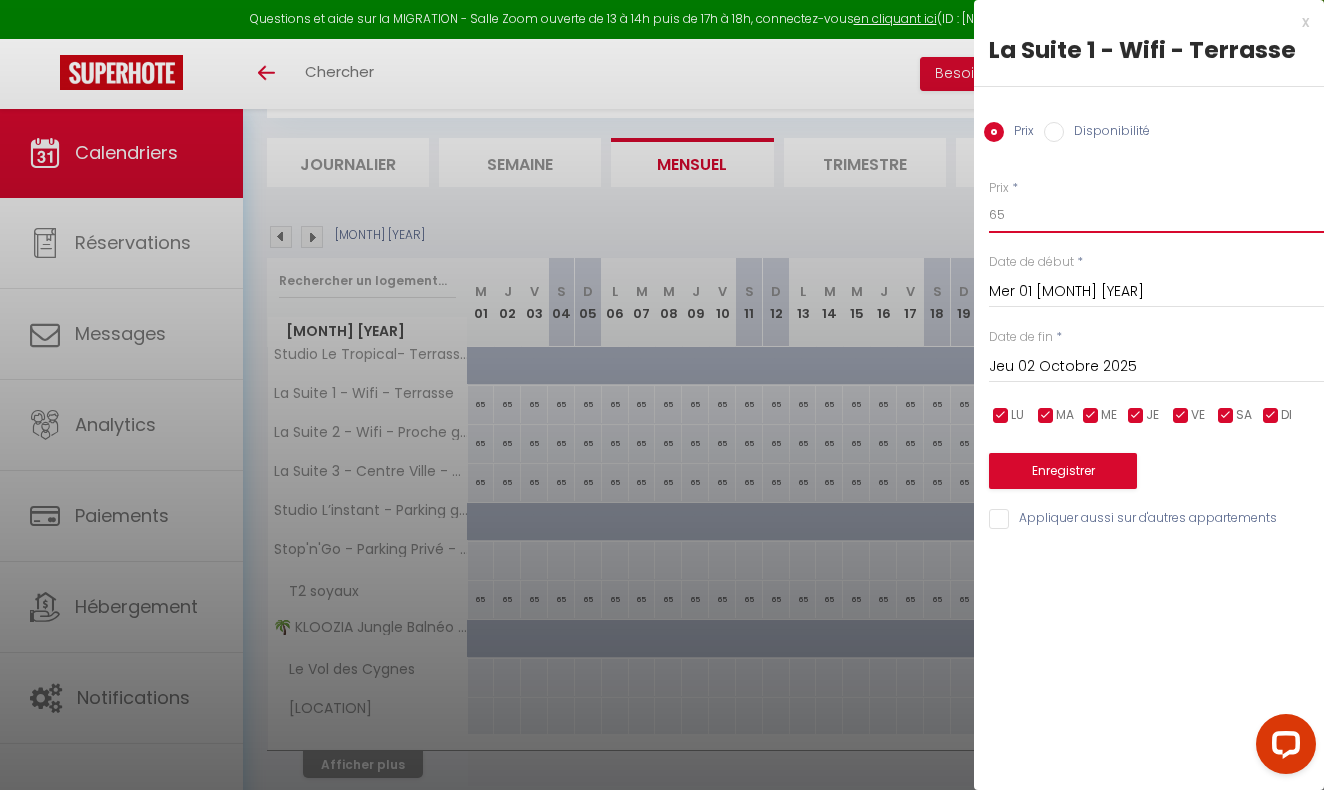 click on "65" at bounding box center (1156, 215) 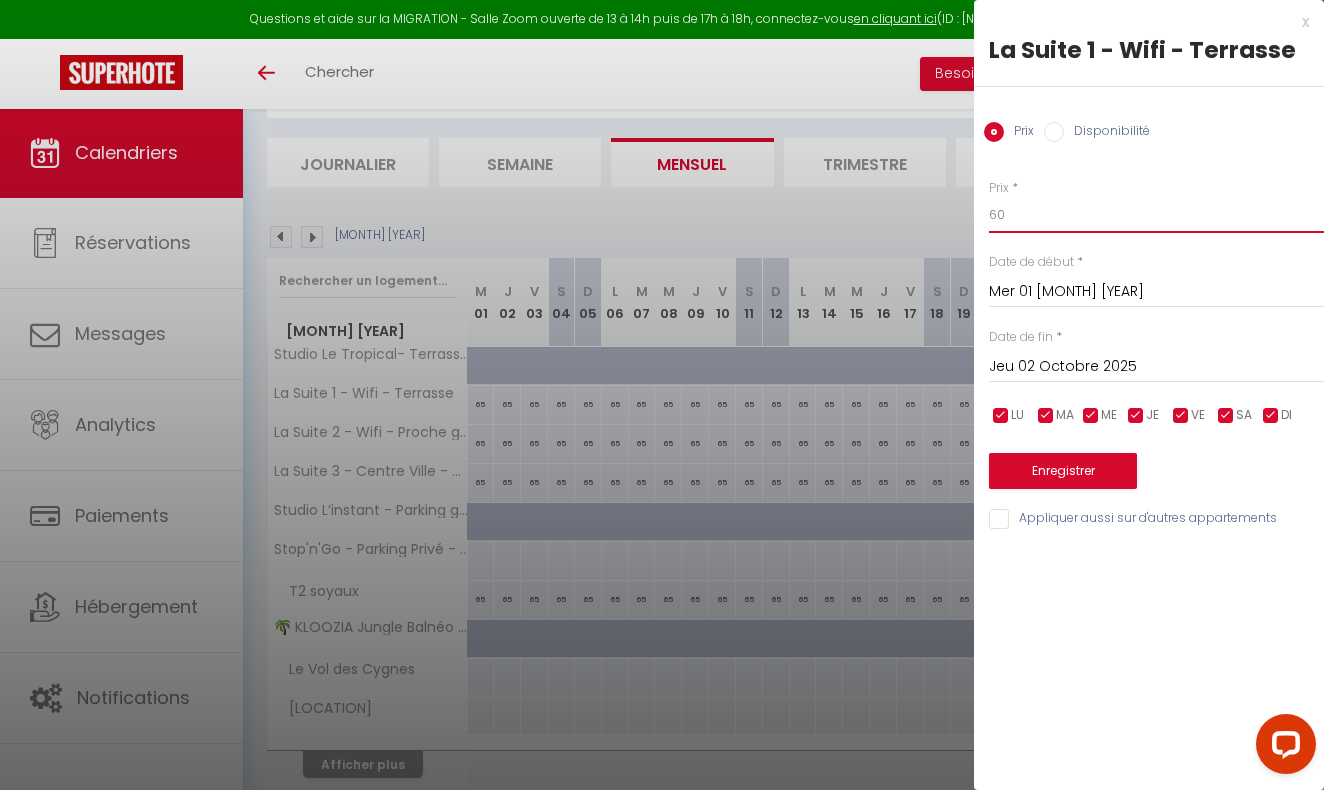 type on "60" 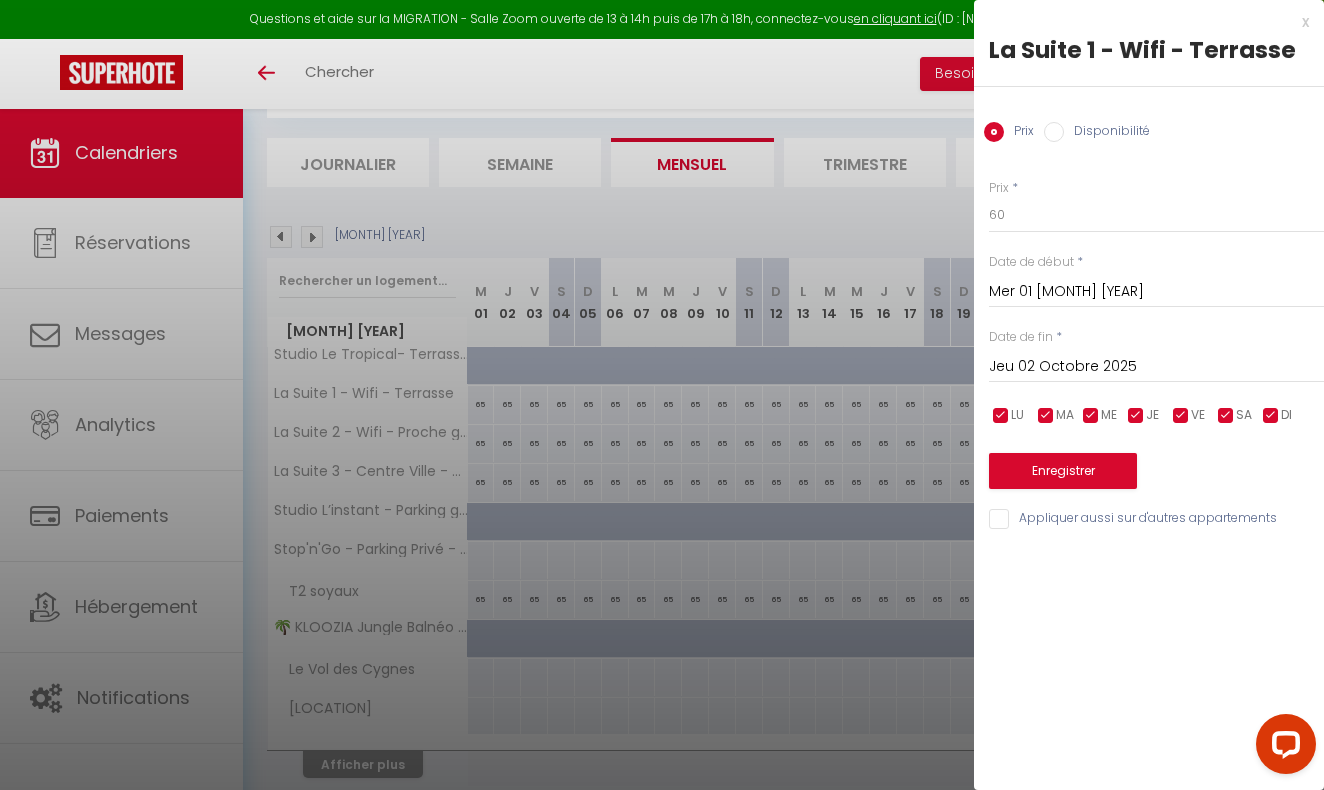 click on "Jeu 02 Octobre 2025" at bounding box center (1156, 367) 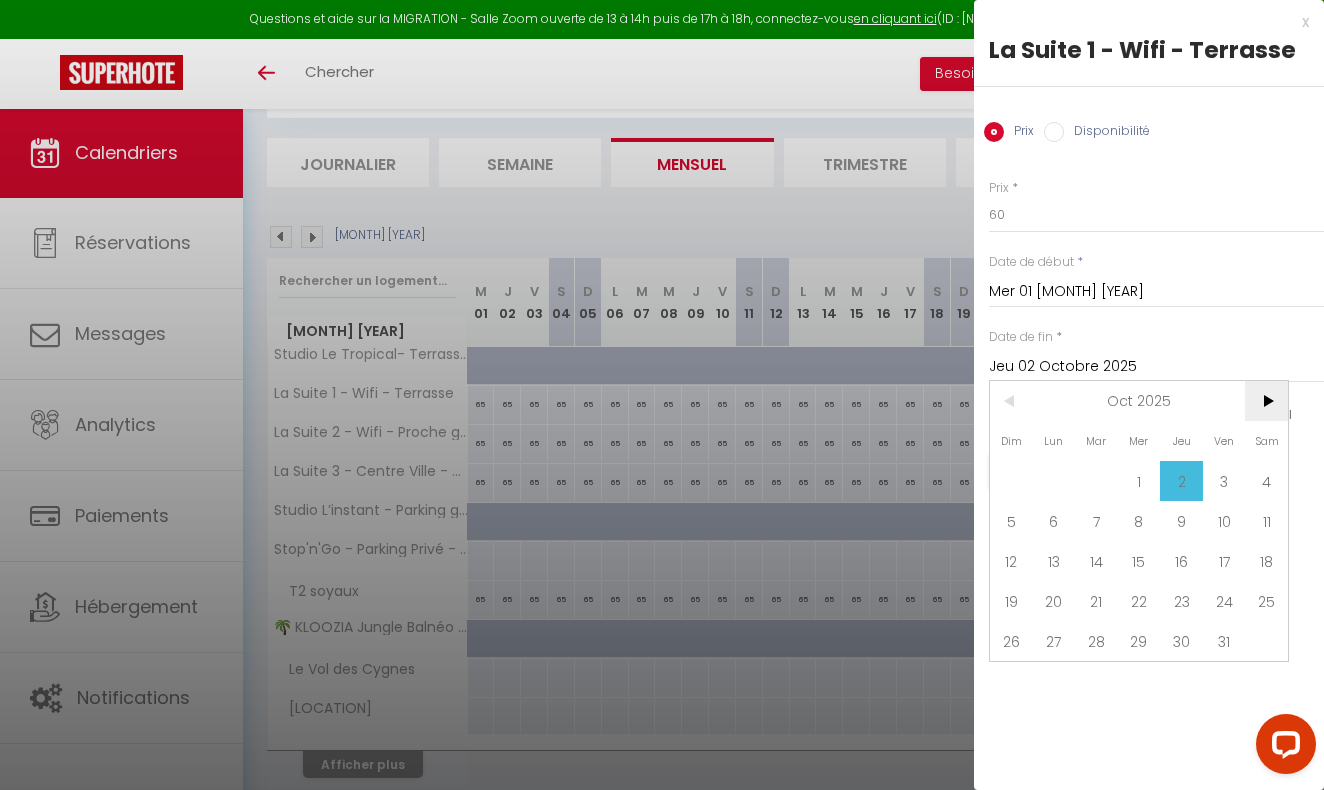 click on ">" at bounding box center [1266, 401] 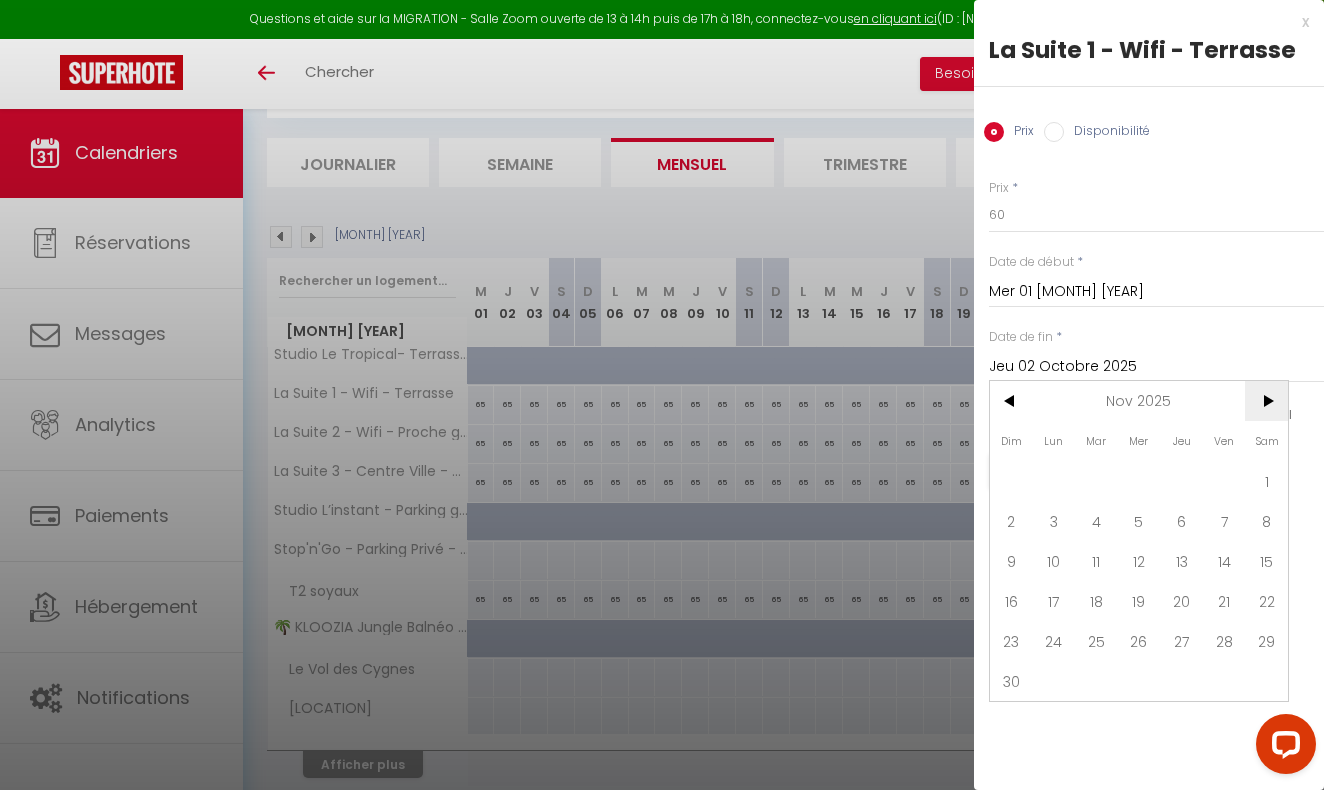 click on ">" at bounding box center [1266, 401] 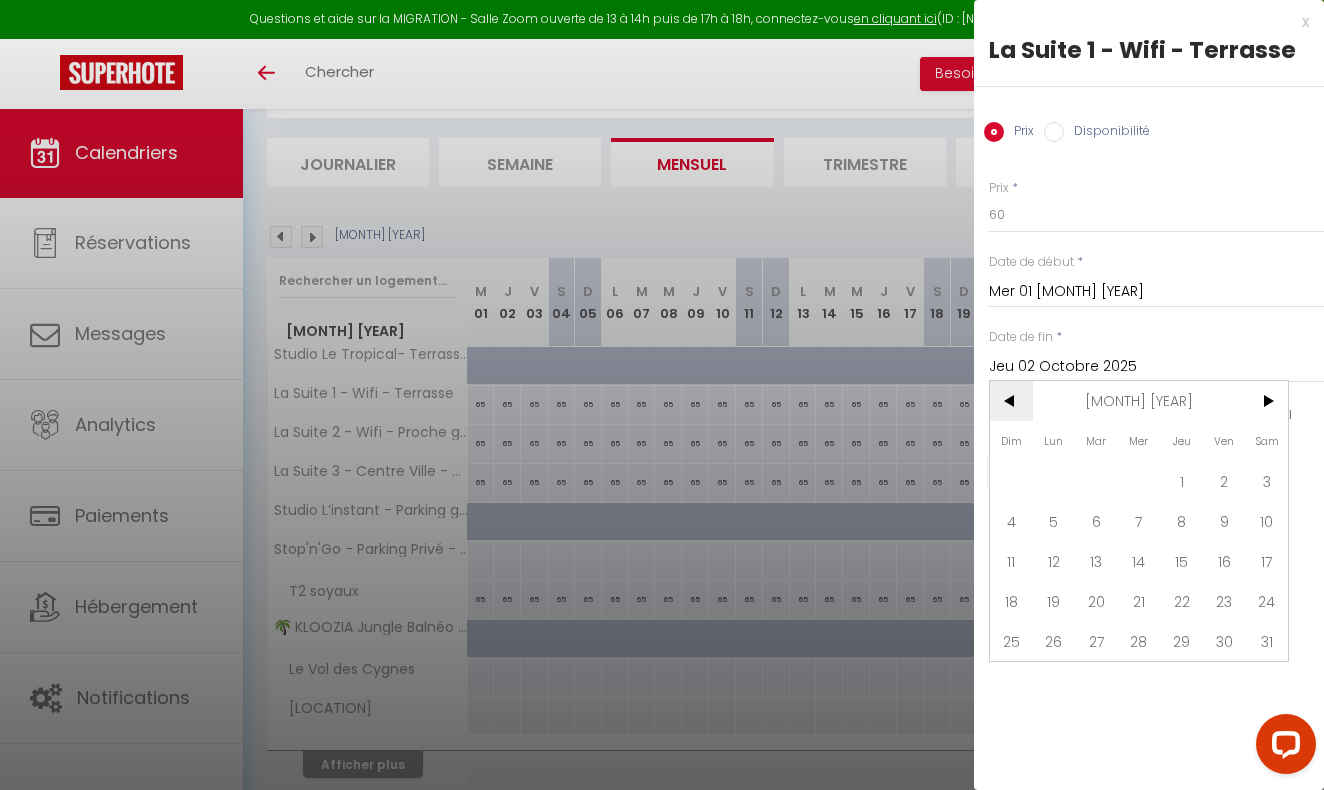 click on "<" at bounding box center (1011, 401) 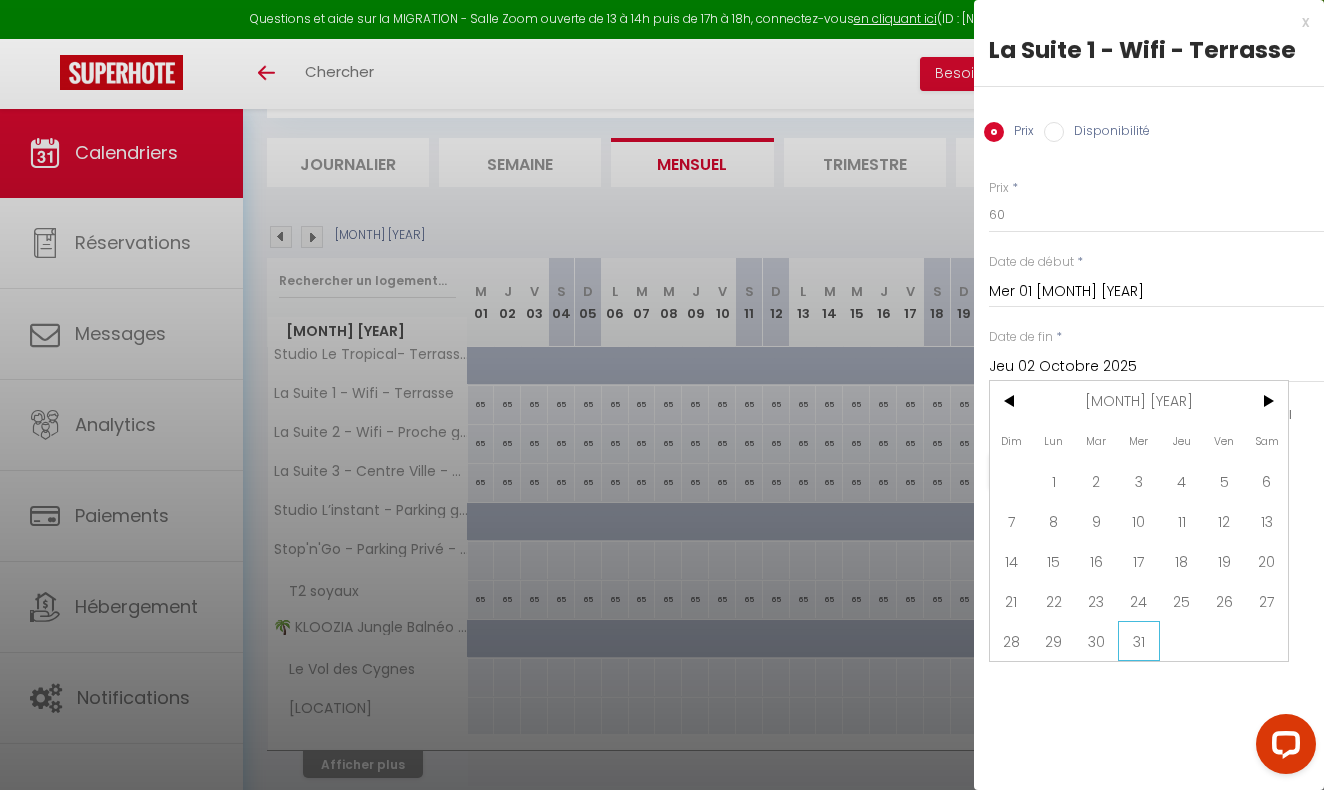 click on "31" at bounding box center [1139, 641] 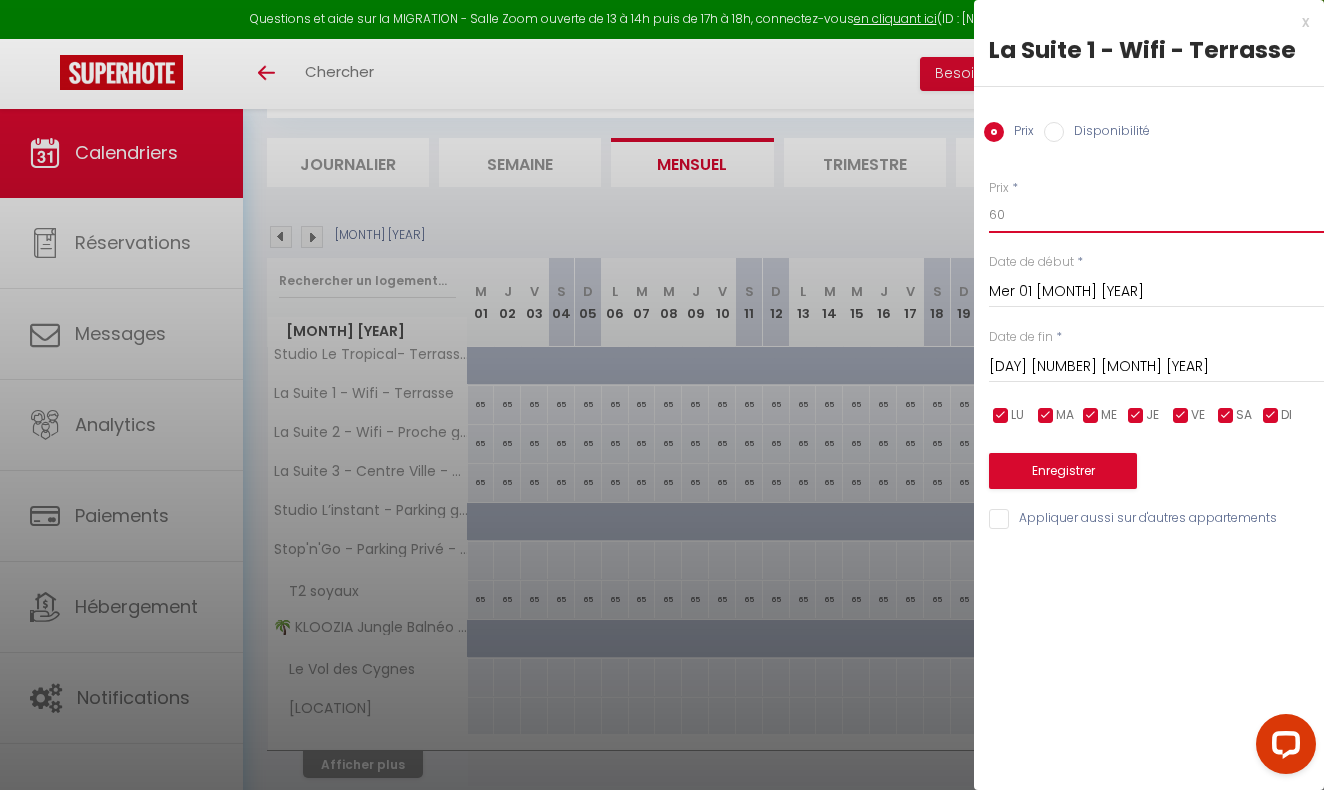 click on "60" at bounding box center [1156, 215] 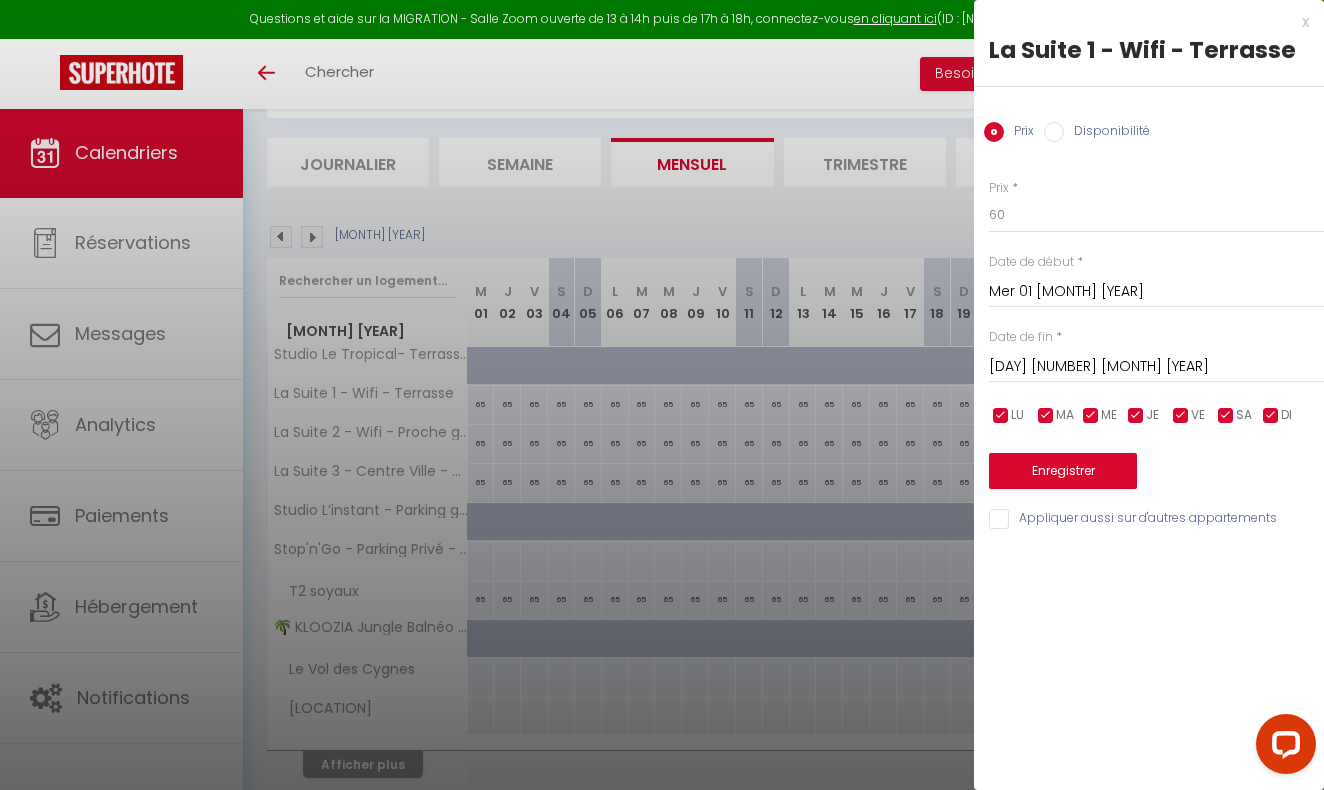 click on "Date de fin
*     Mer 31 [MONTH] [YEAR]         <   [MONTH] [YEAR]   >   Dim Lun Mar Mer Jeu Ven Sam   1 2 3 4 5 6 7 8 9 10 11 12 13 14 15 16 17 18 19 20 21 22 23 24 25 26 27 28 29 30 31     <   [YEAR]   >   Janvier Février Mars Avril Mai Juin Juillet Août Septembre Octobre Novembre Décembre     <   [YEAR] - [YEAR]   >   2020" at bounding box center [1156, 355] 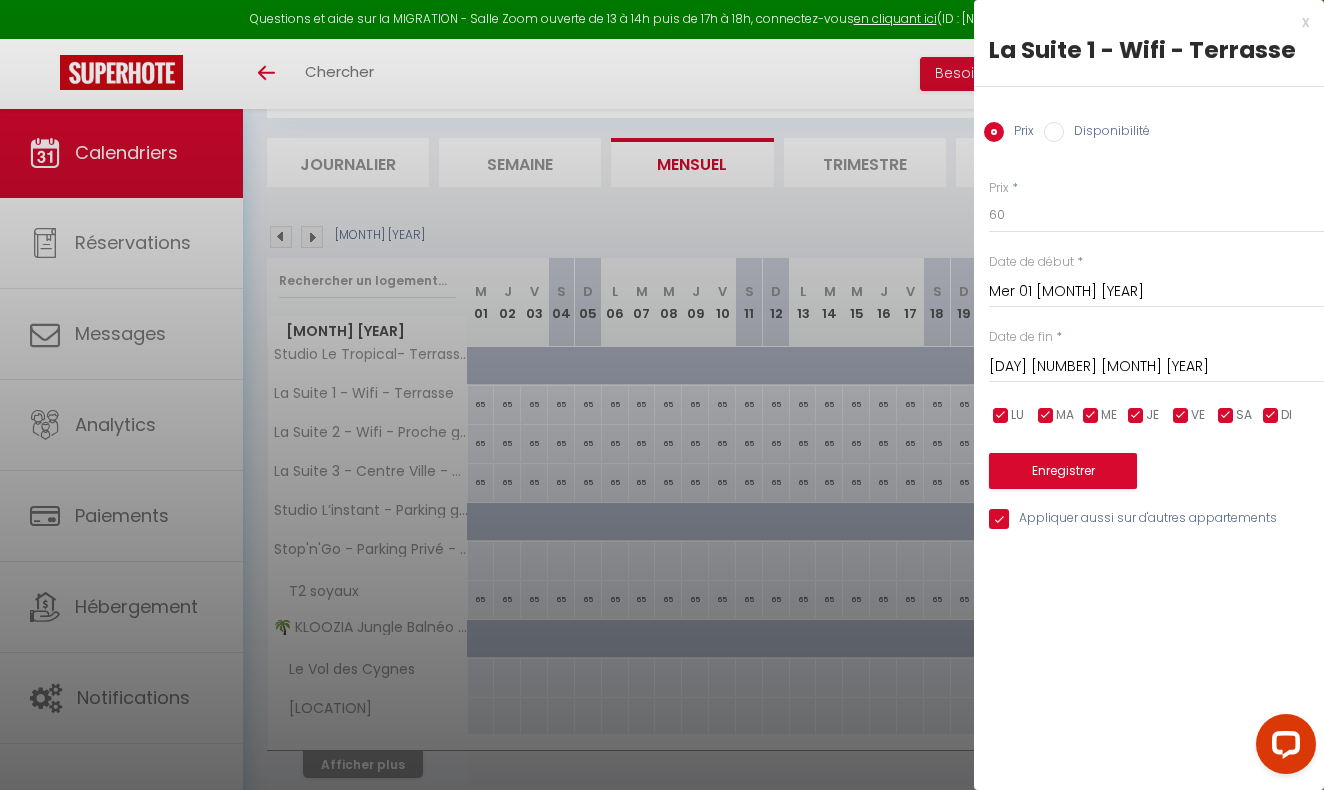 click on "Enregistrer" at bounding box center (1063, 471) 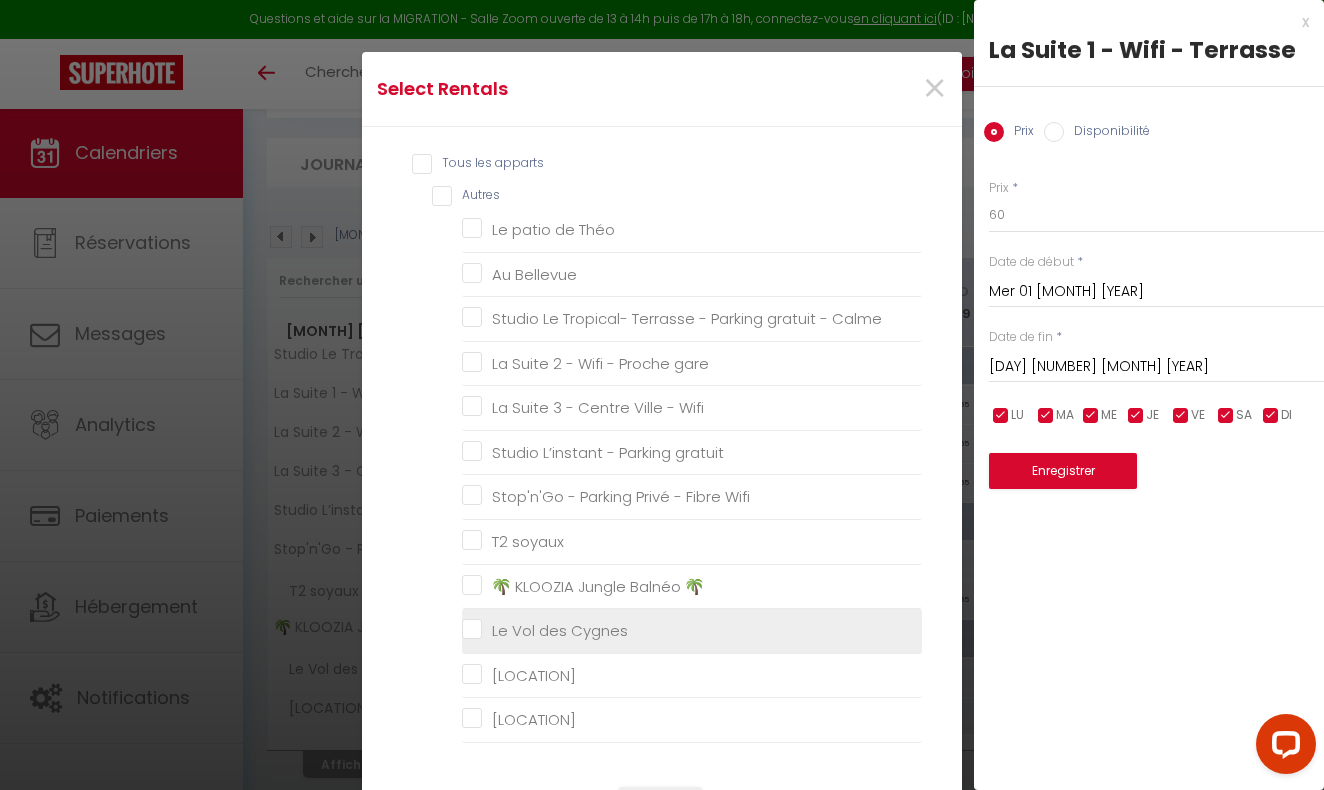 scroll, scrollTop: 2, scrollLeft: 0, axis: vertical 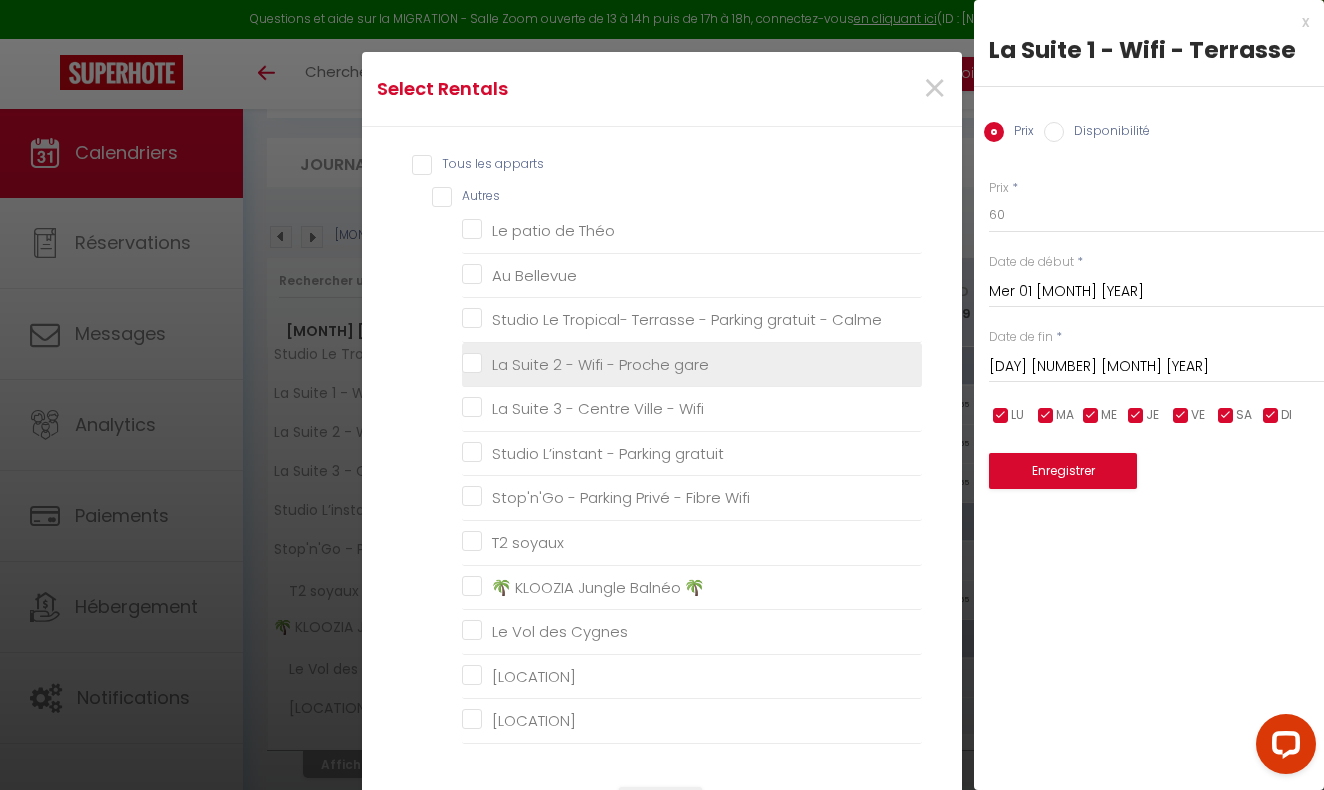 click on "La Suite 2 - Wifi - Proche gare" at bounding box center (692, 364) 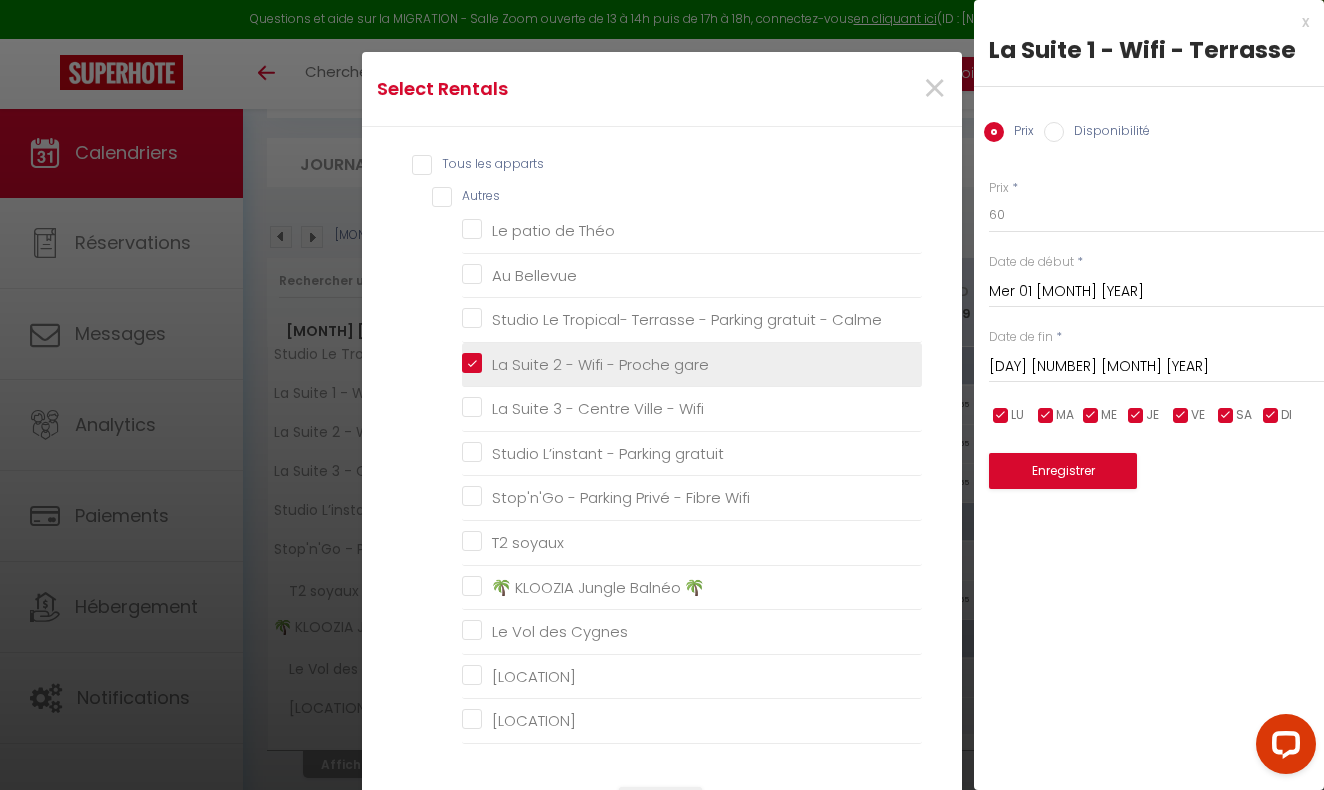 checkbox on "false" 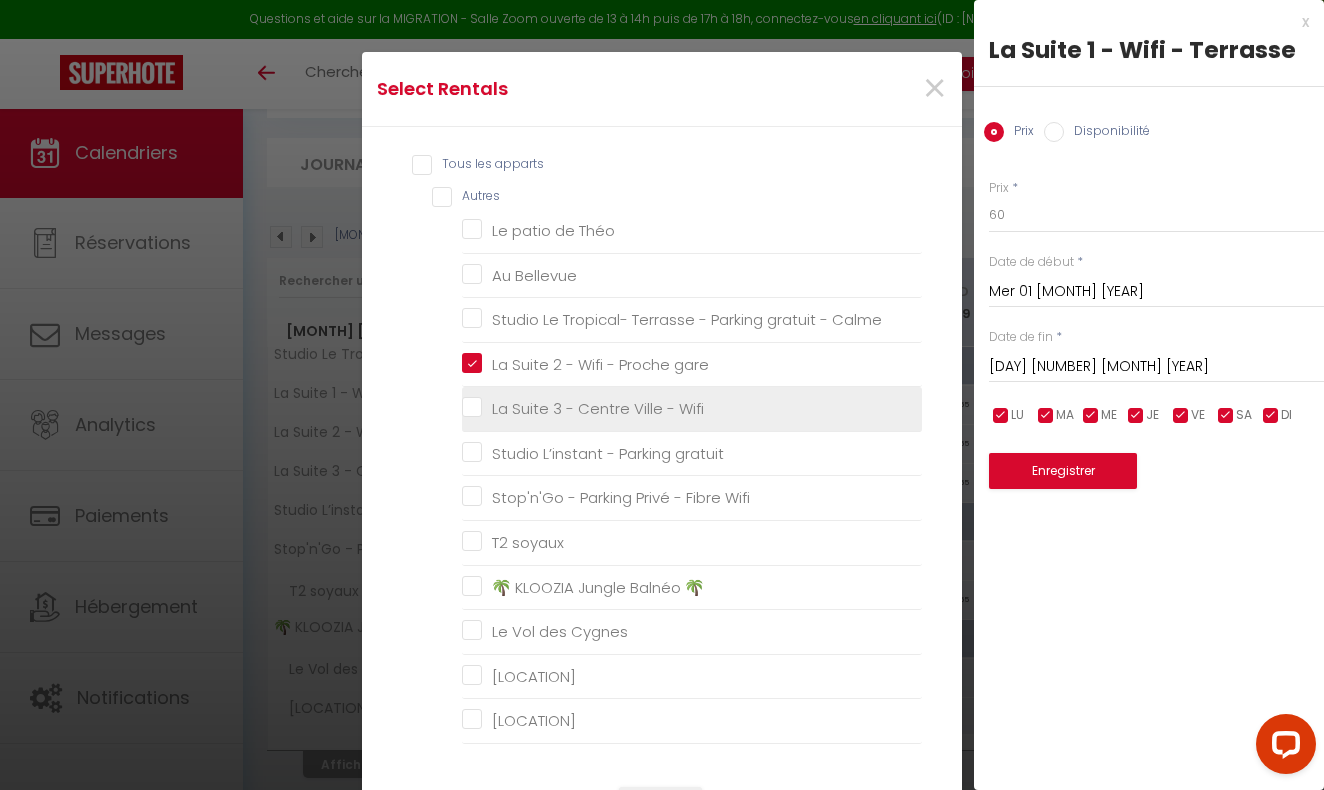 click on "La Suite 3 - Centre Ville - Wifi" at bounding box center (692, 409) 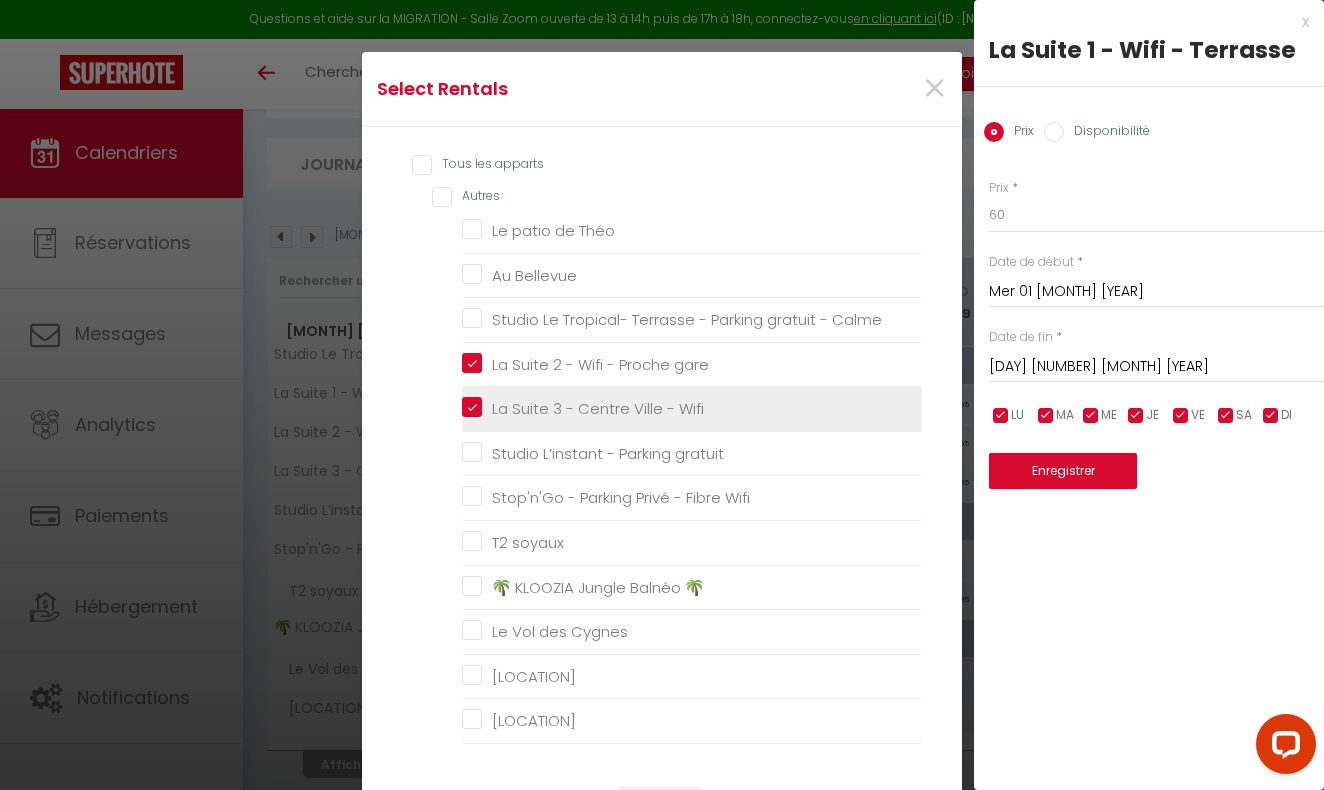 checkbox on "false" 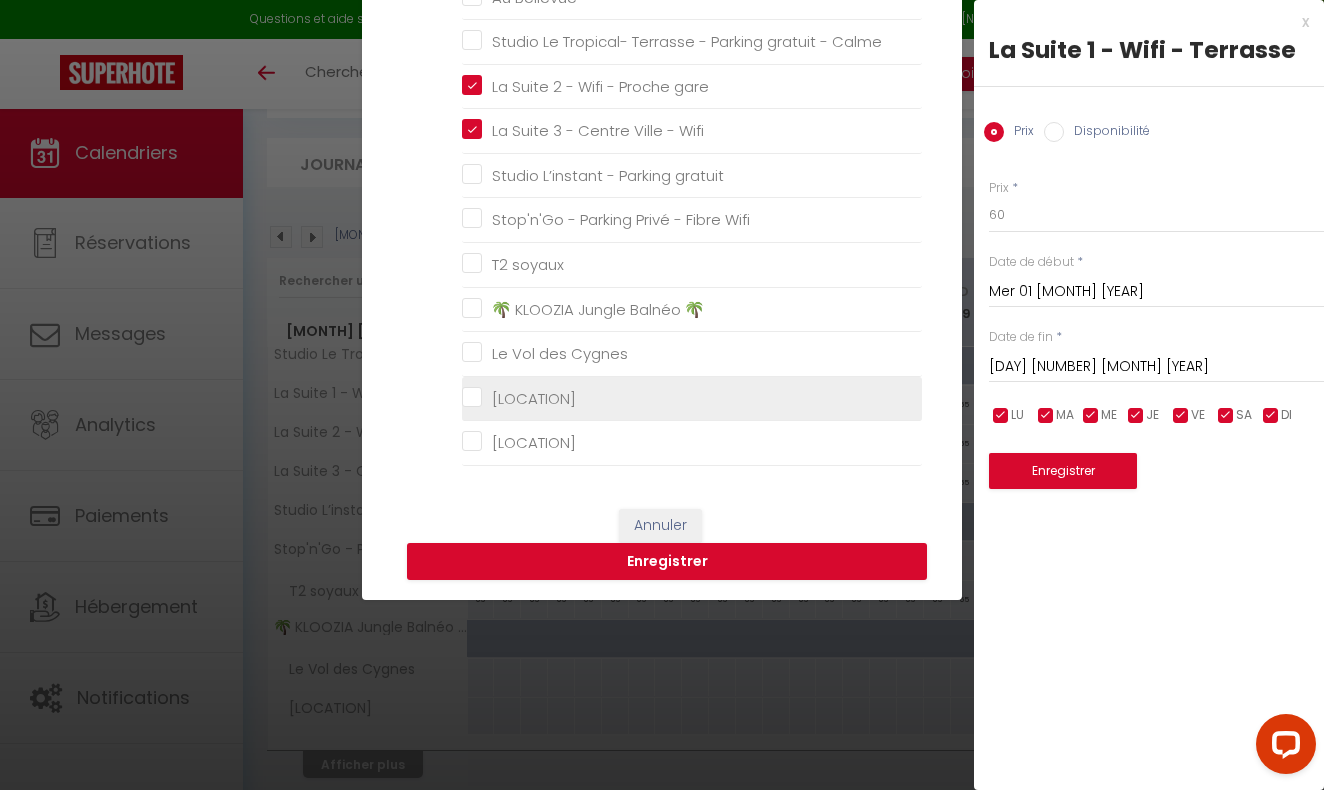 scroll, scrollTop: 287, scrollLeft: 0, axis: vertical 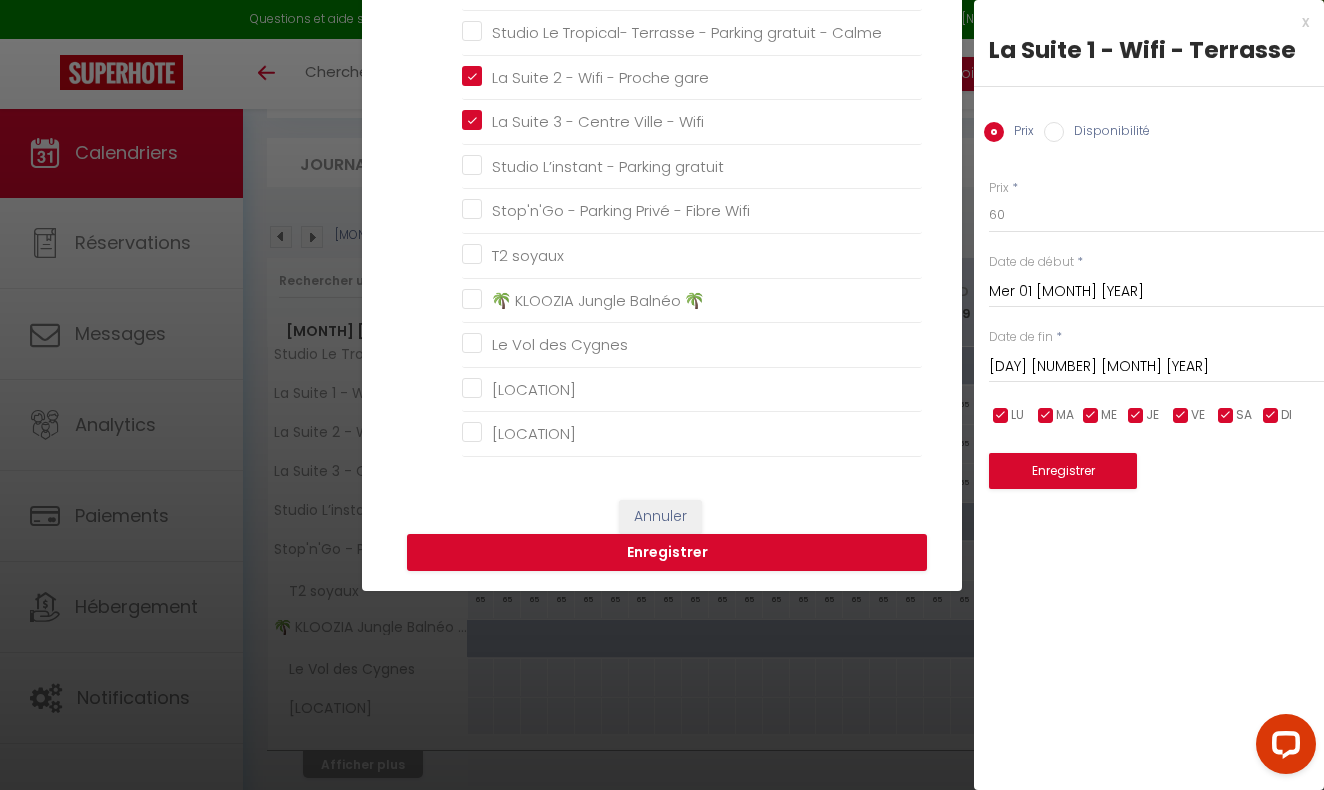 drag, startPoint x: 660, startPoint y: 524, endPoint x: 659, endPoint y: 577, distance: 53.009434 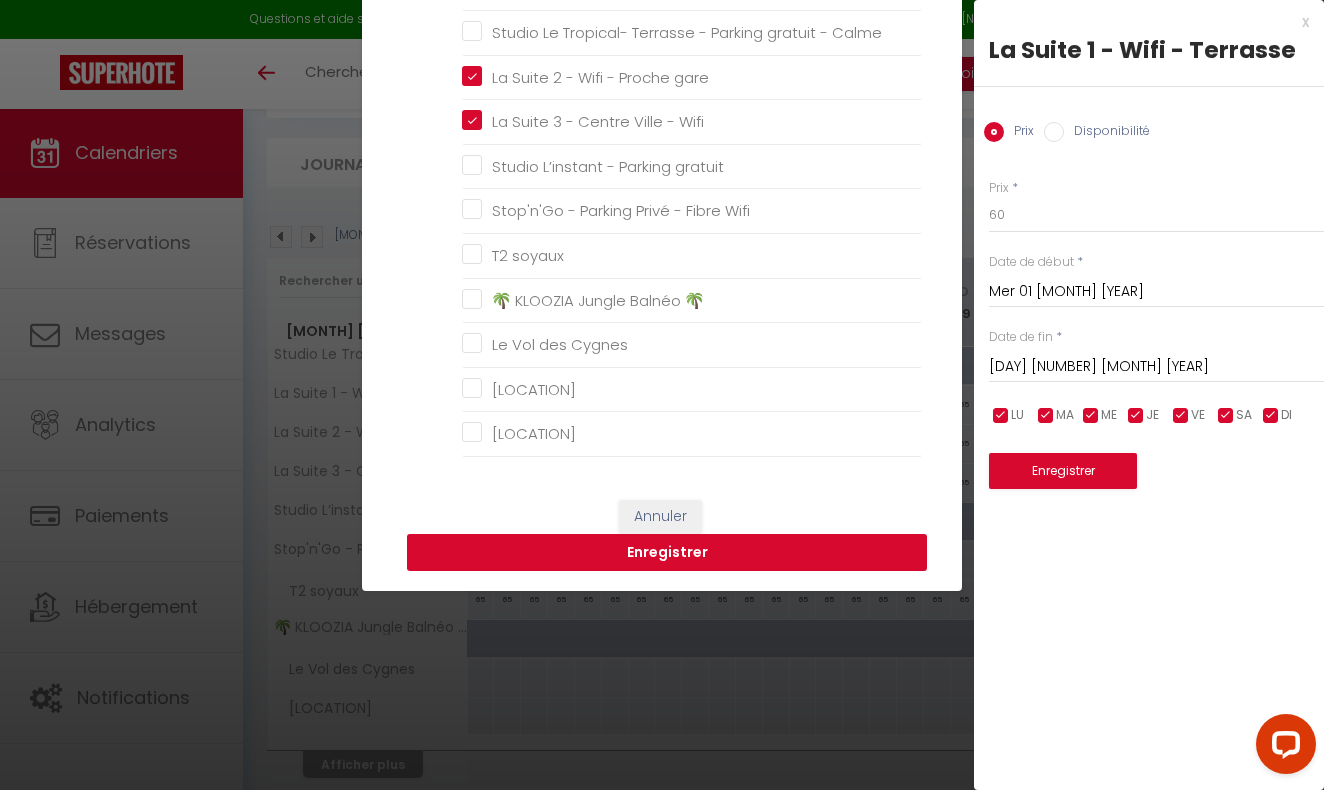 click on "Enregistrer" at bounding box center [667, 553] 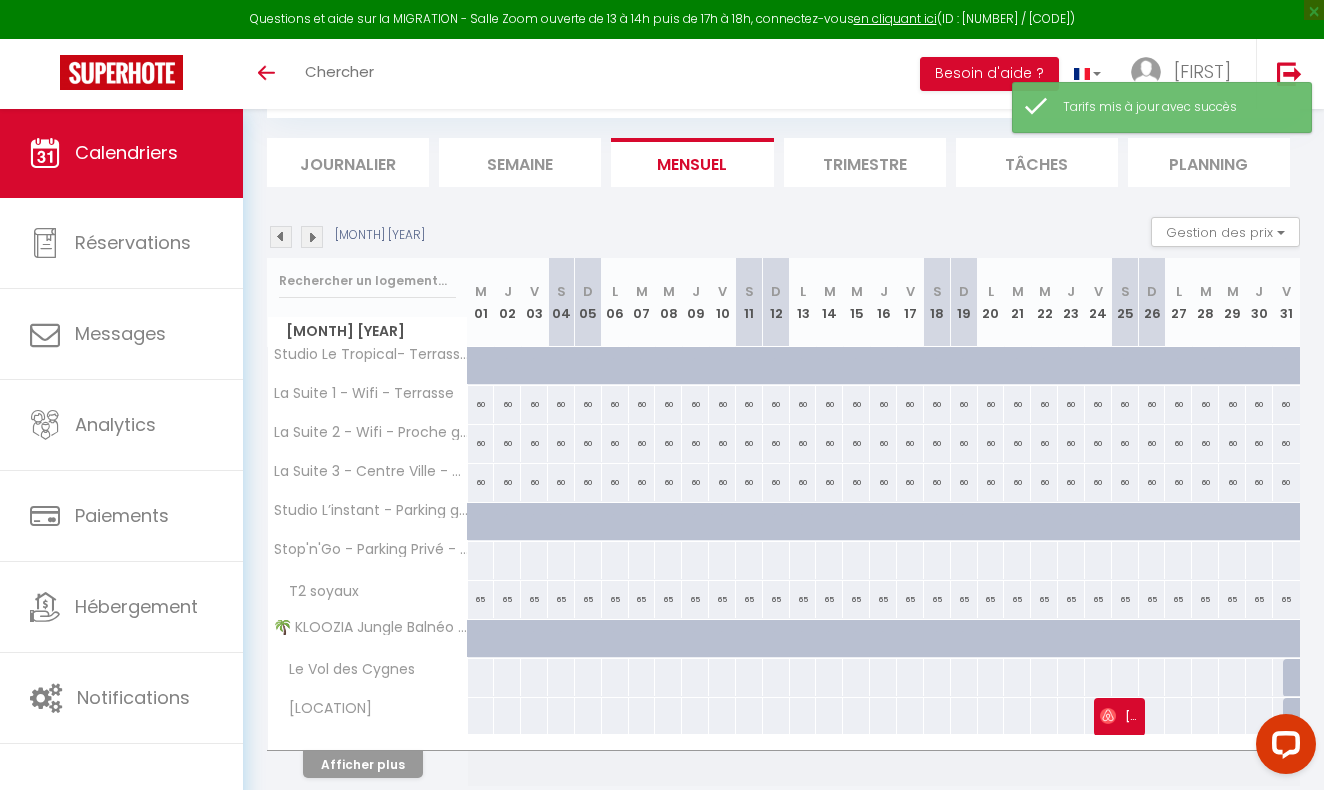 click at bounding box center [281, 237] 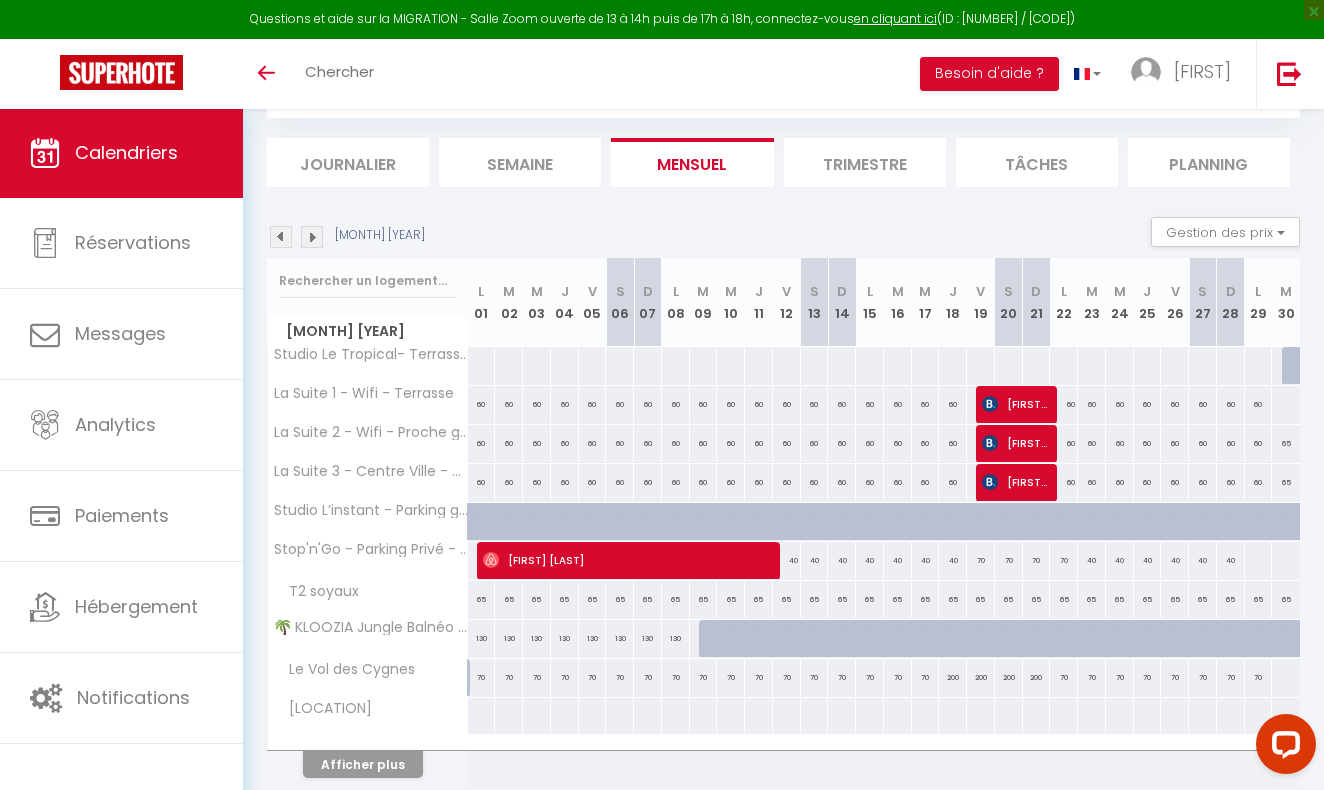 click on "40" at bounding box center [787, 560] 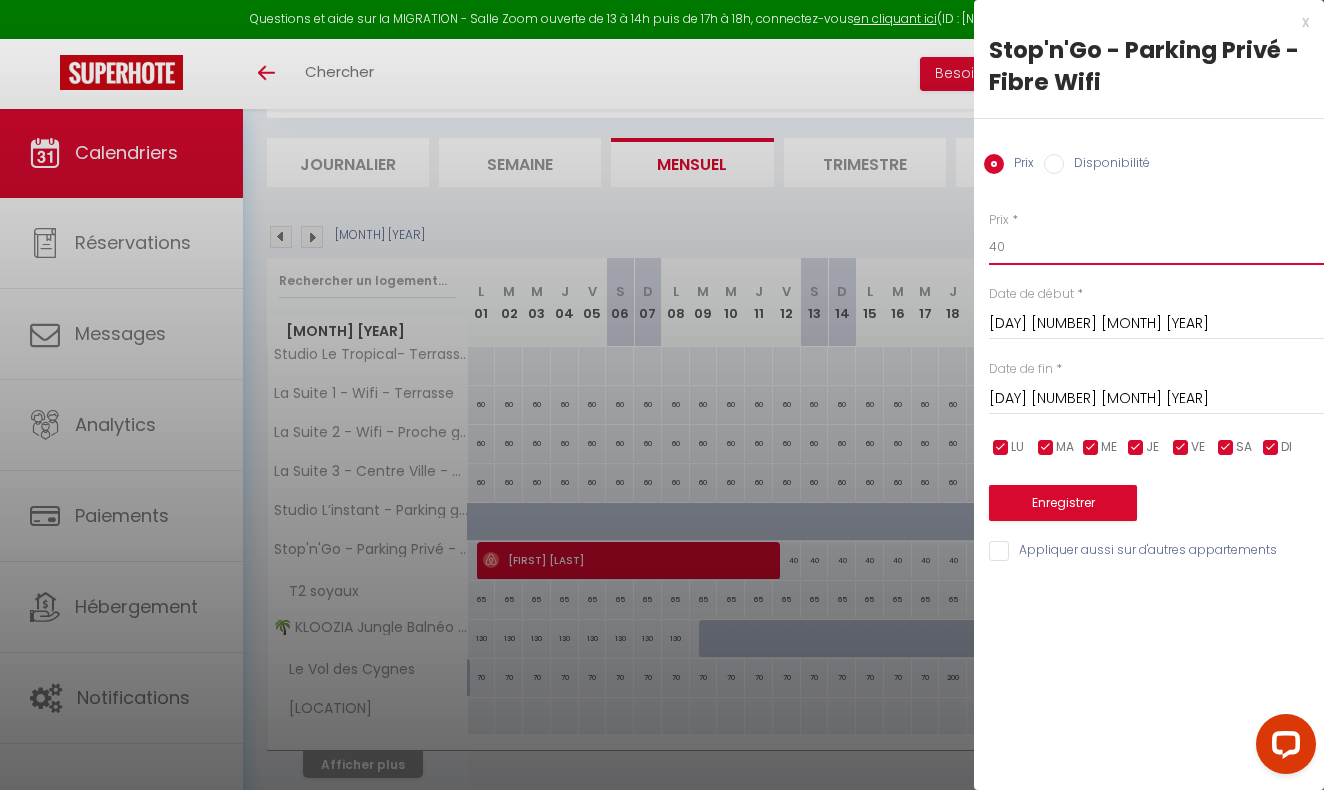 click on "40" at bounding box center (1156, 247) 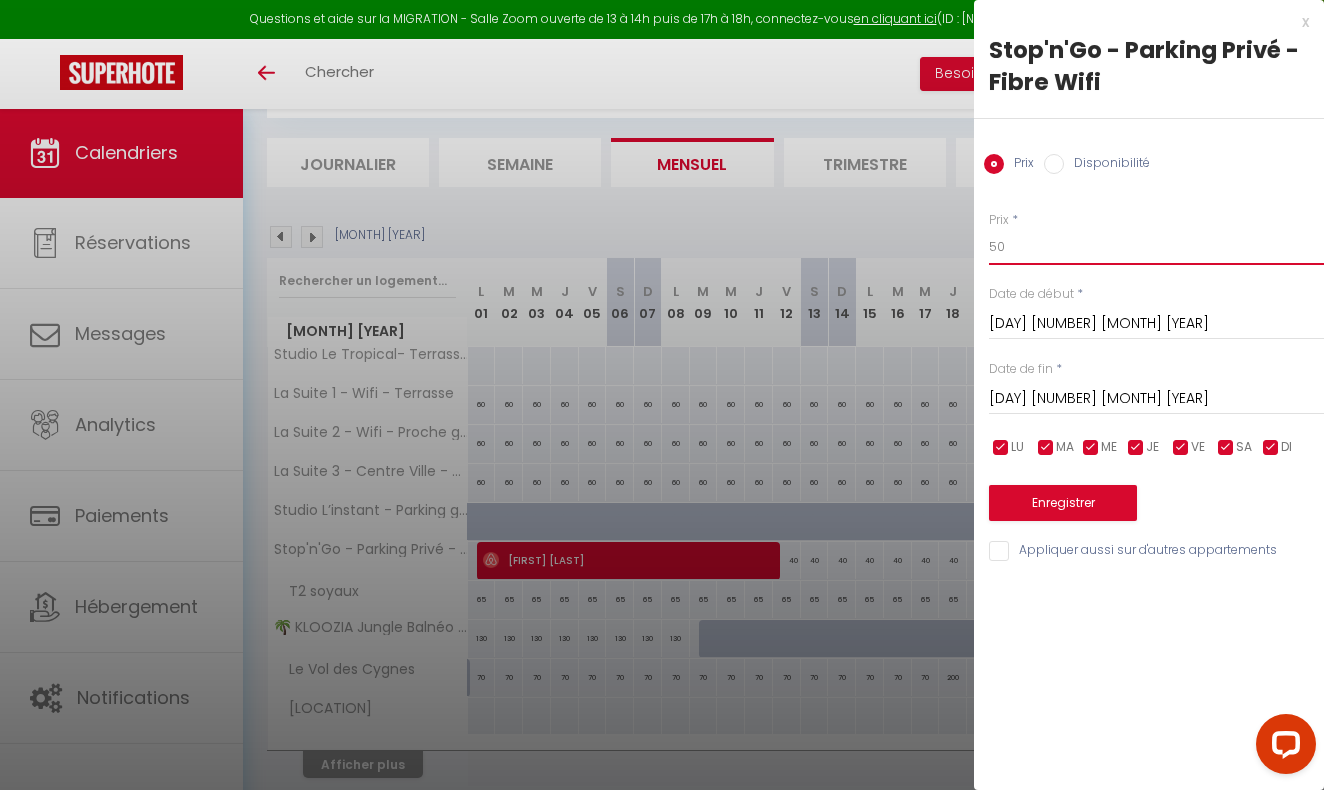 type on "50" 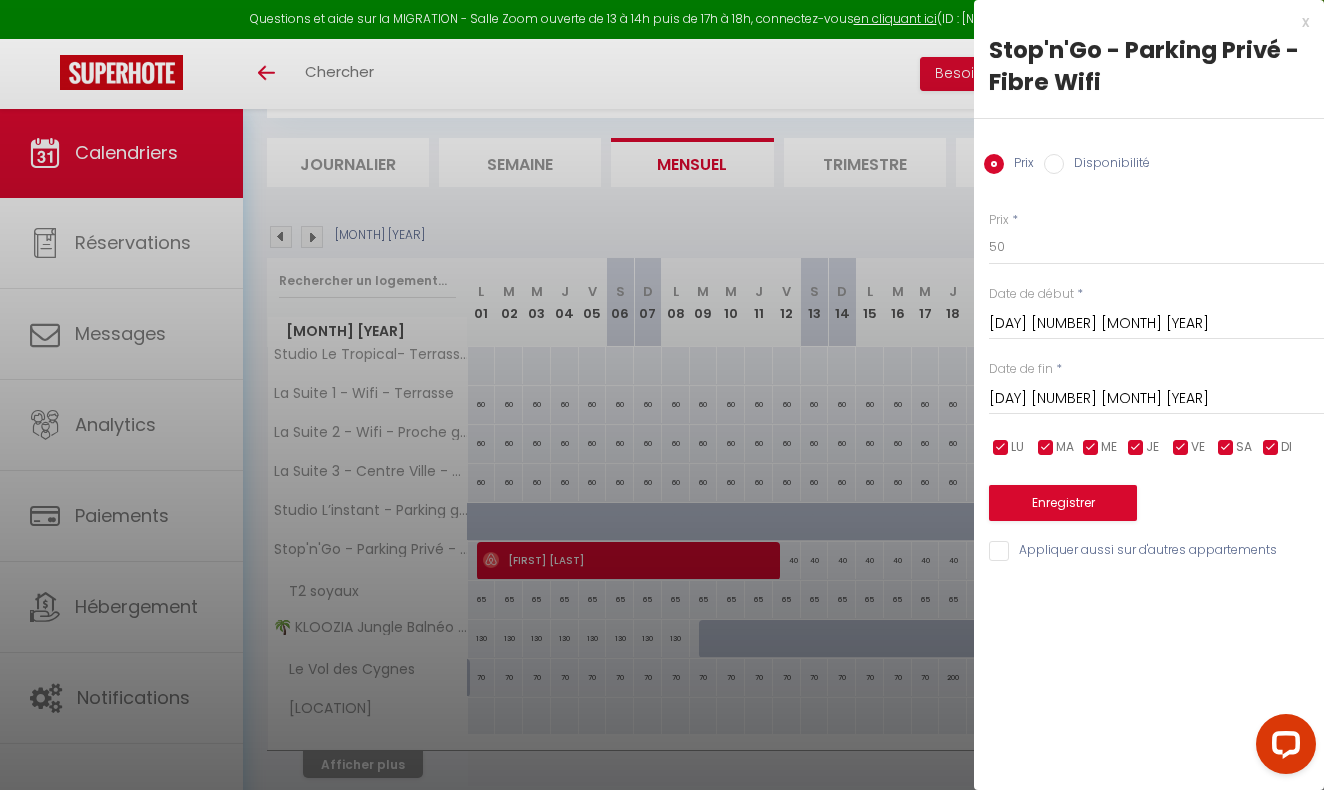 click on "[DAY] [NUMBER] [MONTH] [YEAR]" at bounding box center [1156, 399] 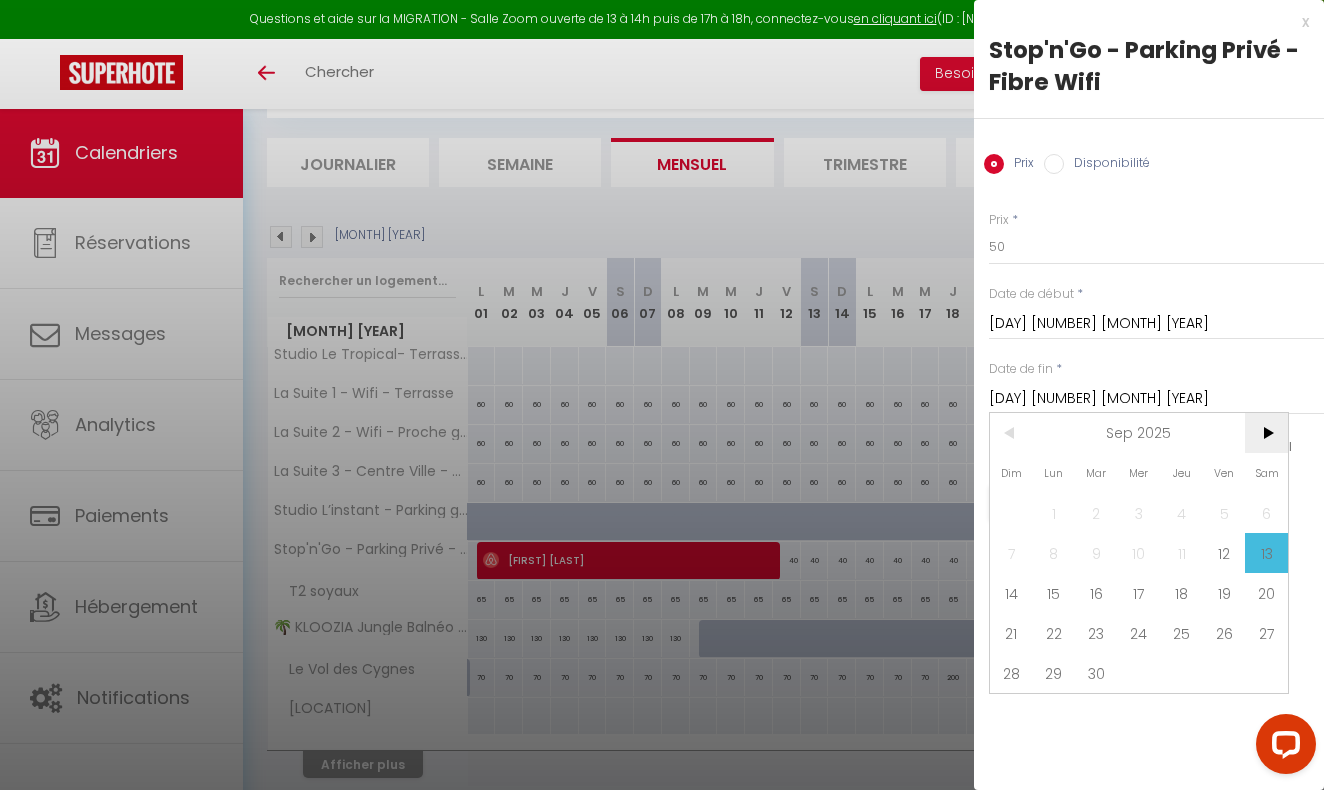 click on ">" at bounding box center [1266, 433] 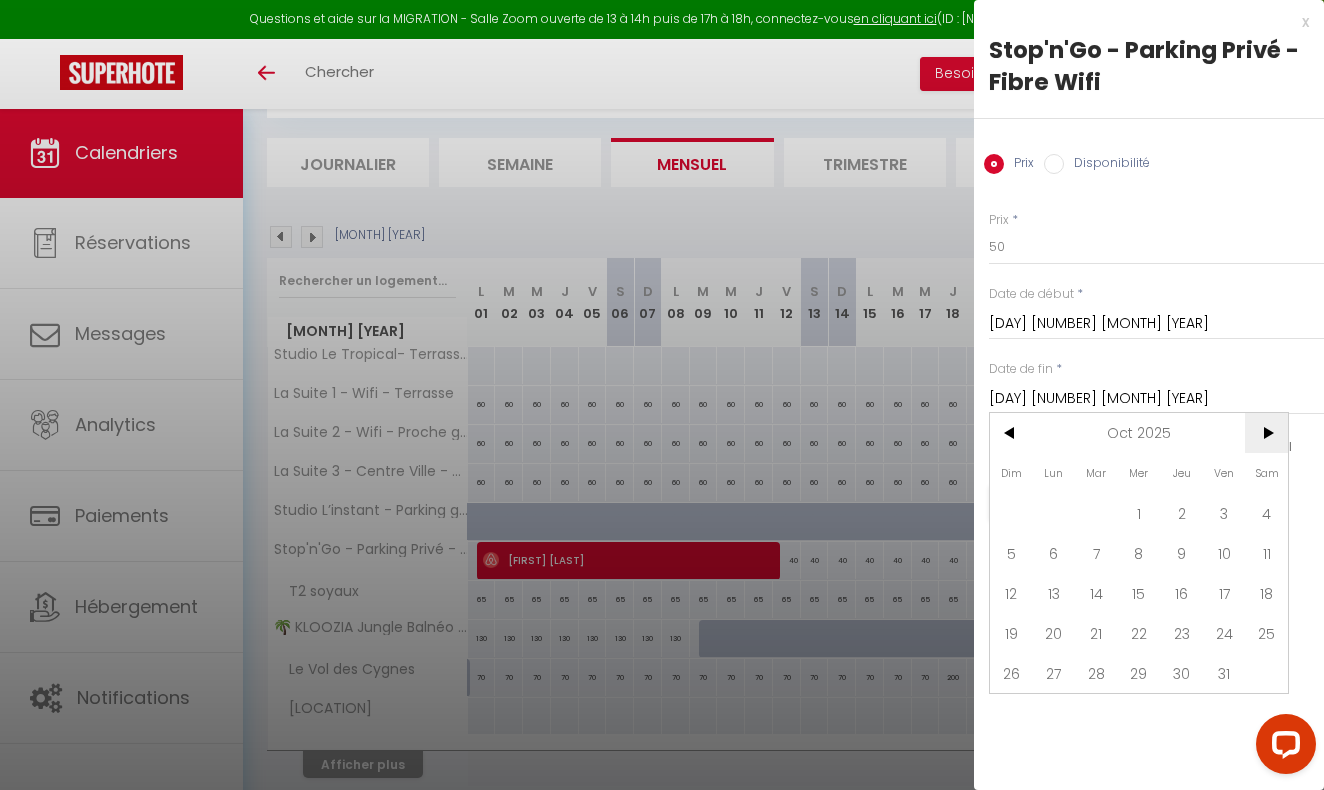 click on ">" at bounding box center [1266, 433] 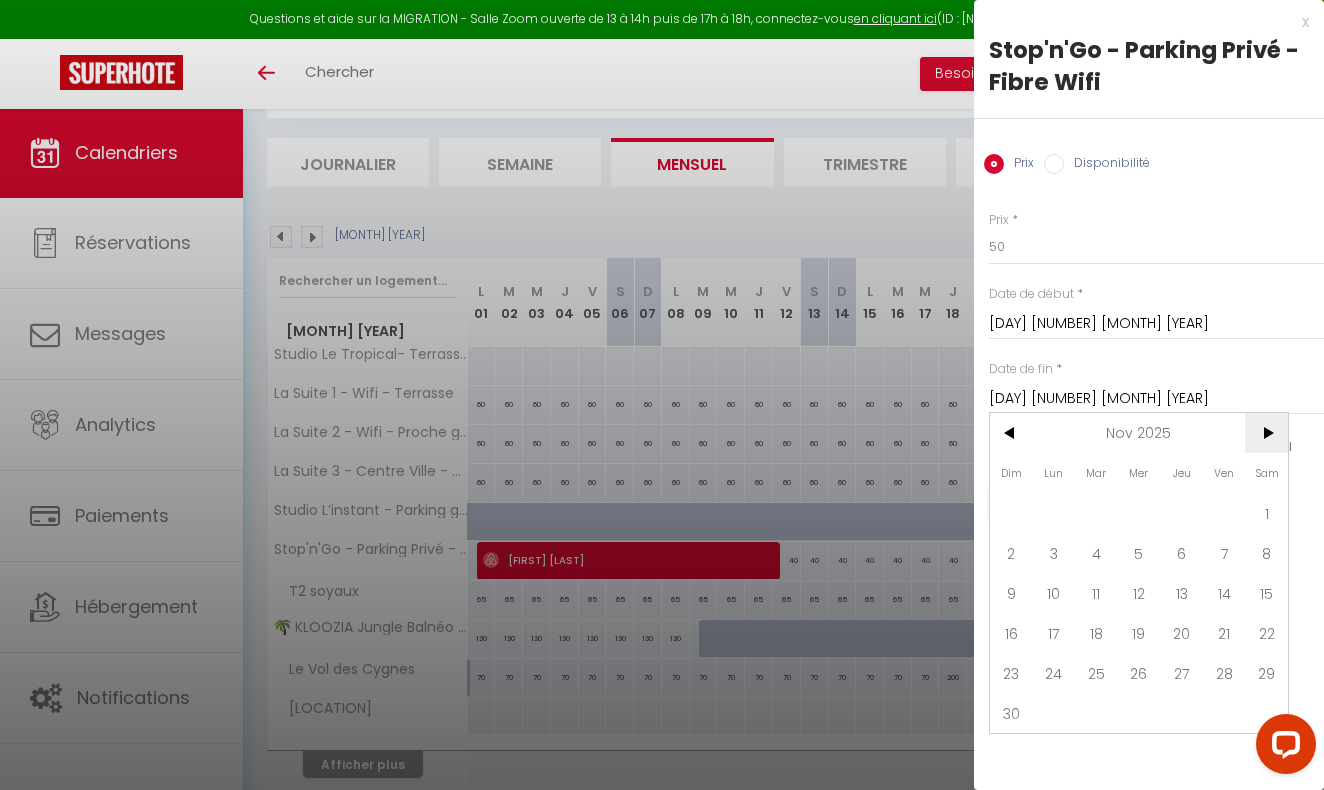 click on ">" at bounding box center (1266, 433) 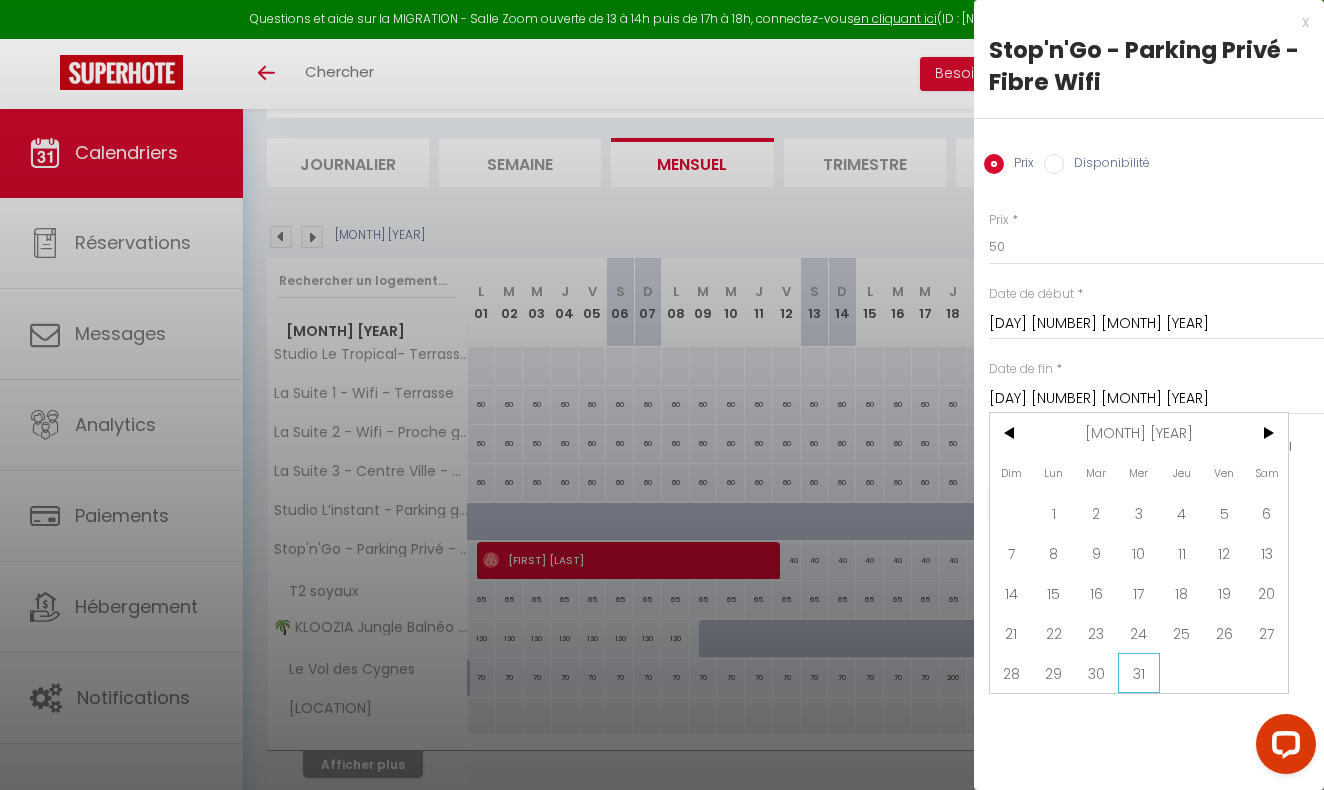 click on "31" at bounding box center (1139, 673) 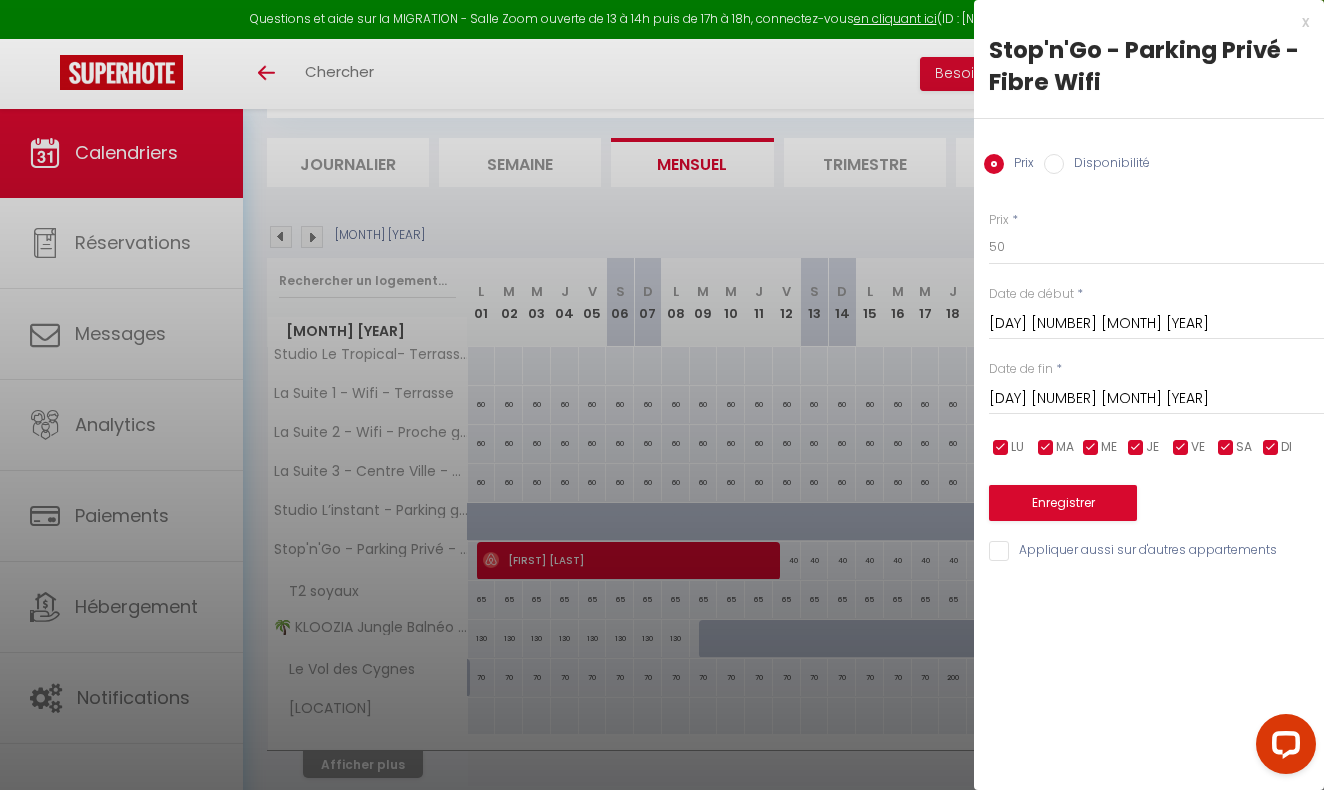 click on "Enregistrer" at bounding box center [1063, 503] 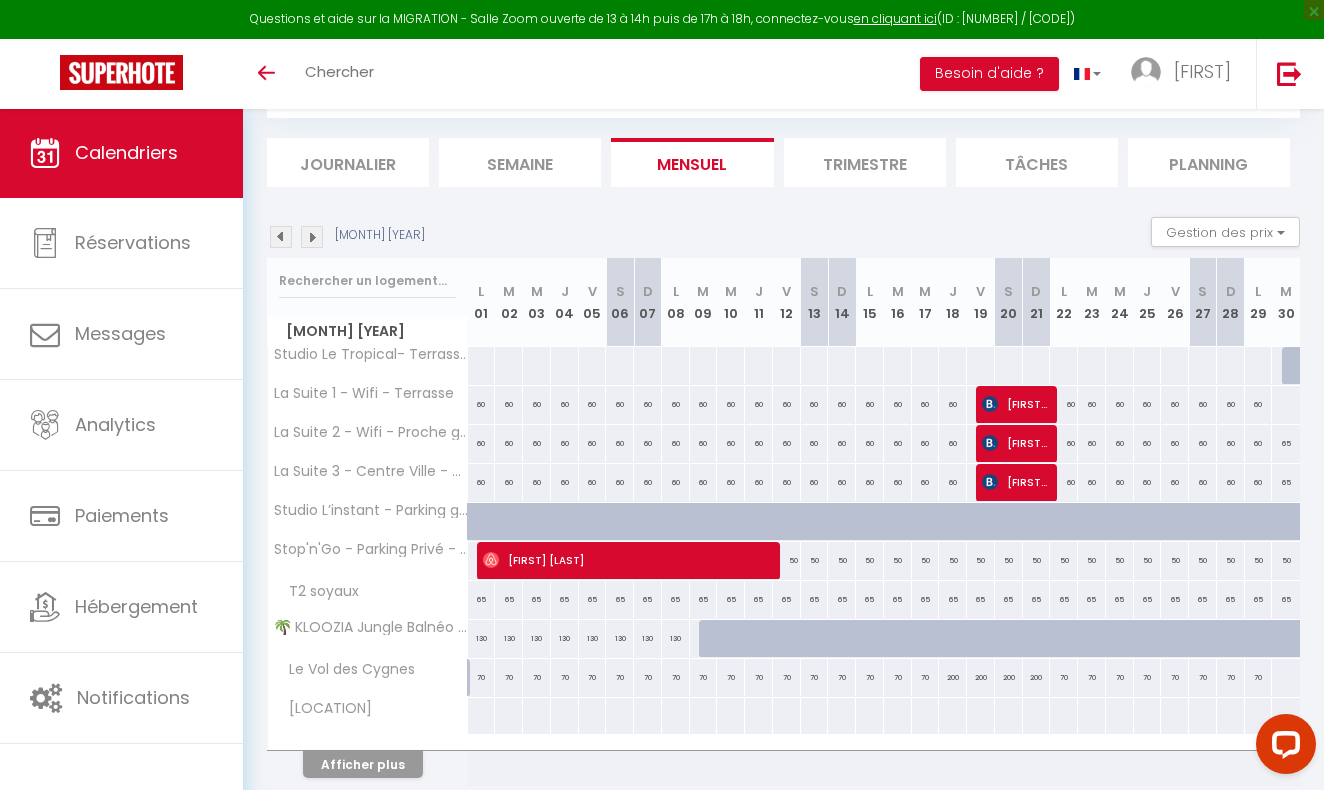 scroll, scrollTop: 109, scrollLeft: 0, axis: vertical 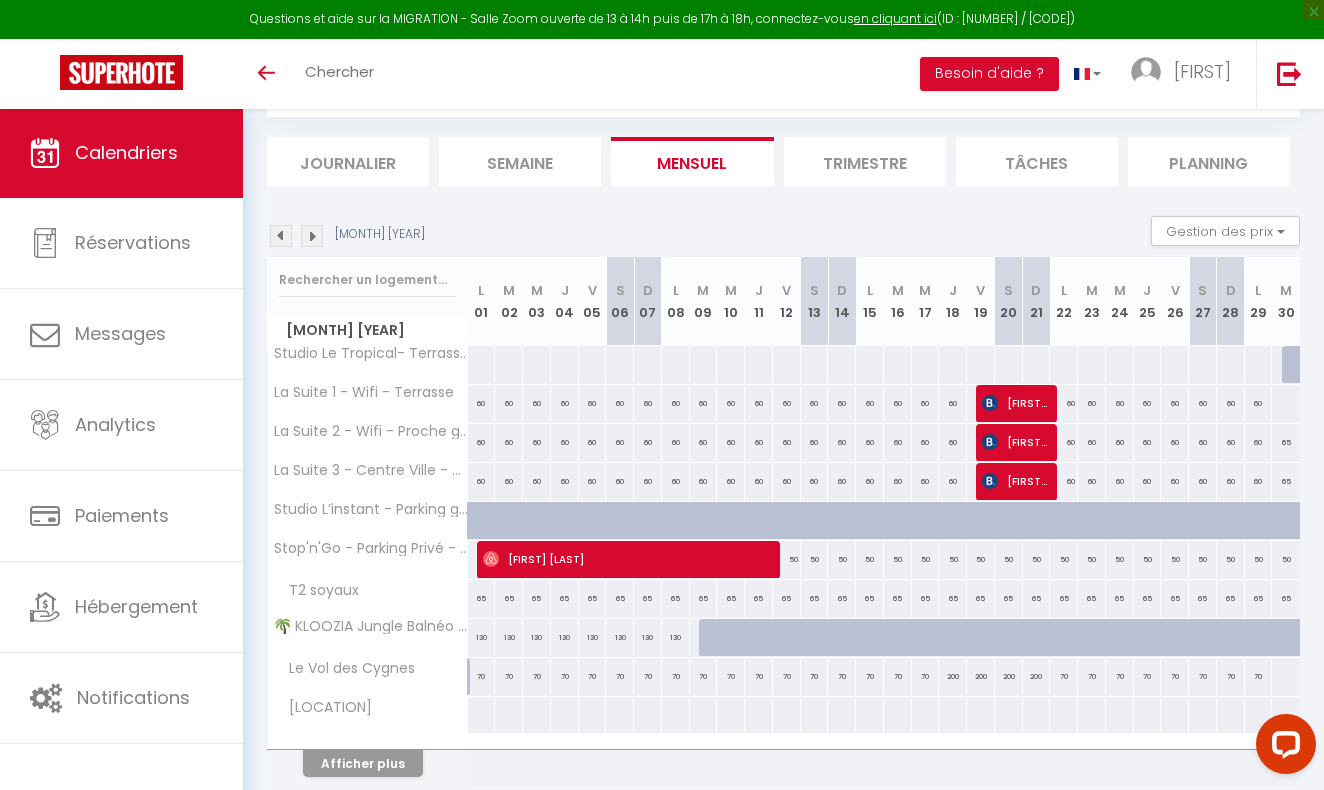 click at bounding box center (481, 364) 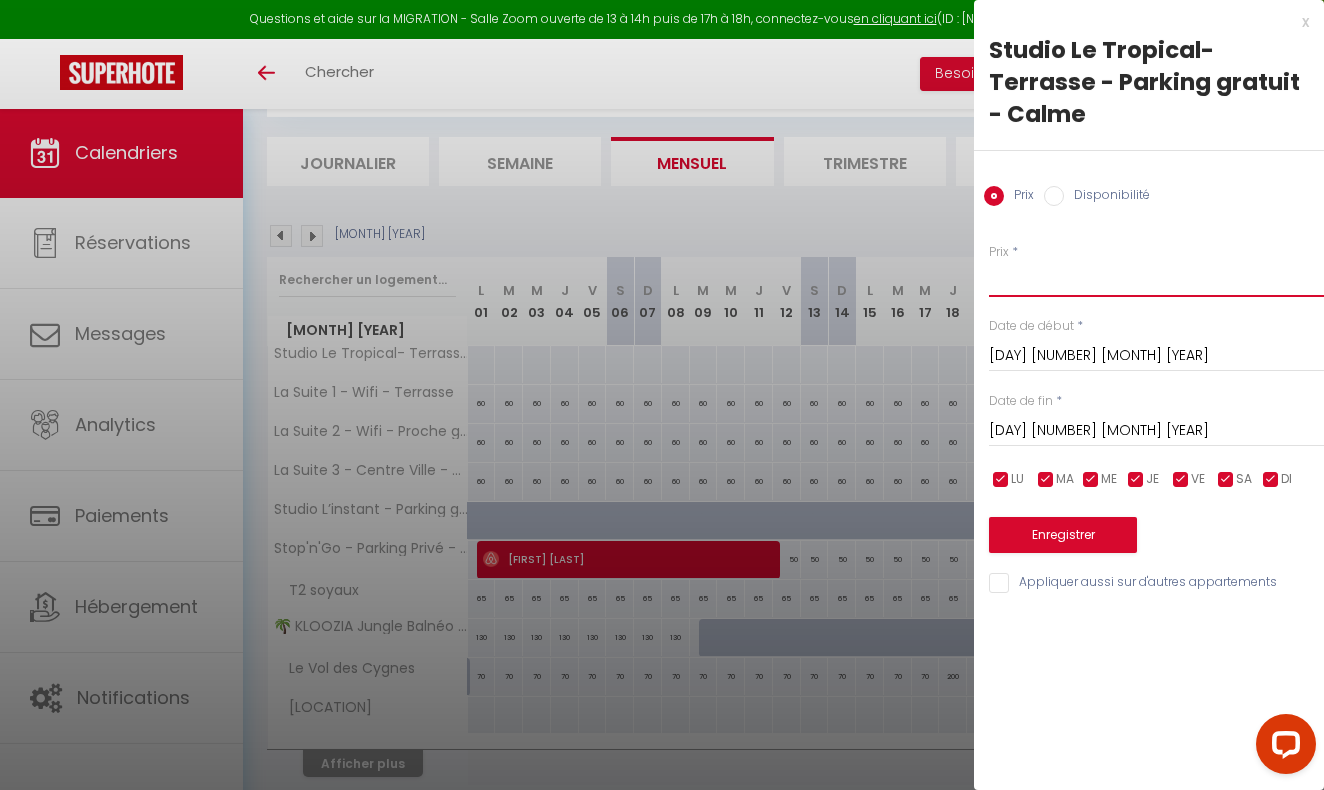 click on "Prix" at bounding box center [1156, 279] 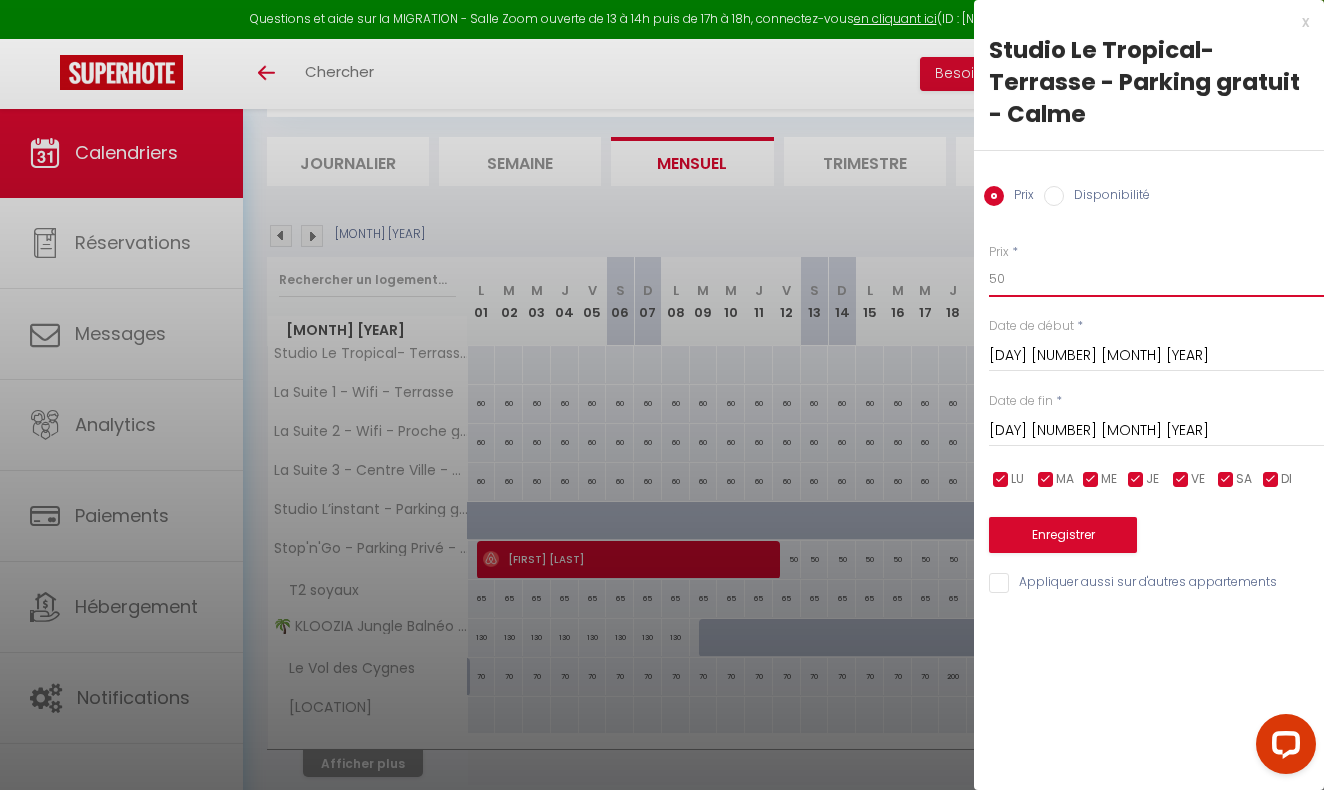 type on "50" 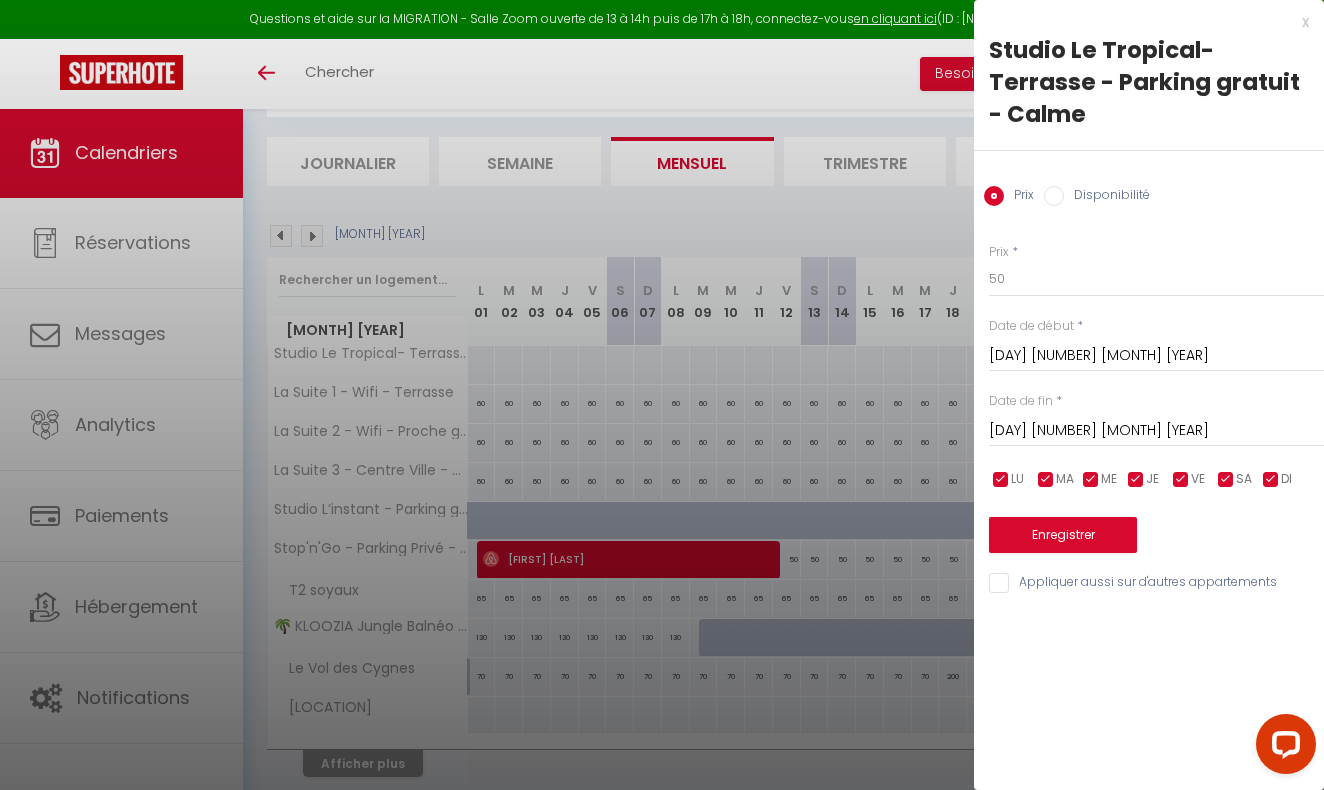 click on "[DAY] [NUMBER] [MONTH] [YEAR]" at bounding box center (1156, 431) 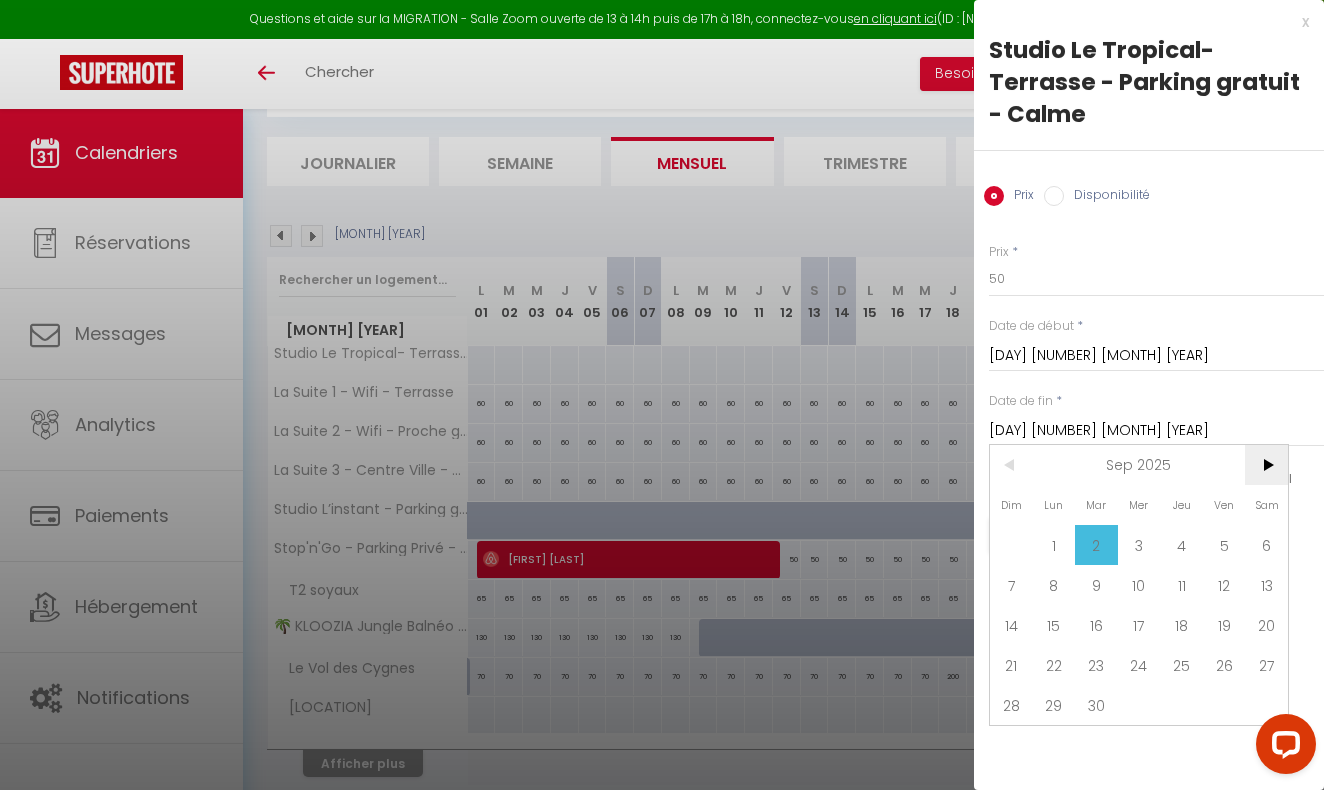 click on ">" at bounding box center (1266, 465) 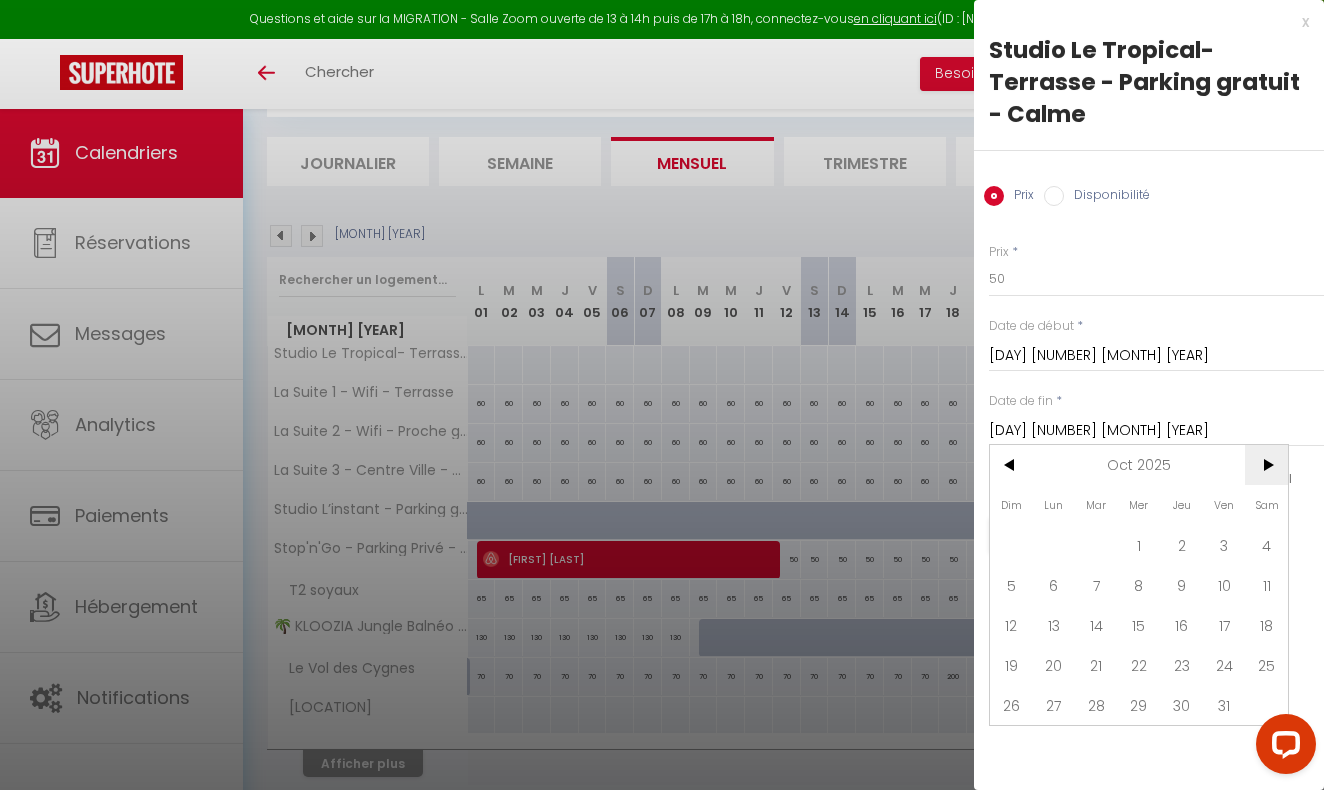 click on ">" at bounding box center [1266, 465] 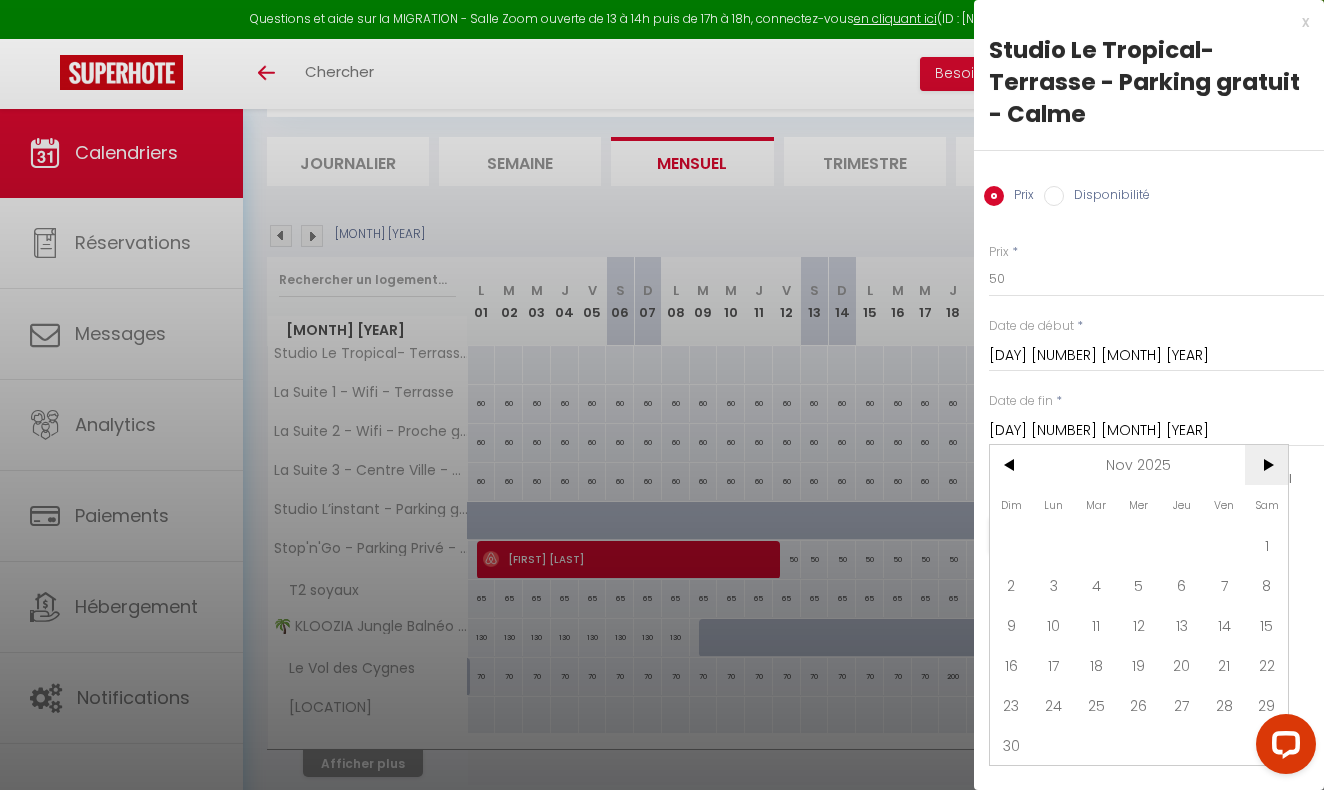 click on ">" at bounding box center (1266, 465) 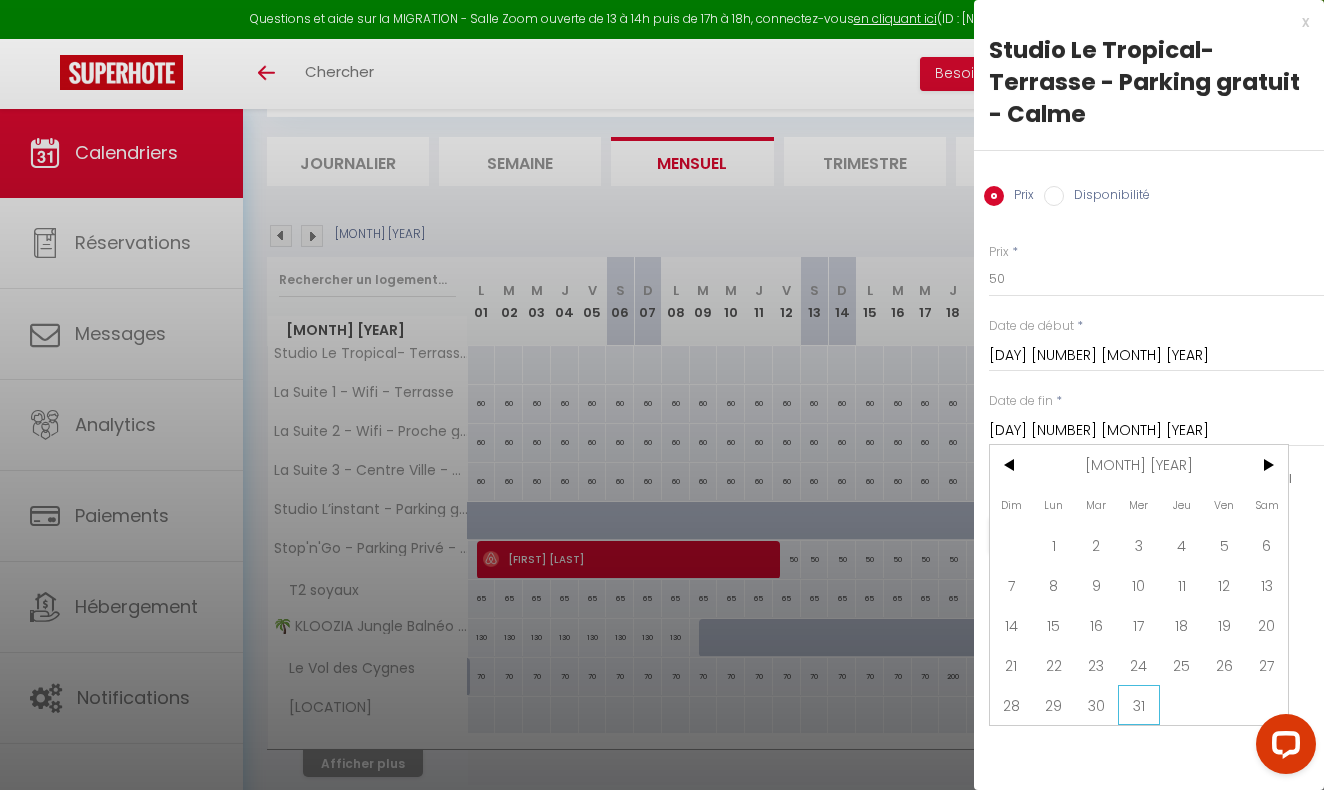 click on "31" at bounding box center (1139, 705) 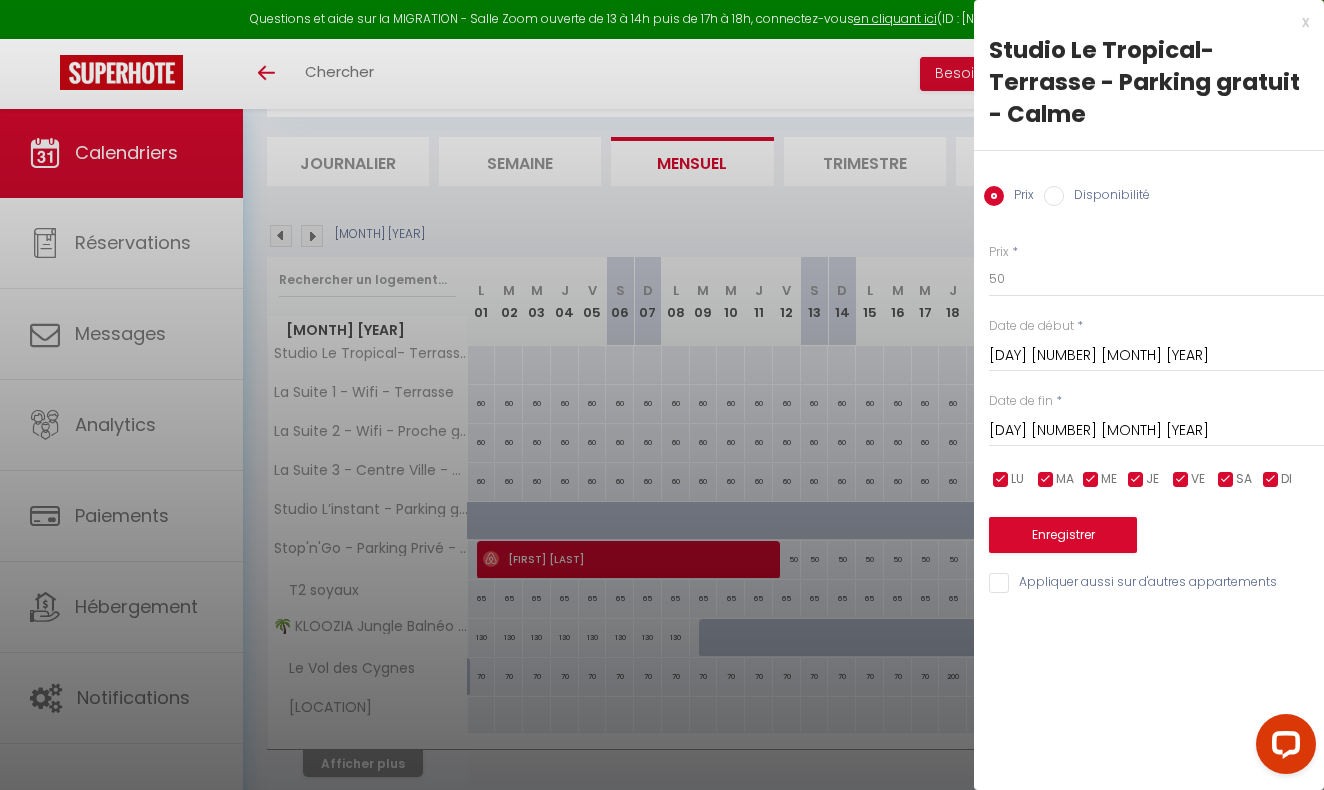click on "Enregistrer" at bounding box center (1063, 535) 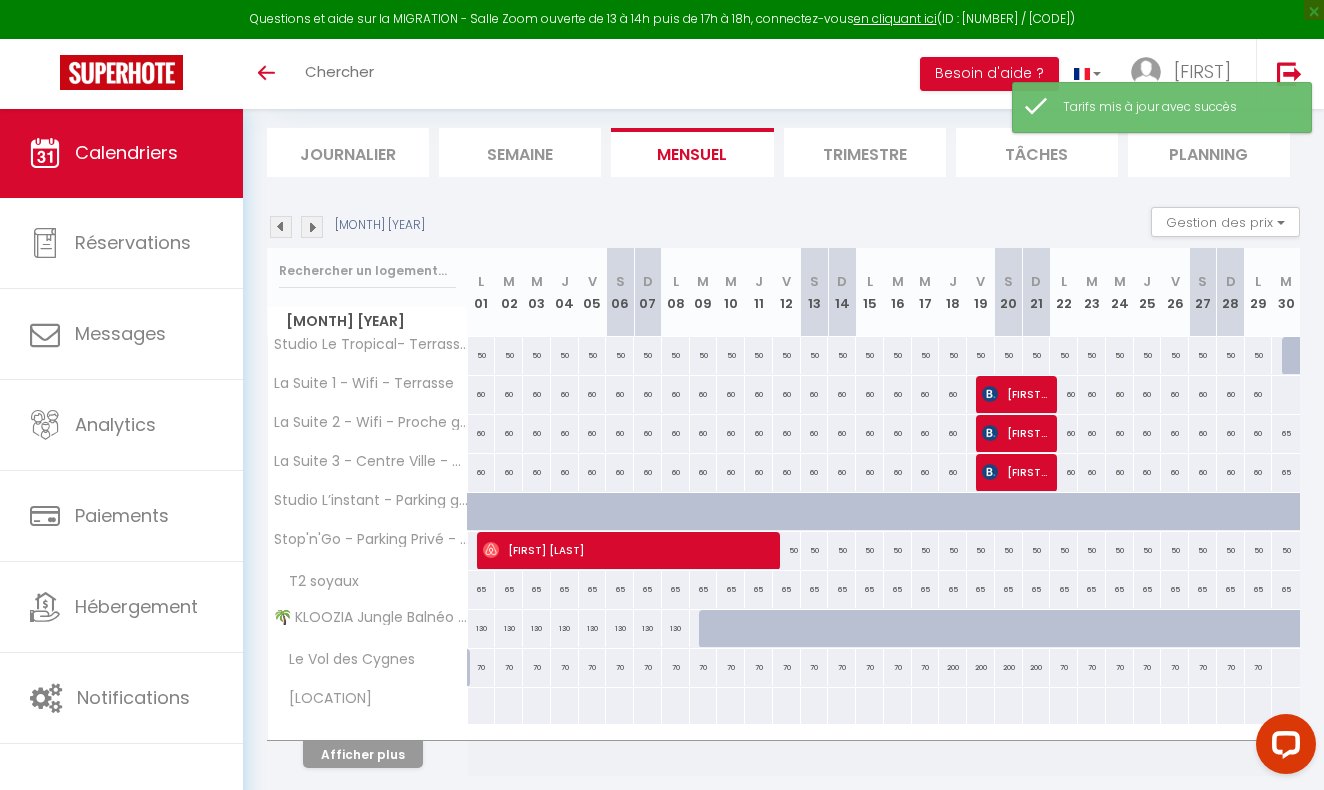 scroll, scrollTop: 108, scrollLeft: 0, axis: vertical 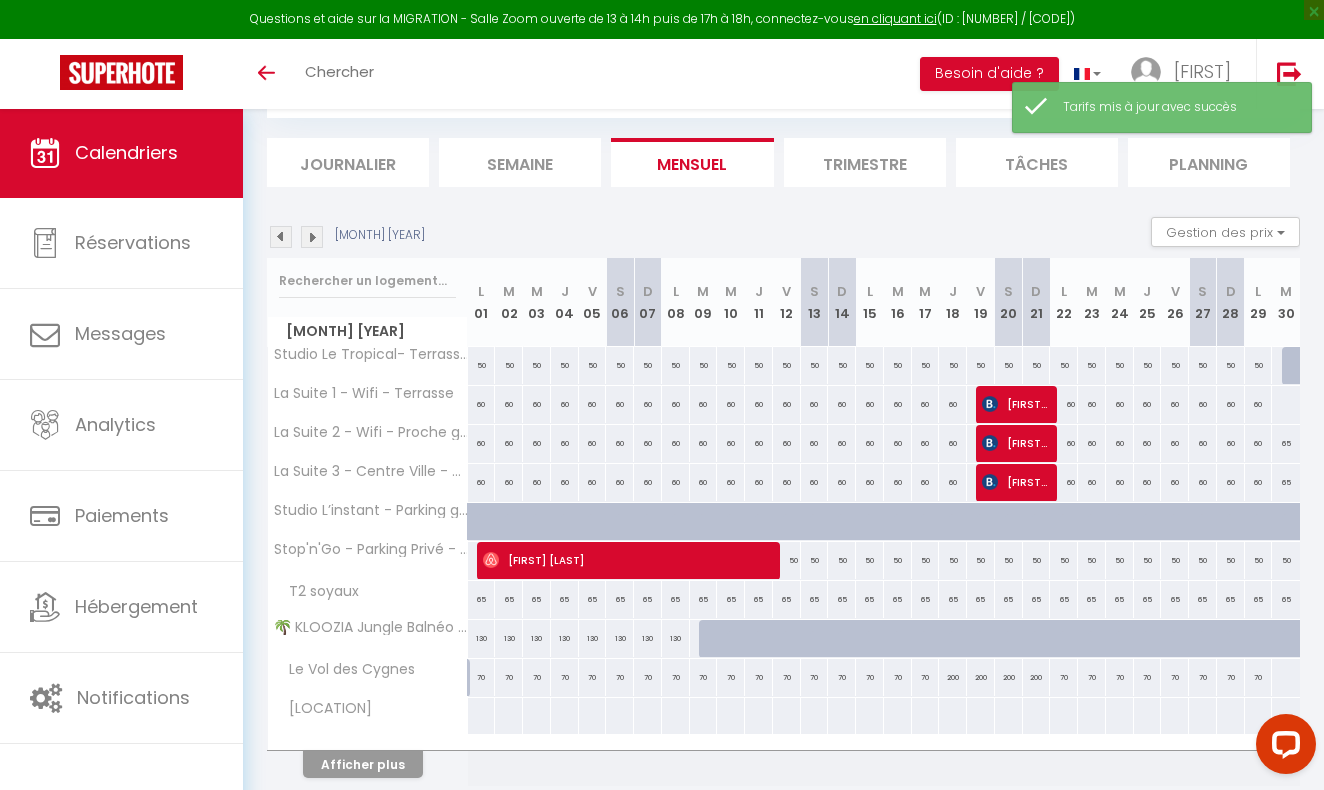 click at bounding box center [281, 237] 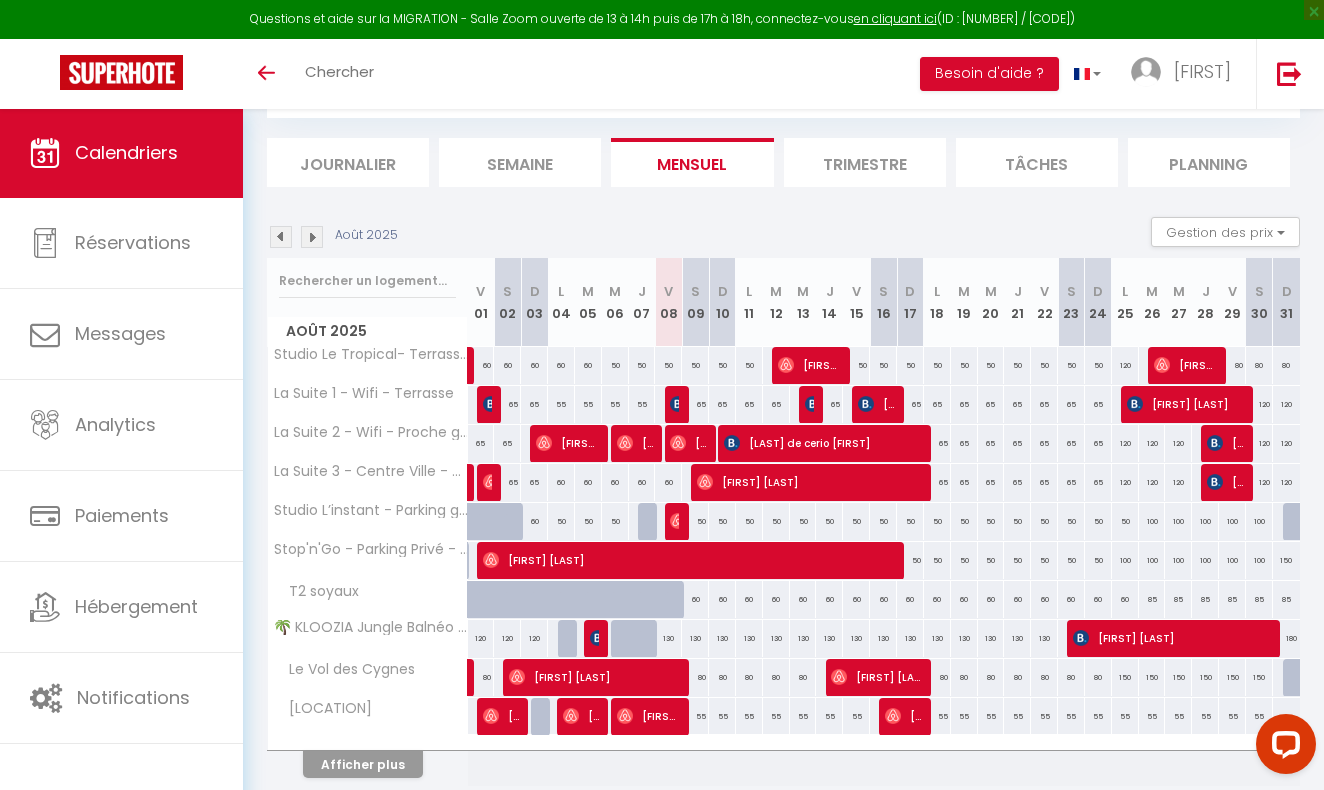 click at bounding box center [1282, 748] 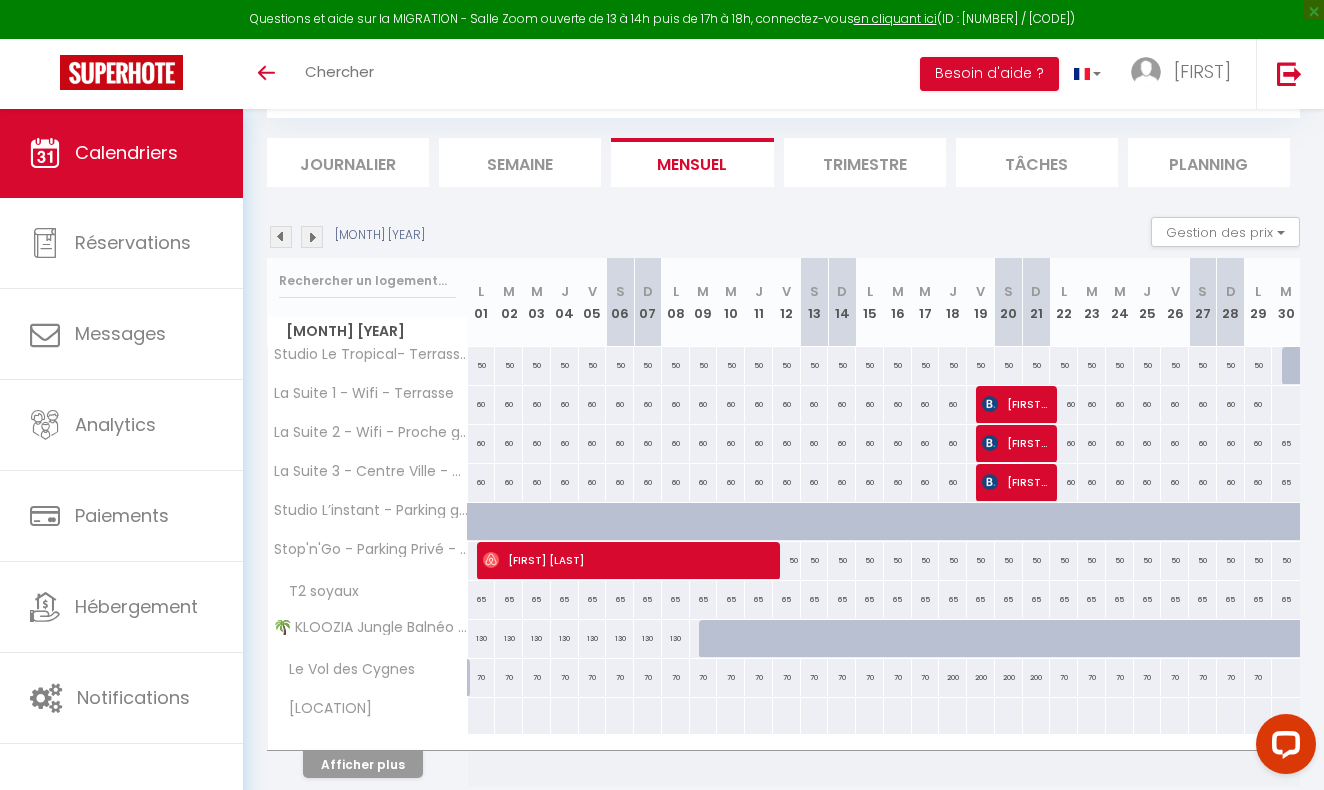 click at bounding box center (481, 716) 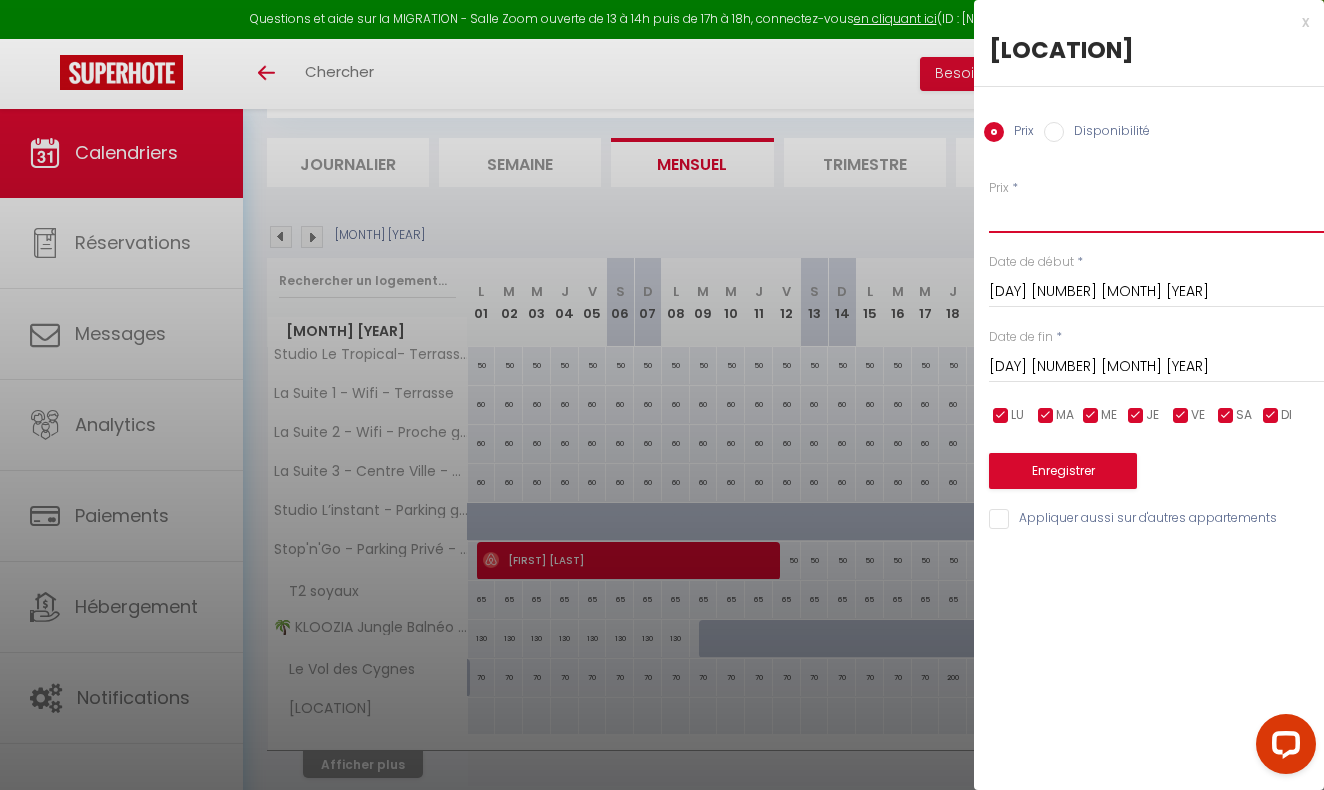 click on "Prix" at bounding box center (1156, 215) 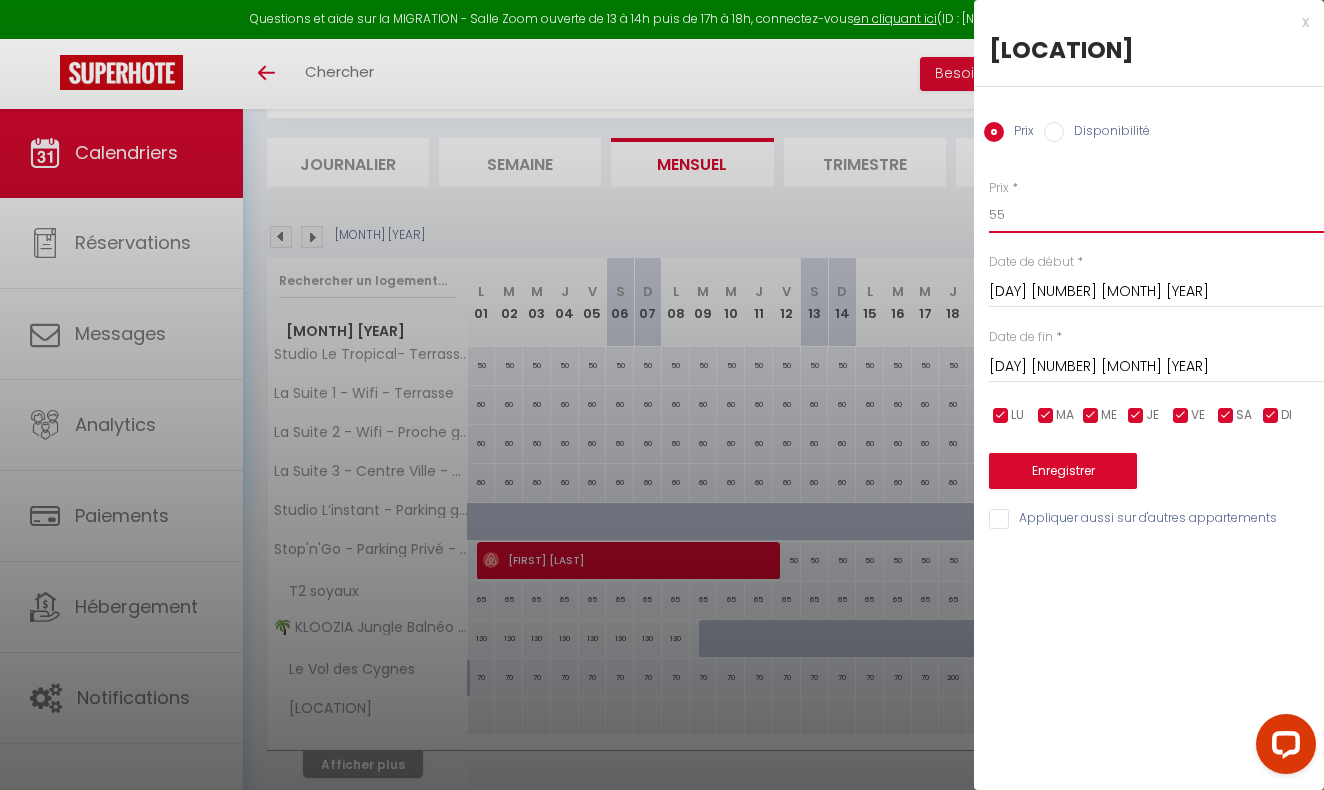 type on "55" 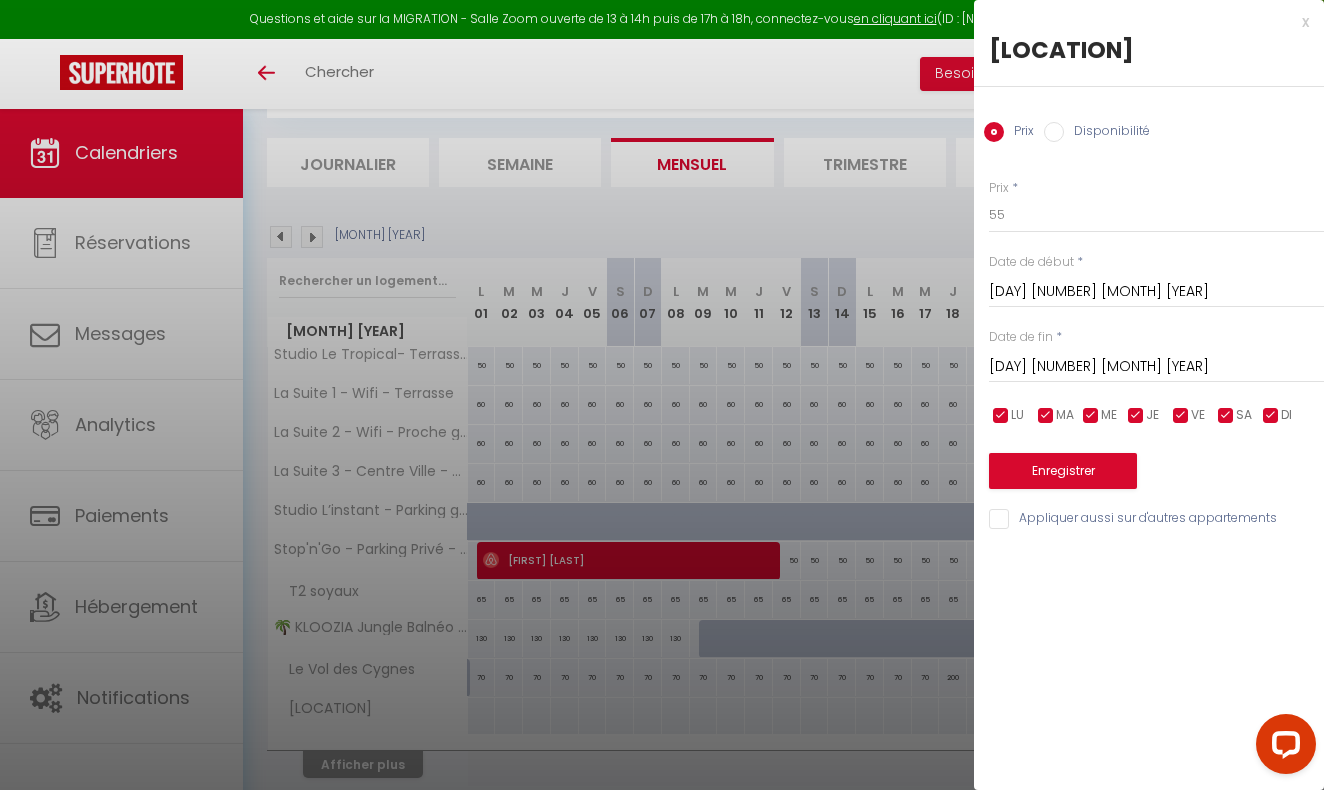 click on "[DAY] [NUMBER] [MONTH] [YEAR]" at bounding box center [1156, 367] 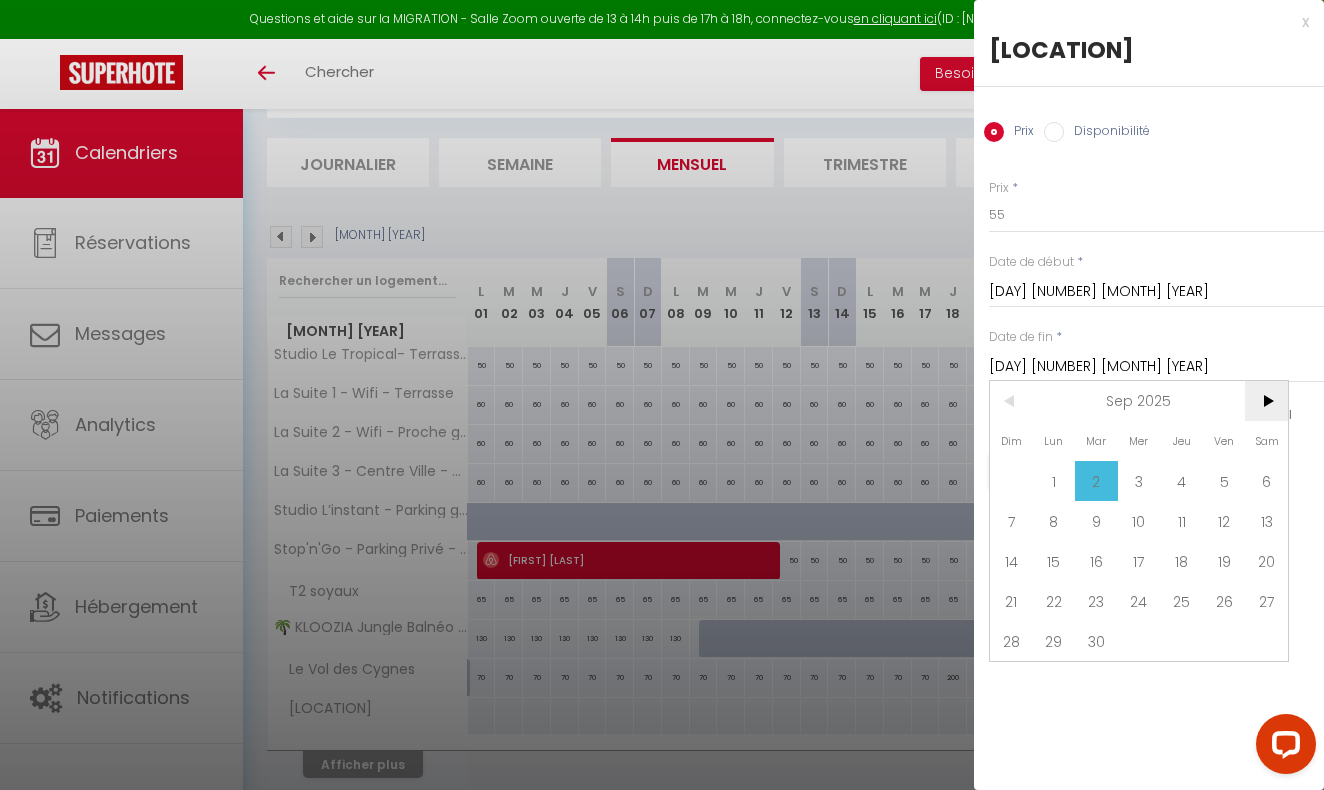 click on ">" at bounding box center (1266, 401) 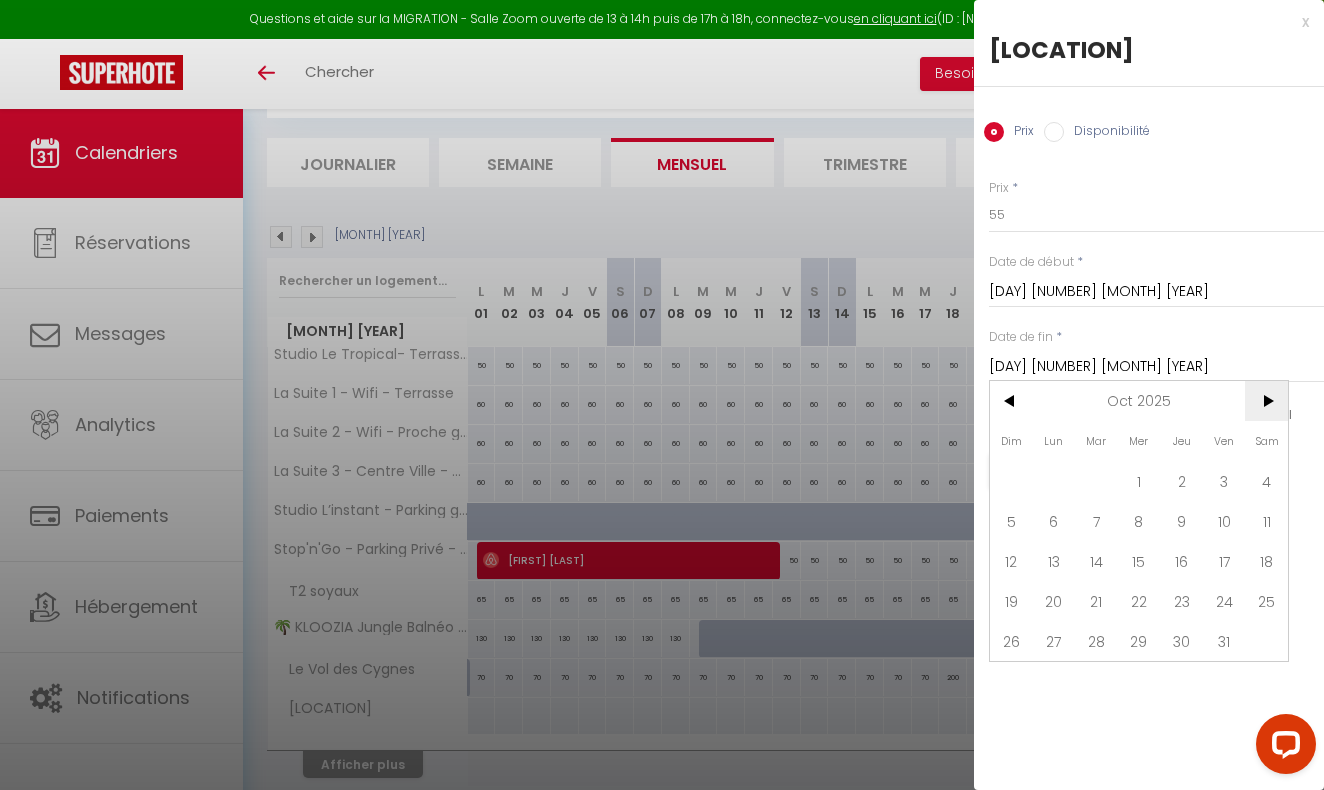 click on ">" at bounding box center (1266, 401) 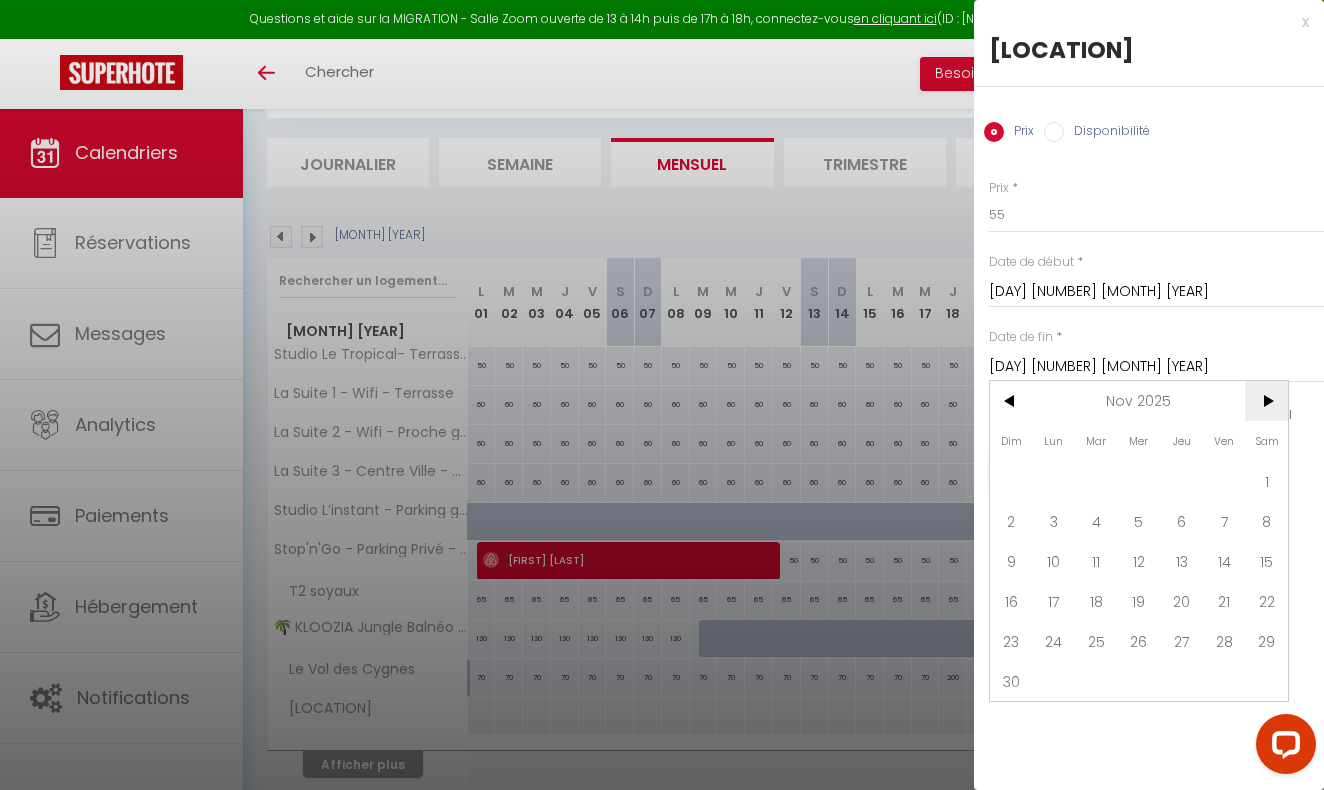 click on ">" at bounding box center (1266, 401) 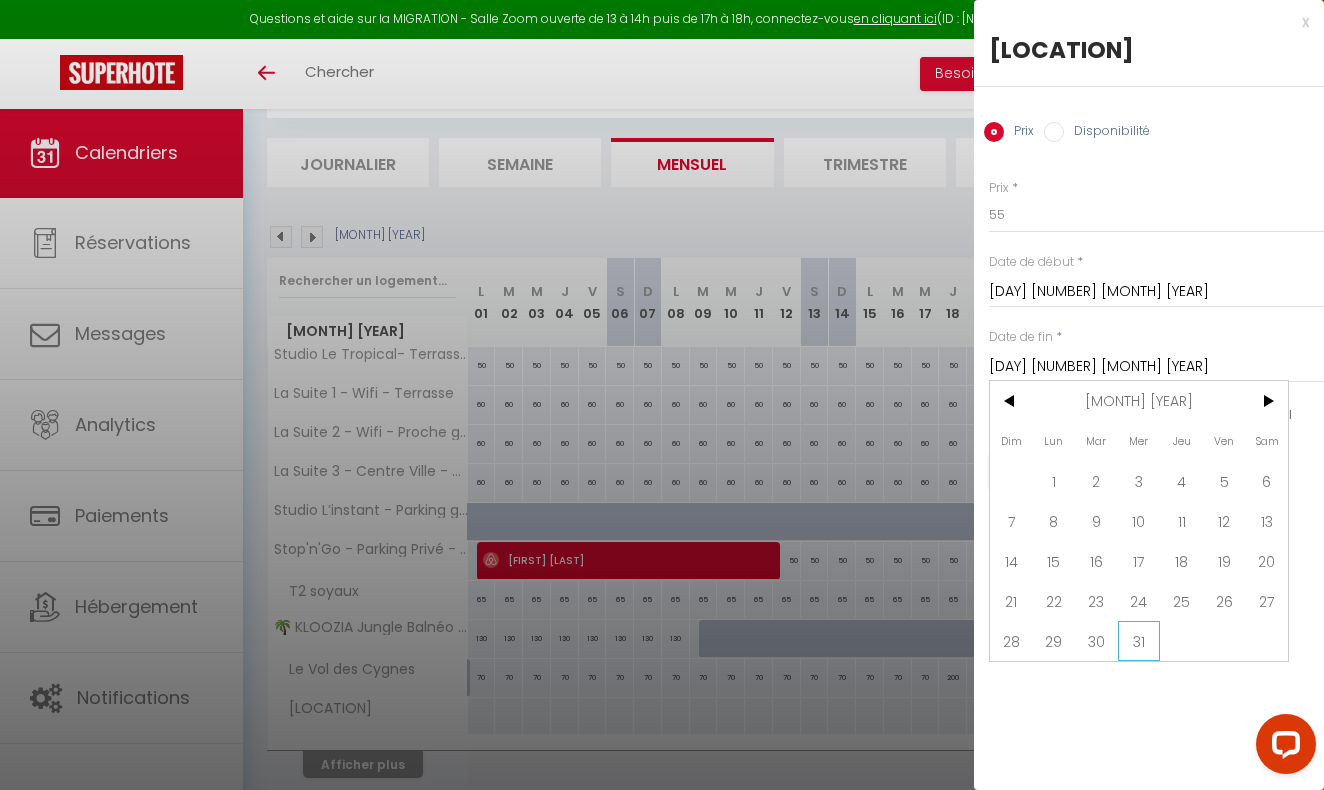 click on "31" at bounding box center (1139, 641) 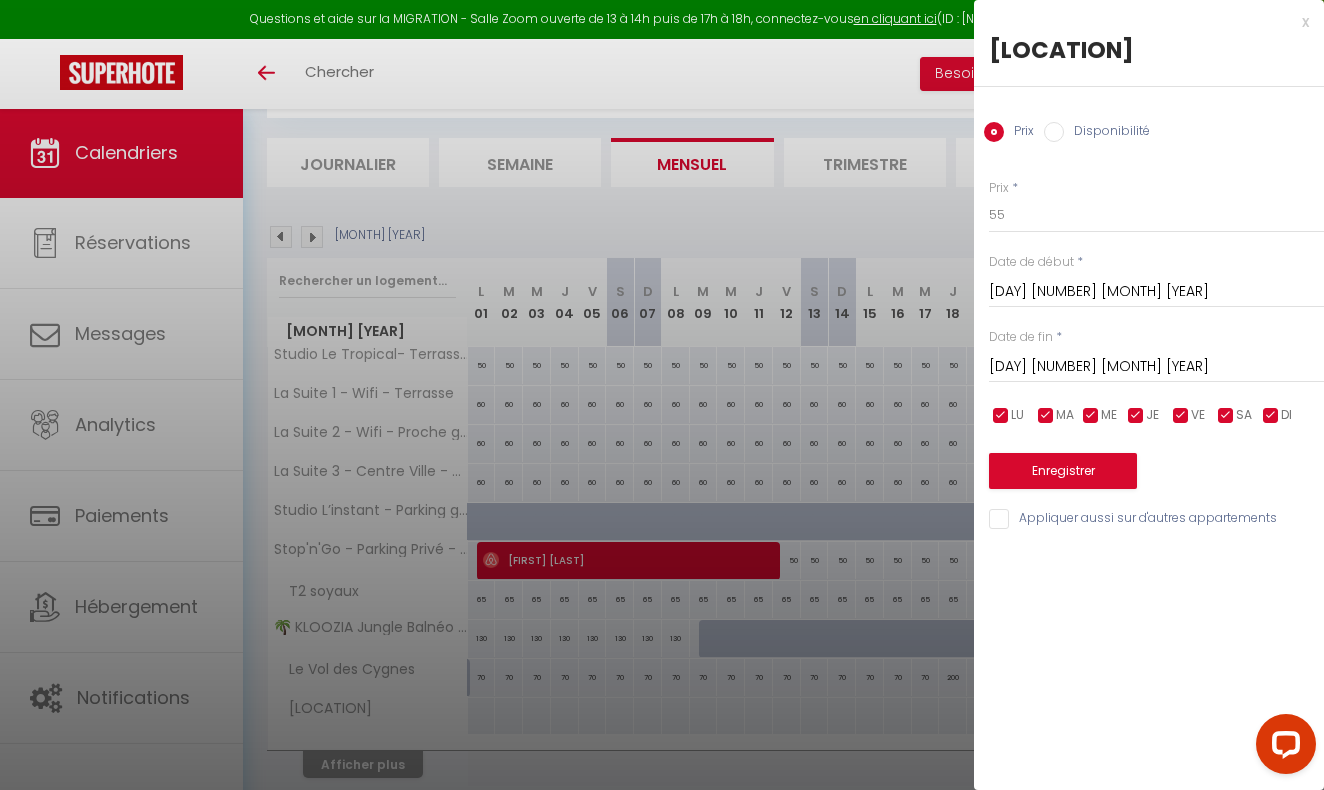 click on "Enregistrer" at bounding box center [1063, 471] 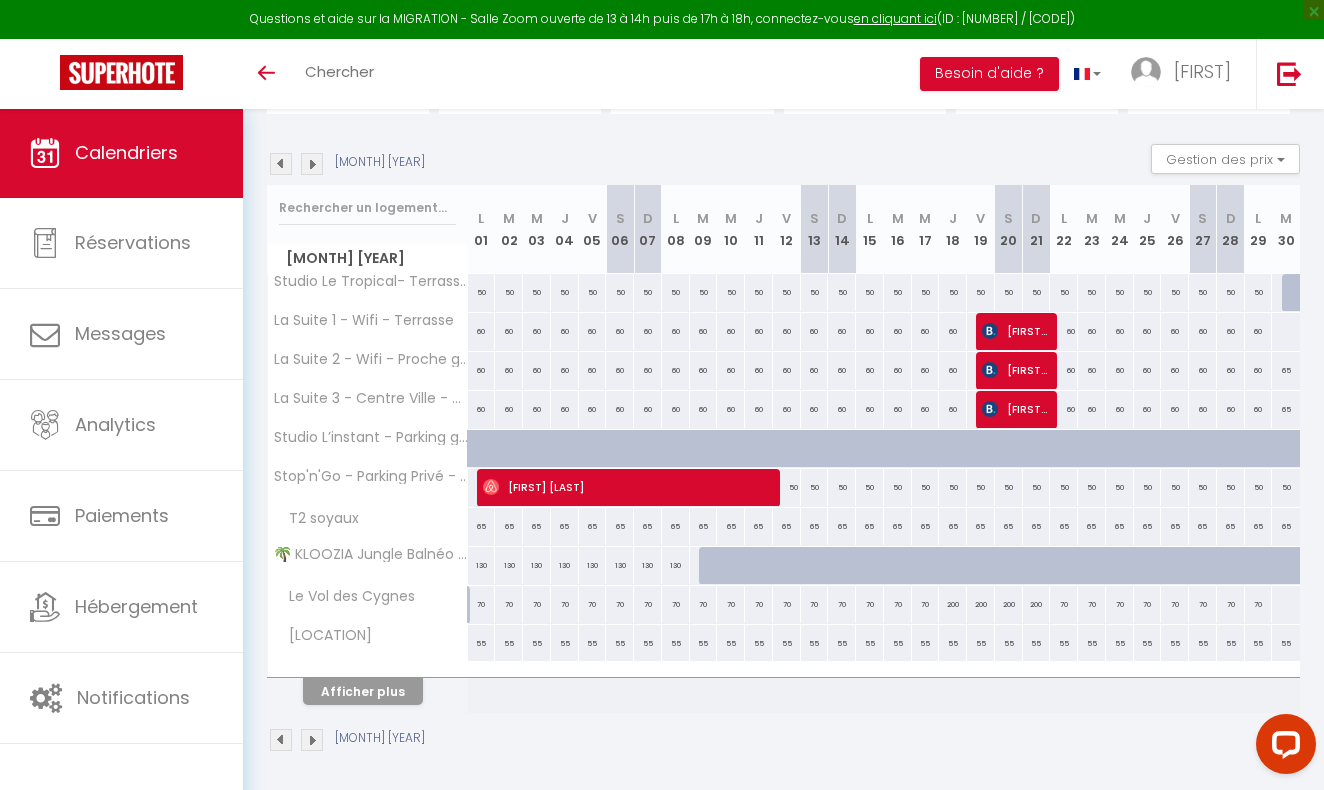scroll, scrollTop: 185, scrollLeft: 0, axis: vertical 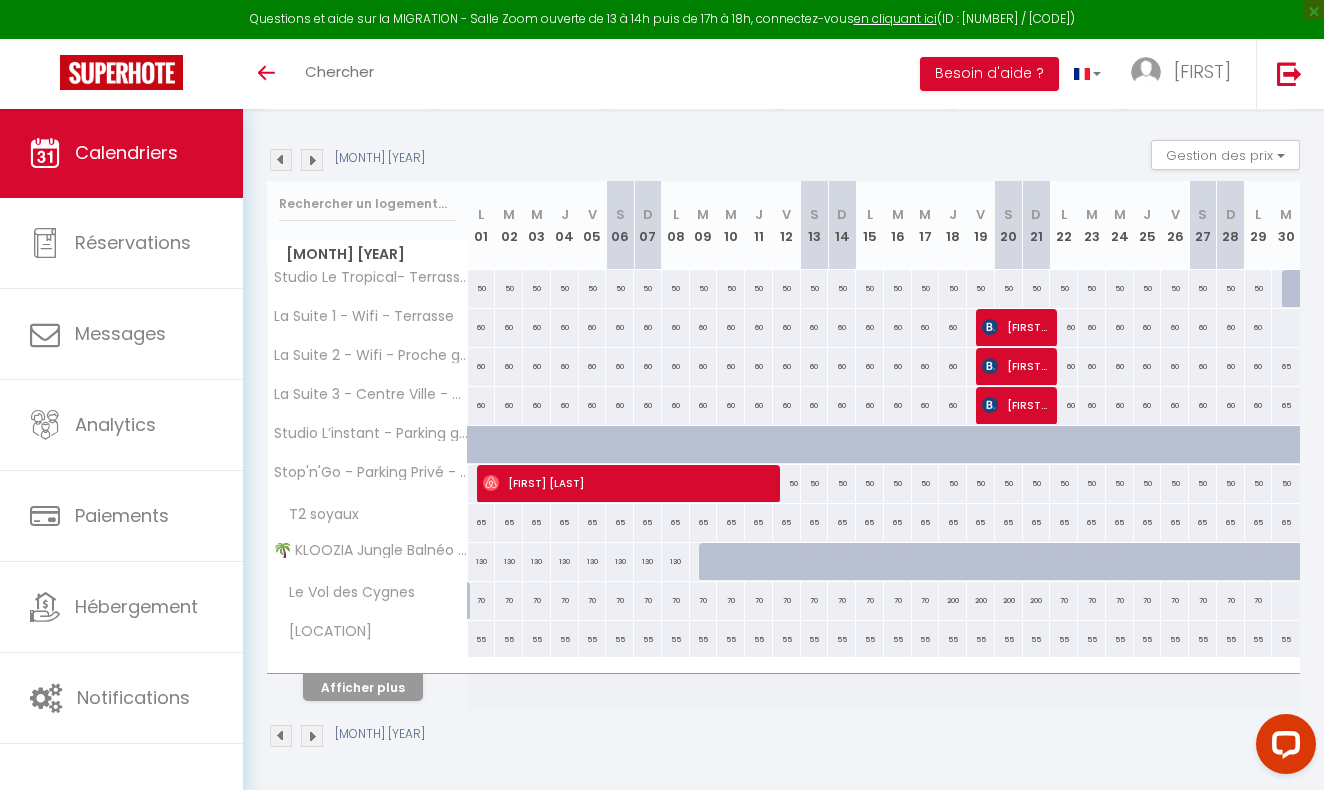 click on "Afficher plus" at bounding box center (363, 687) 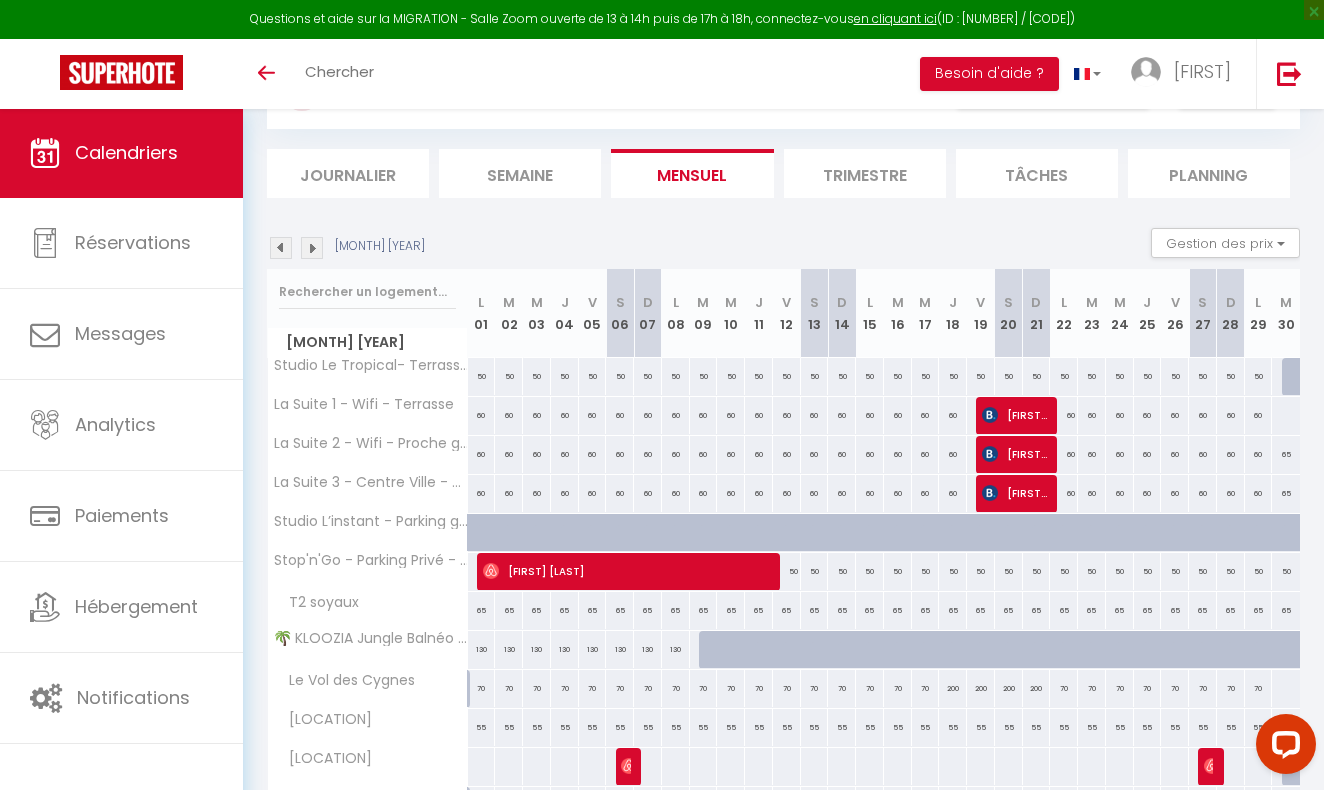 scroll, scrollTop: 74, scrollLeft: 0, axis: vertical 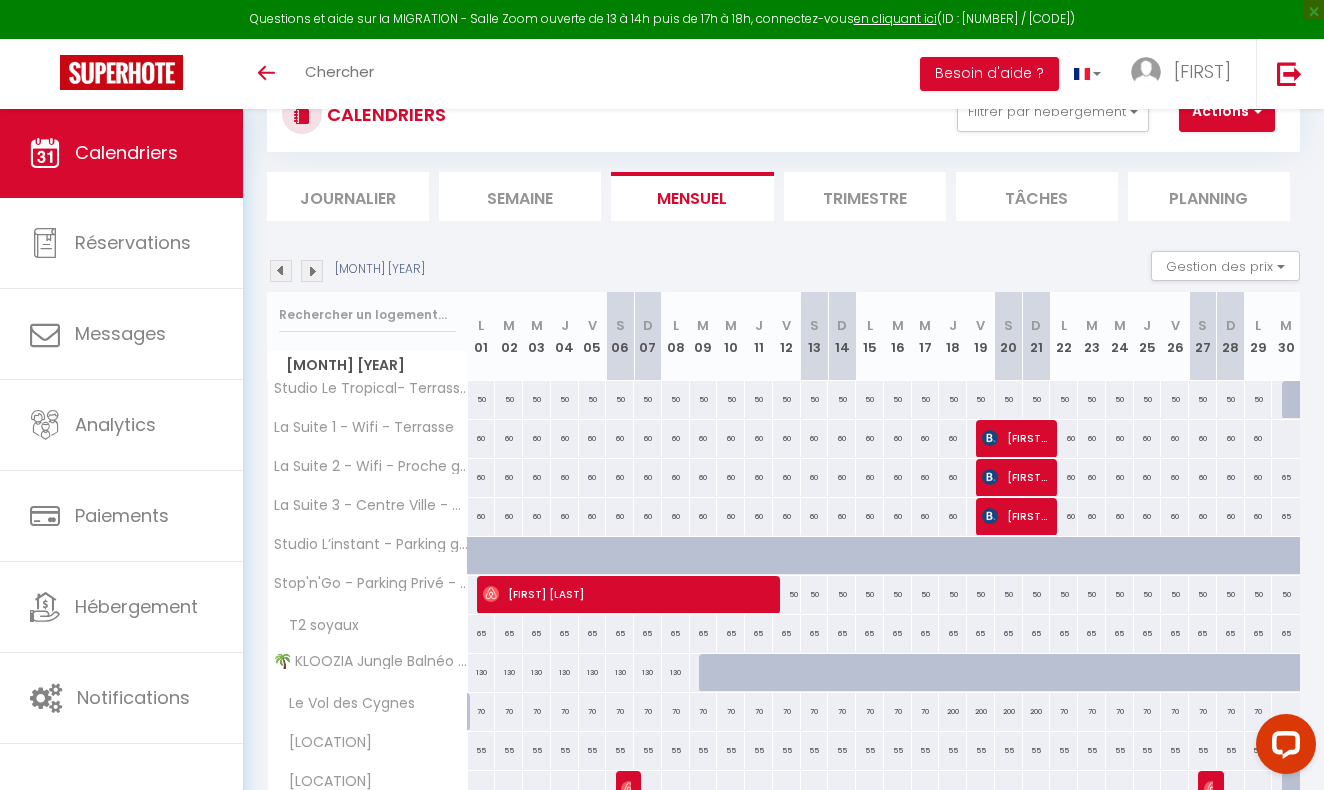 click at bounding box center (281, 271) 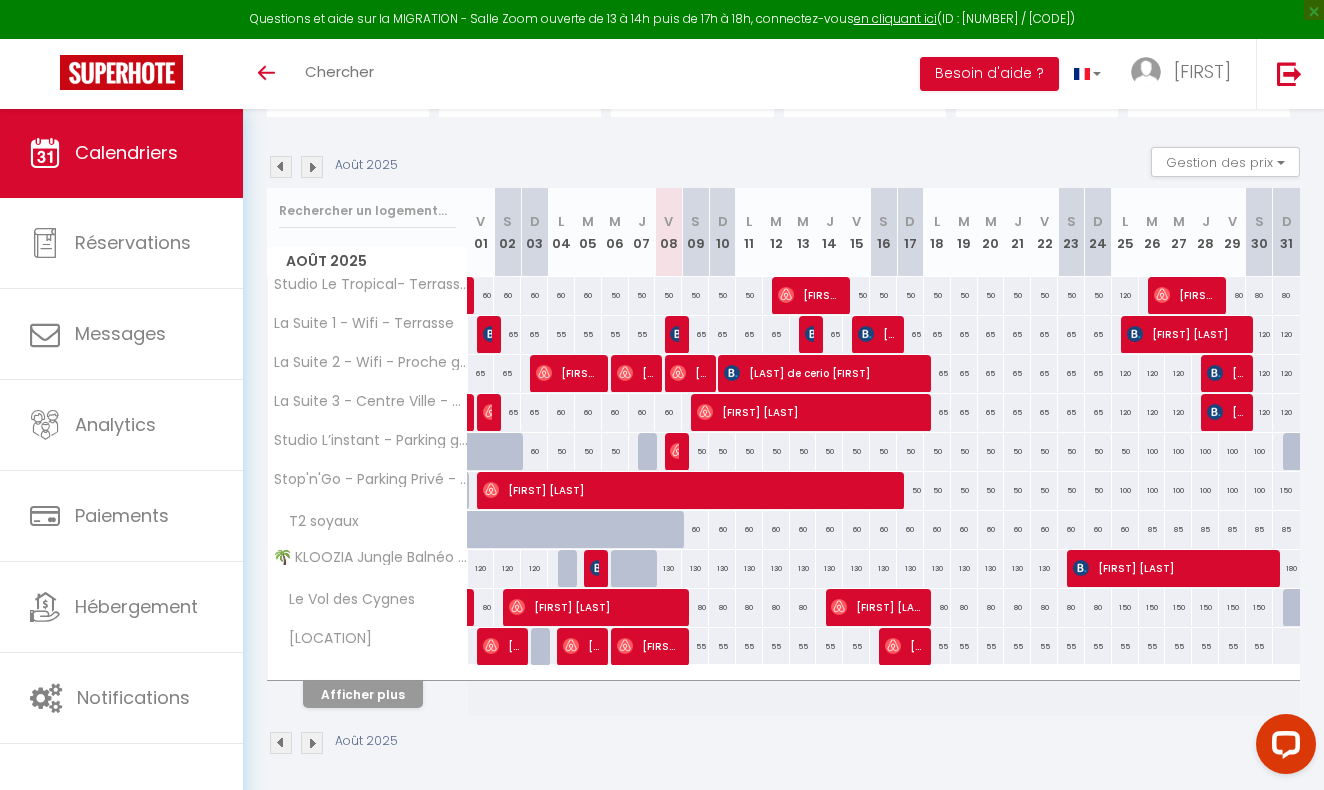 scroll, scrollTop: 185, scrollLeft: 0, axis: vertical 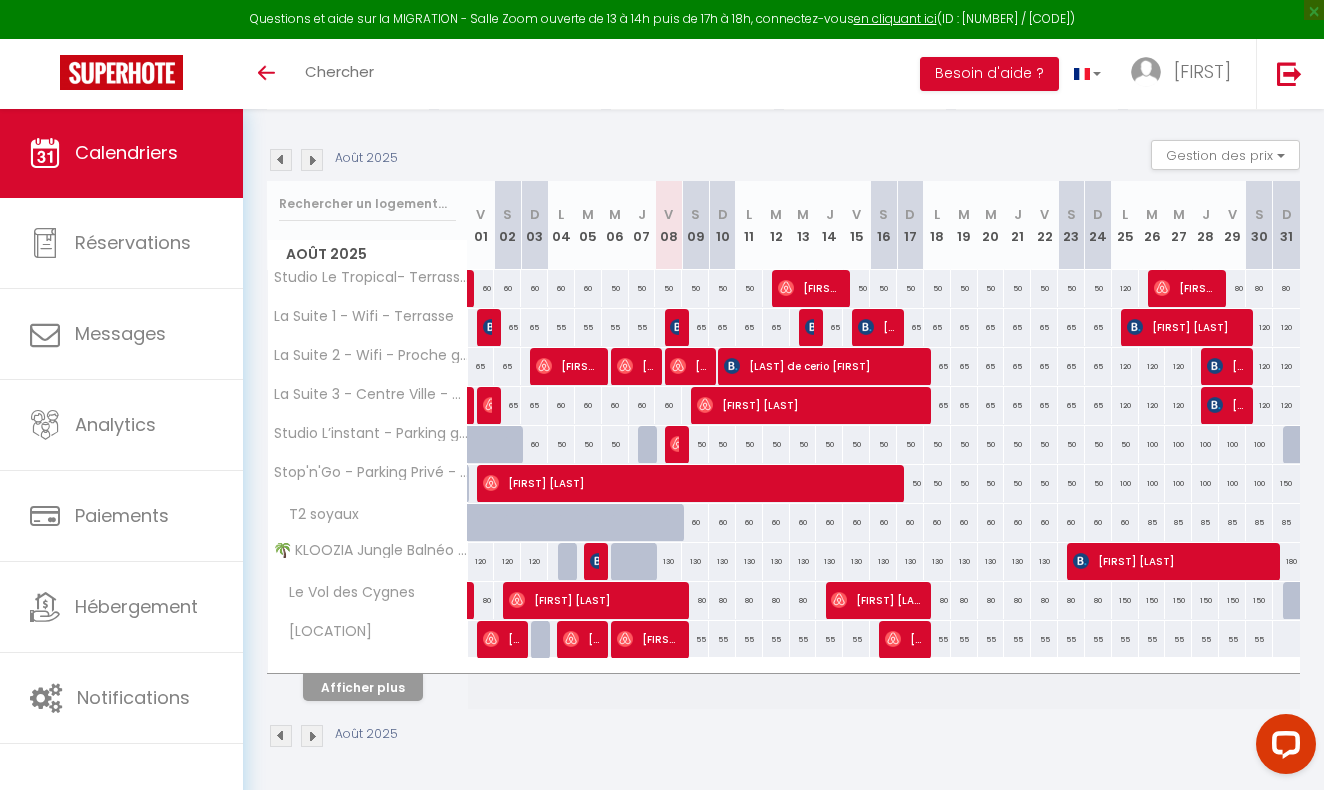 click on "Afficher plus" at bounding box center [363, 687] 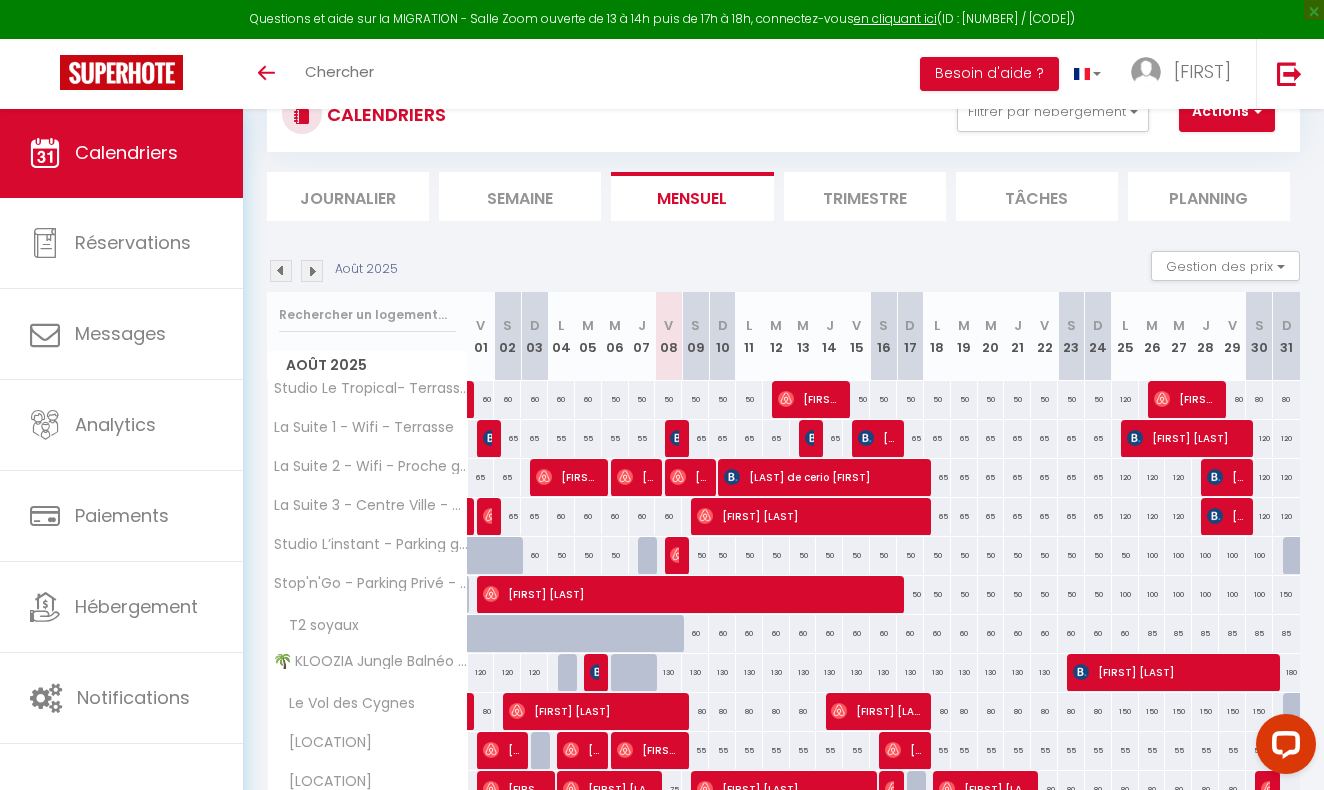 scroll, scrollTop: 77, scrollLeft: 0, axis: vertical 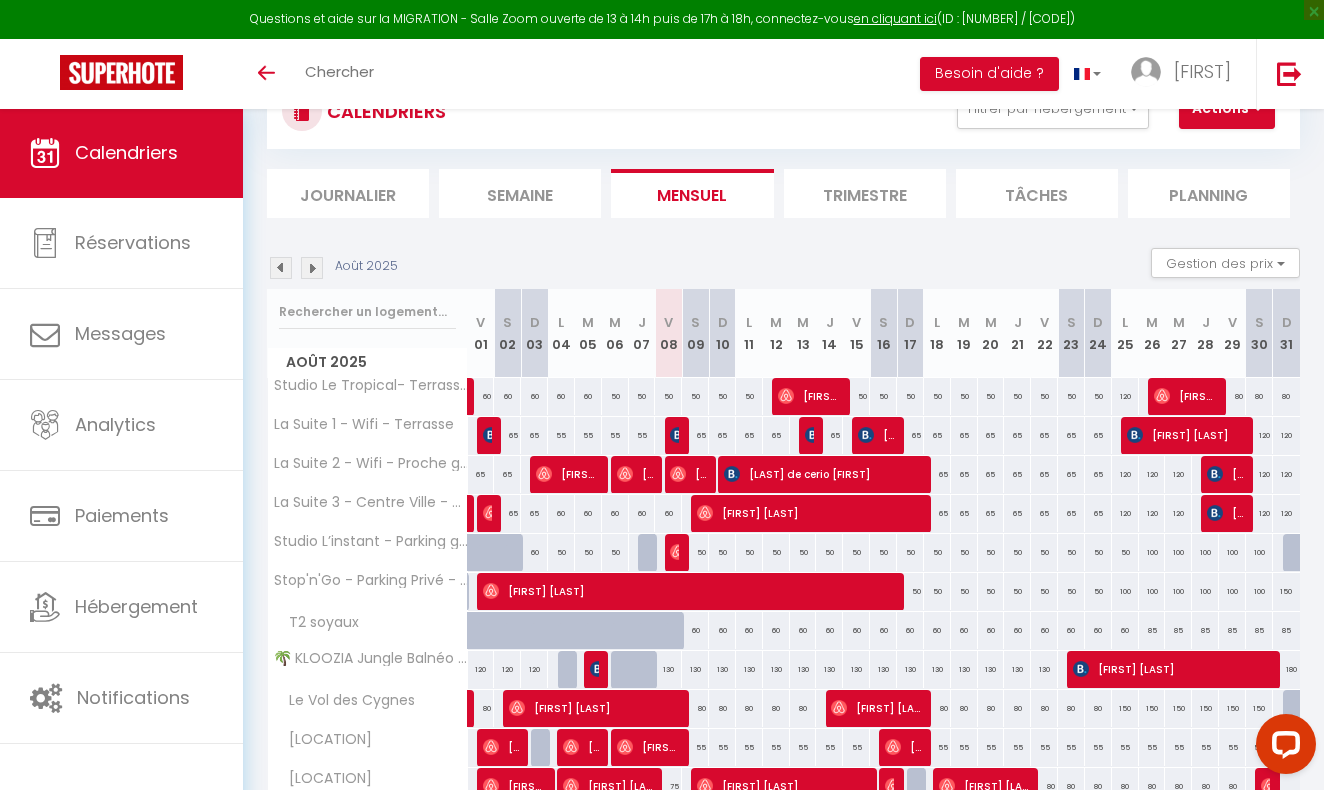 click at bounding box center (312, 268) 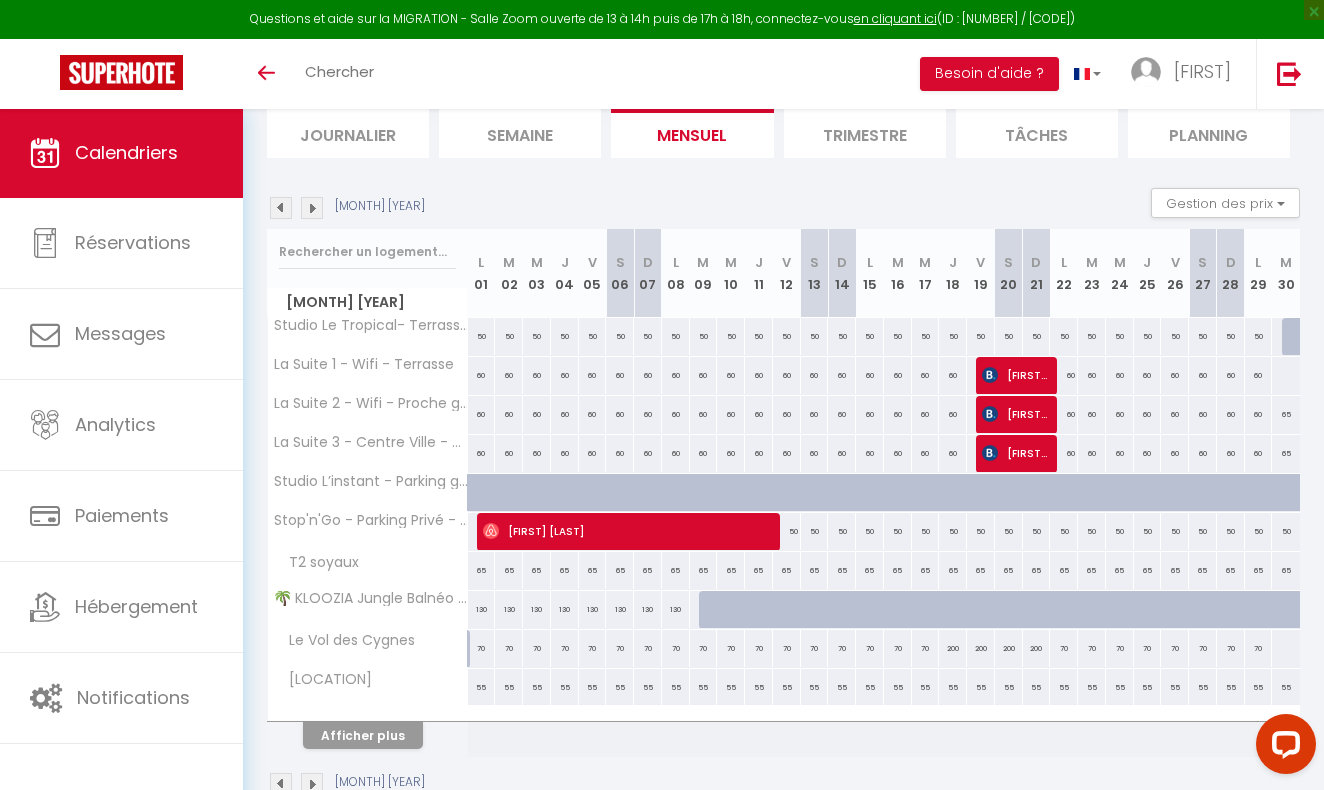 scroll, scrollTop: 158, scrollLeft: 0, axis: vertical 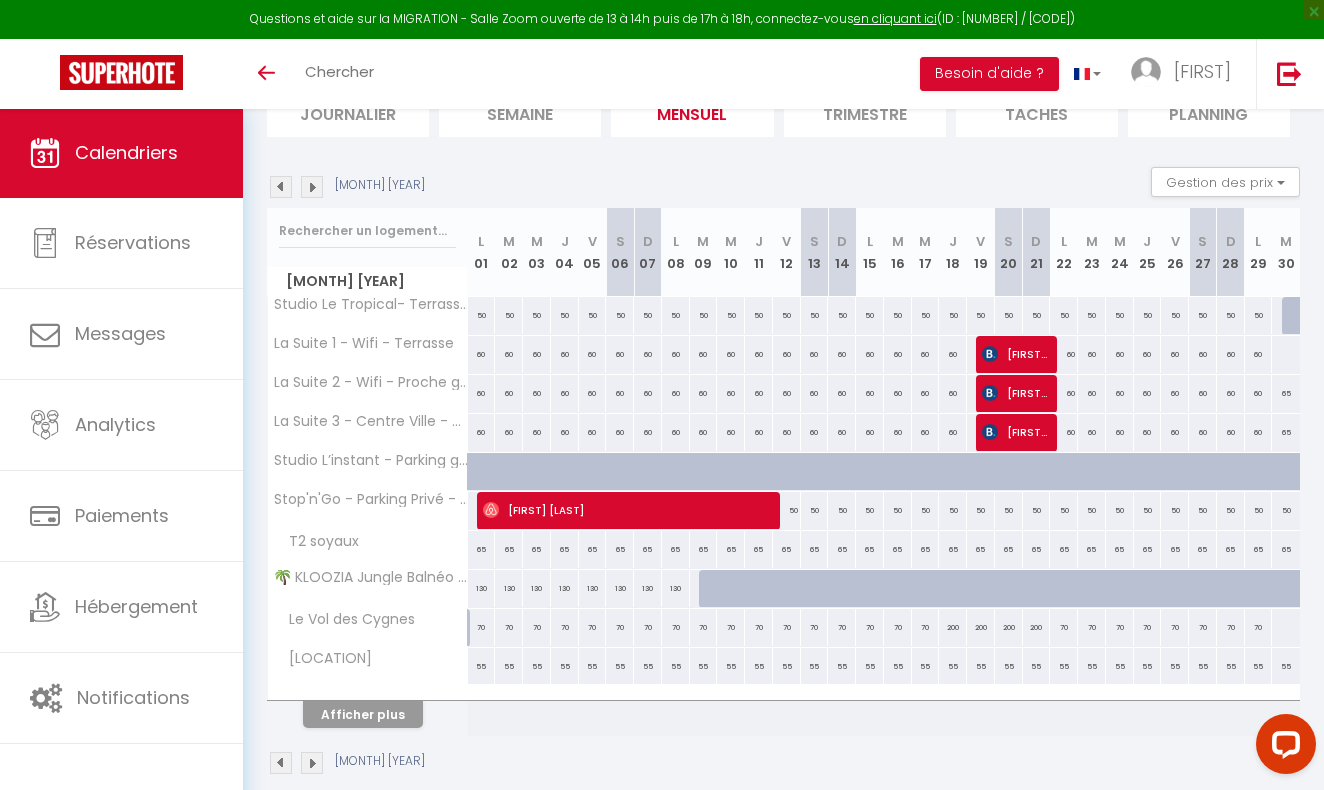 click on "Afficher plus" at bounding box center [363, 714] 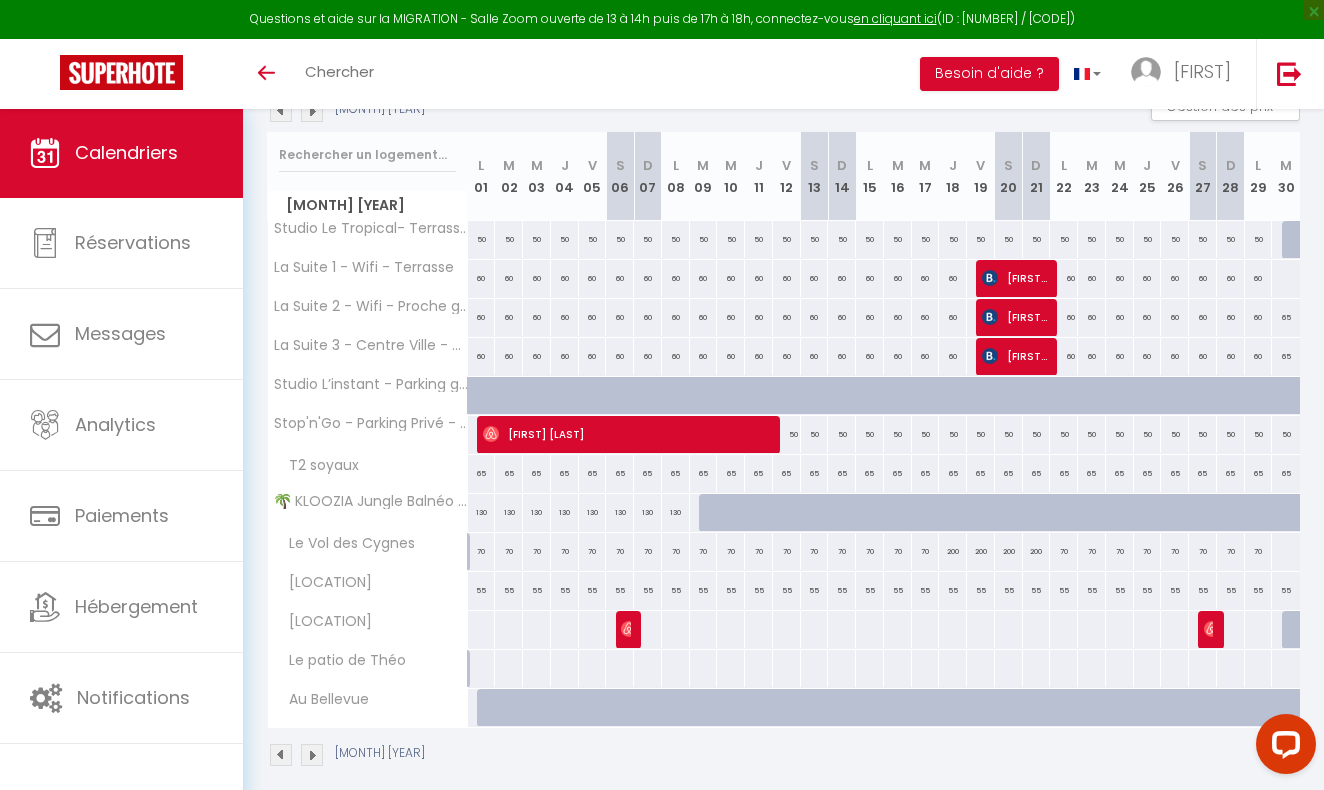 scroll, scrollTop: 253, scrollLeft: 0, axis: vertical 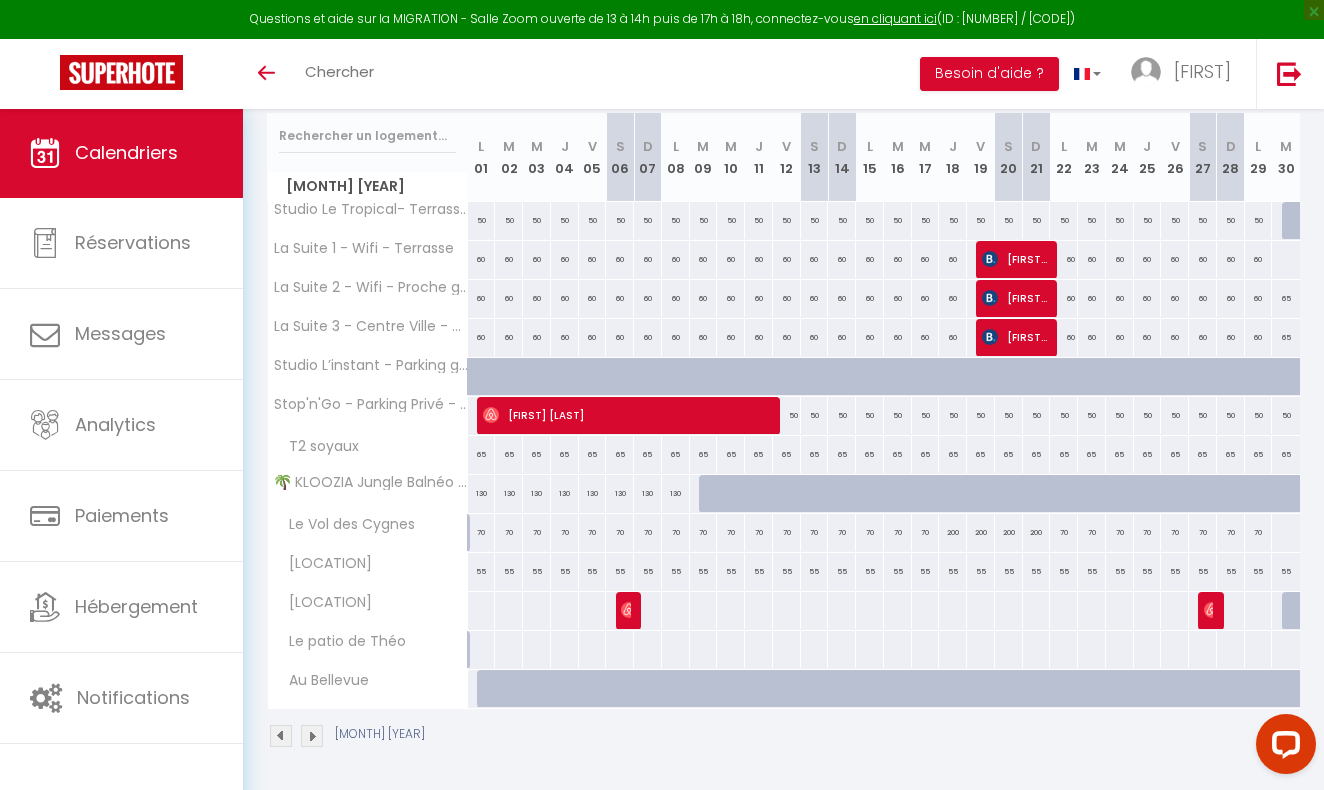click at bounding box center (481, 610) 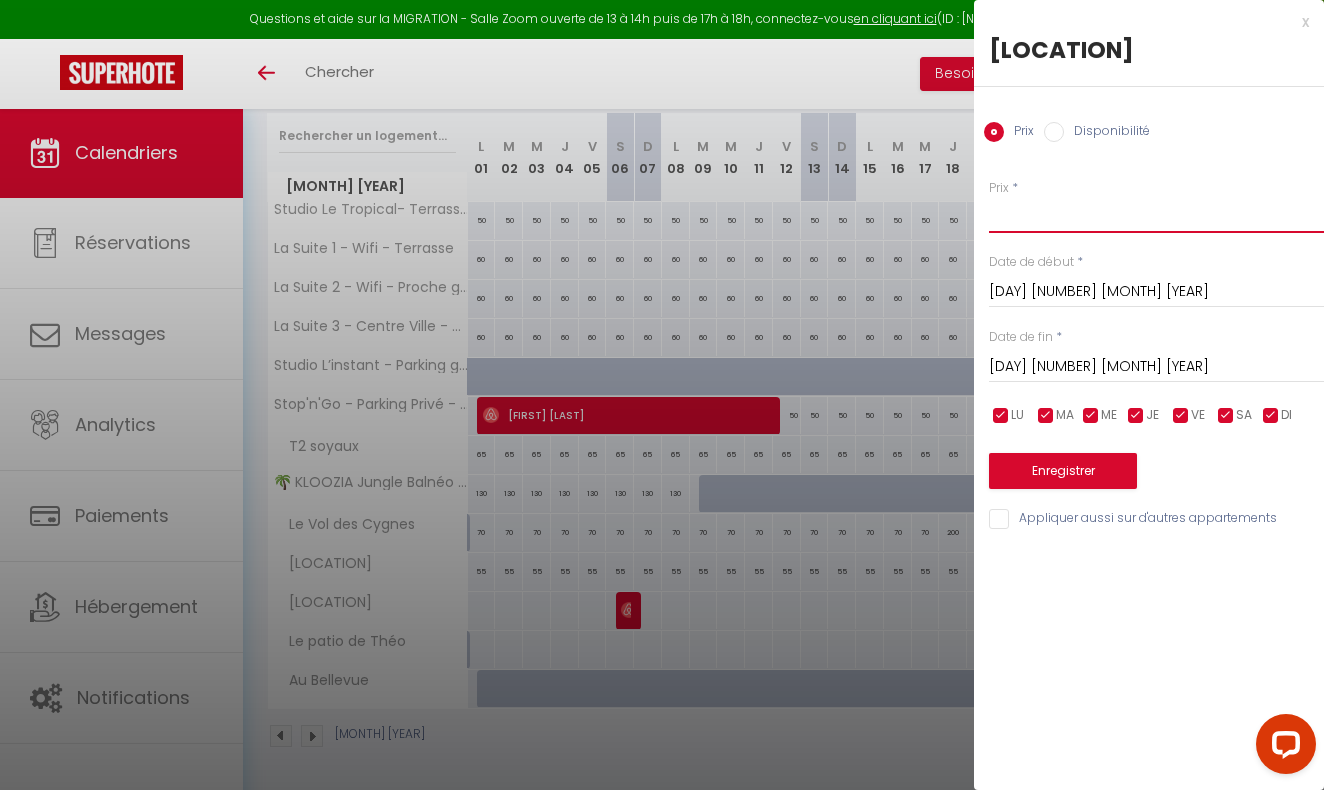 click on "Prix" at bounding box center (1156, 215) 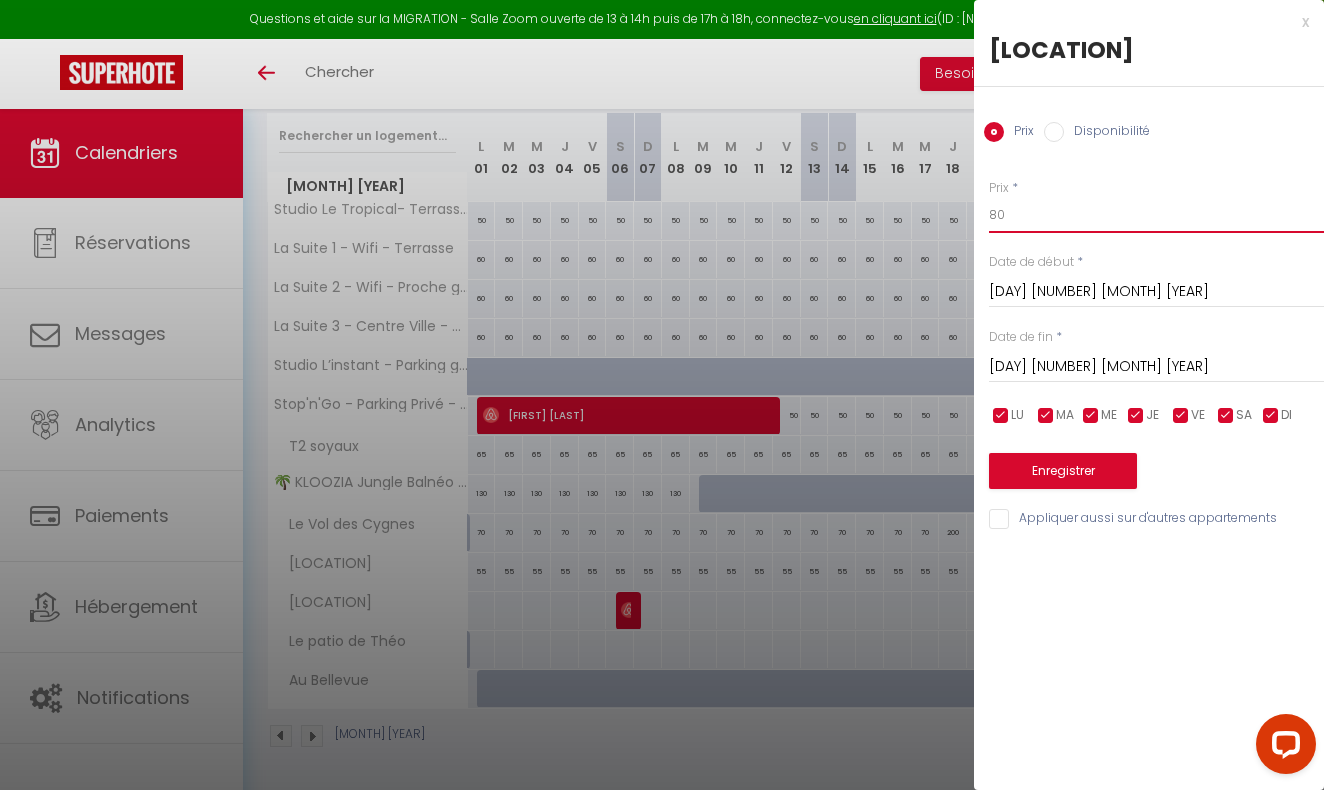 type on "80" 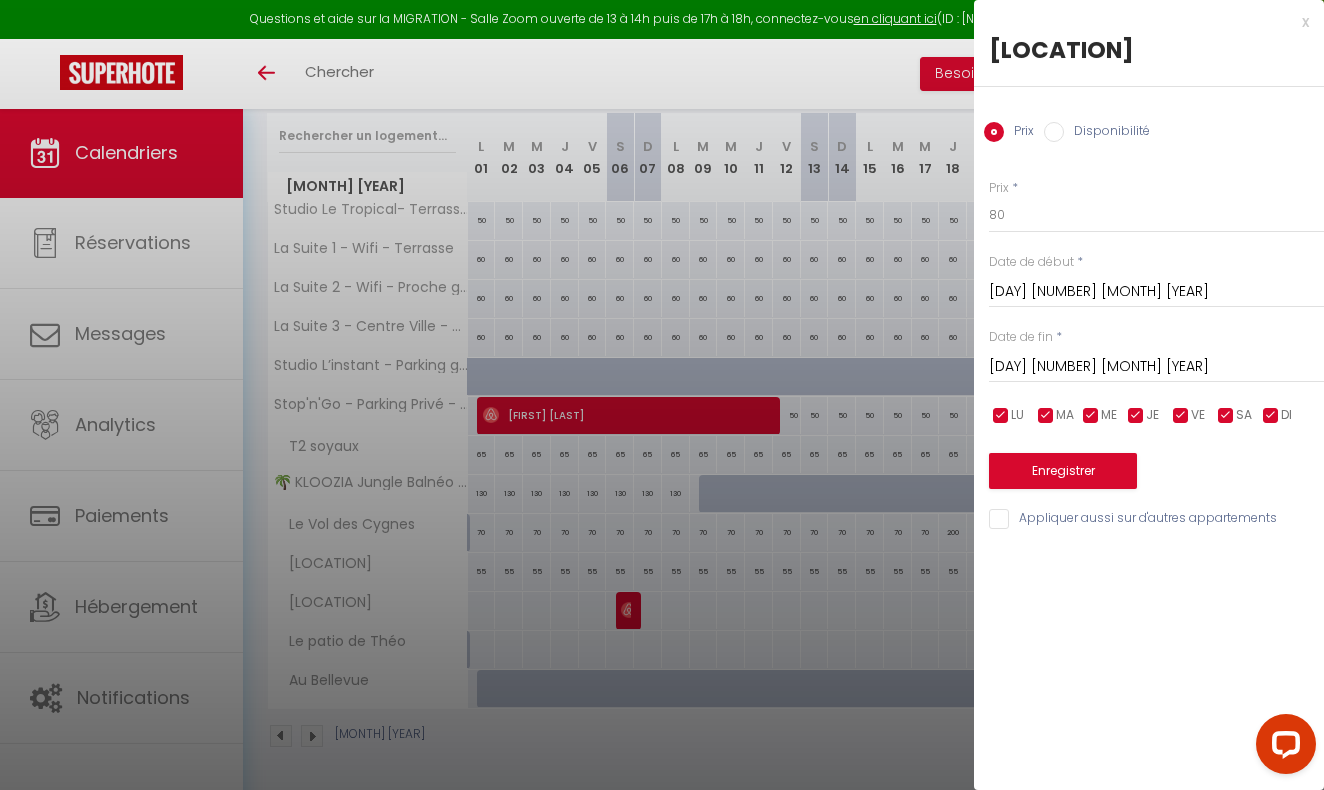 click on "[DAY] [NUMBER] [MONTH] [YEAR]" at bounding box center (1156, 367) 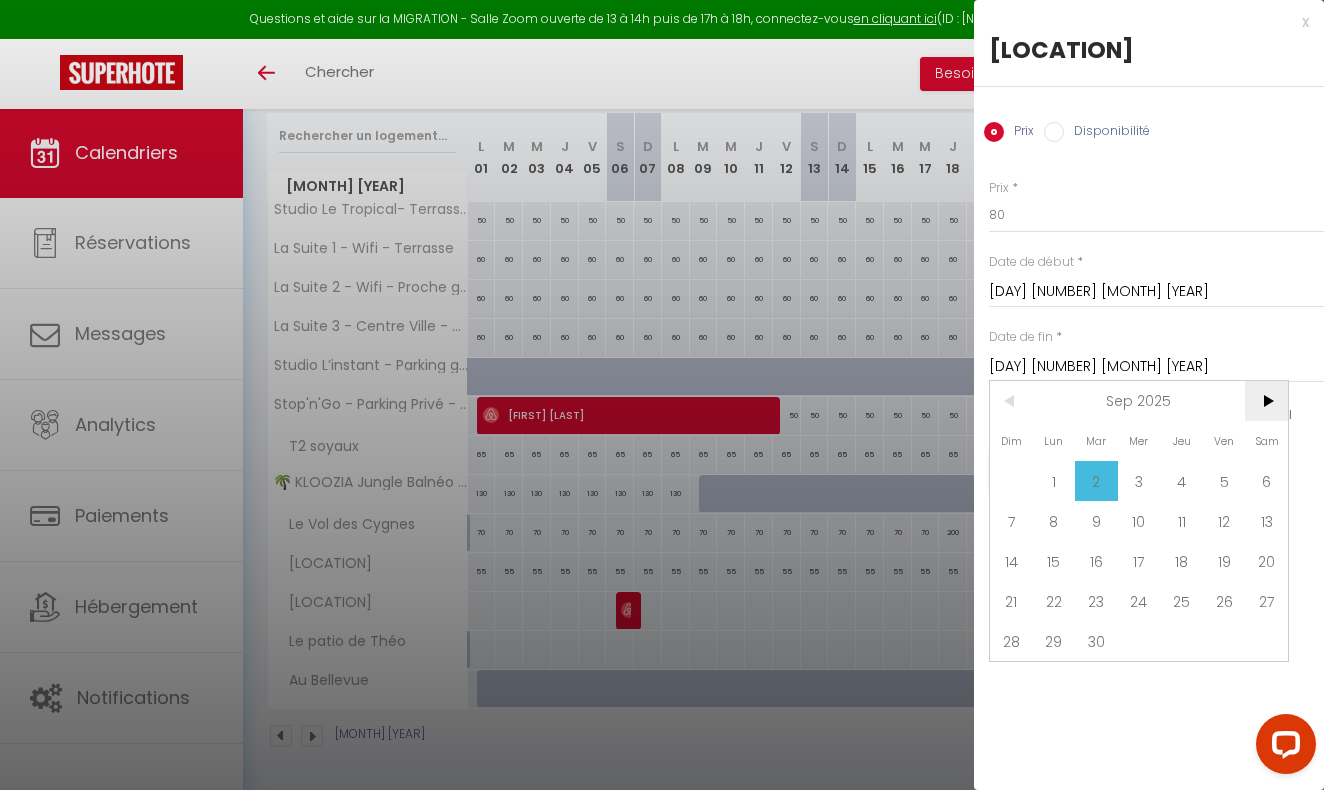 click on ">" at bounding box center [1266, 401] 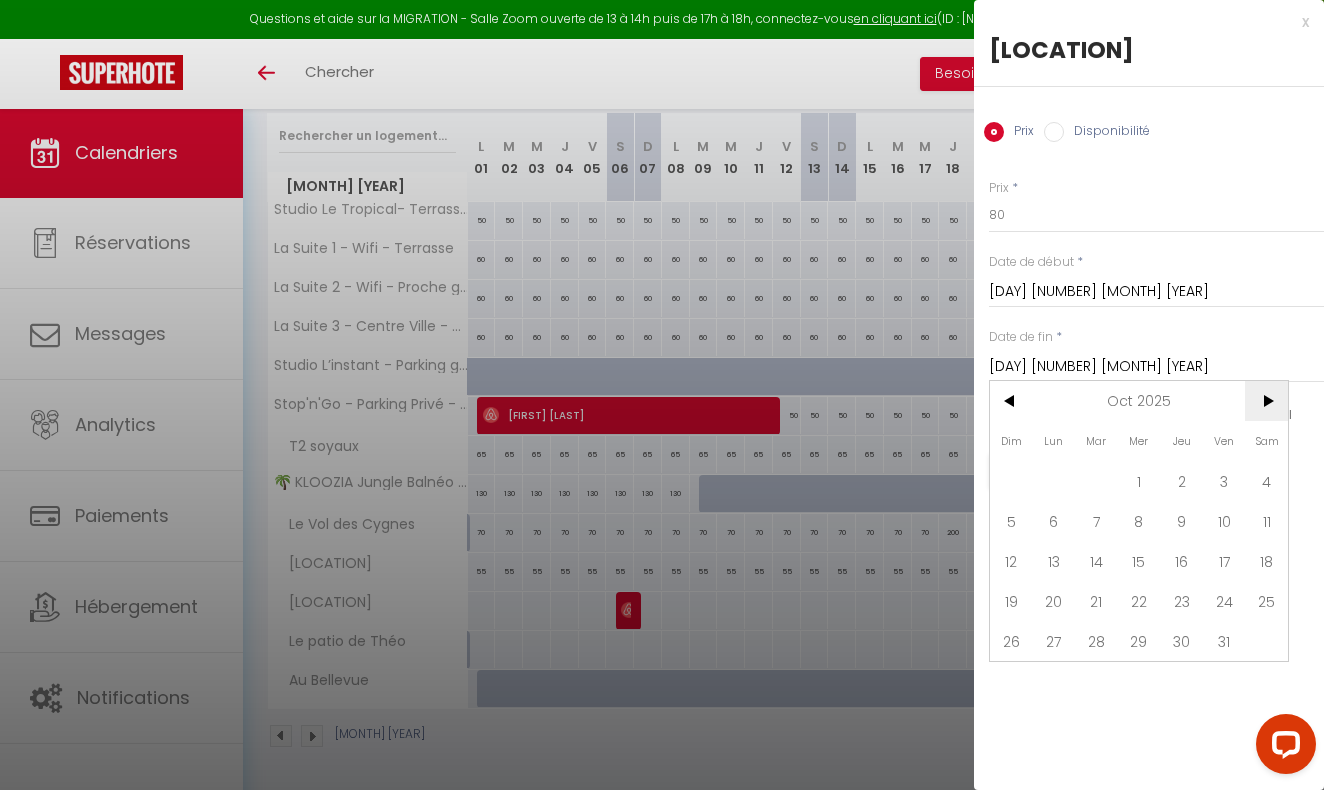 click on ">" at bounding box center [1266, 401] 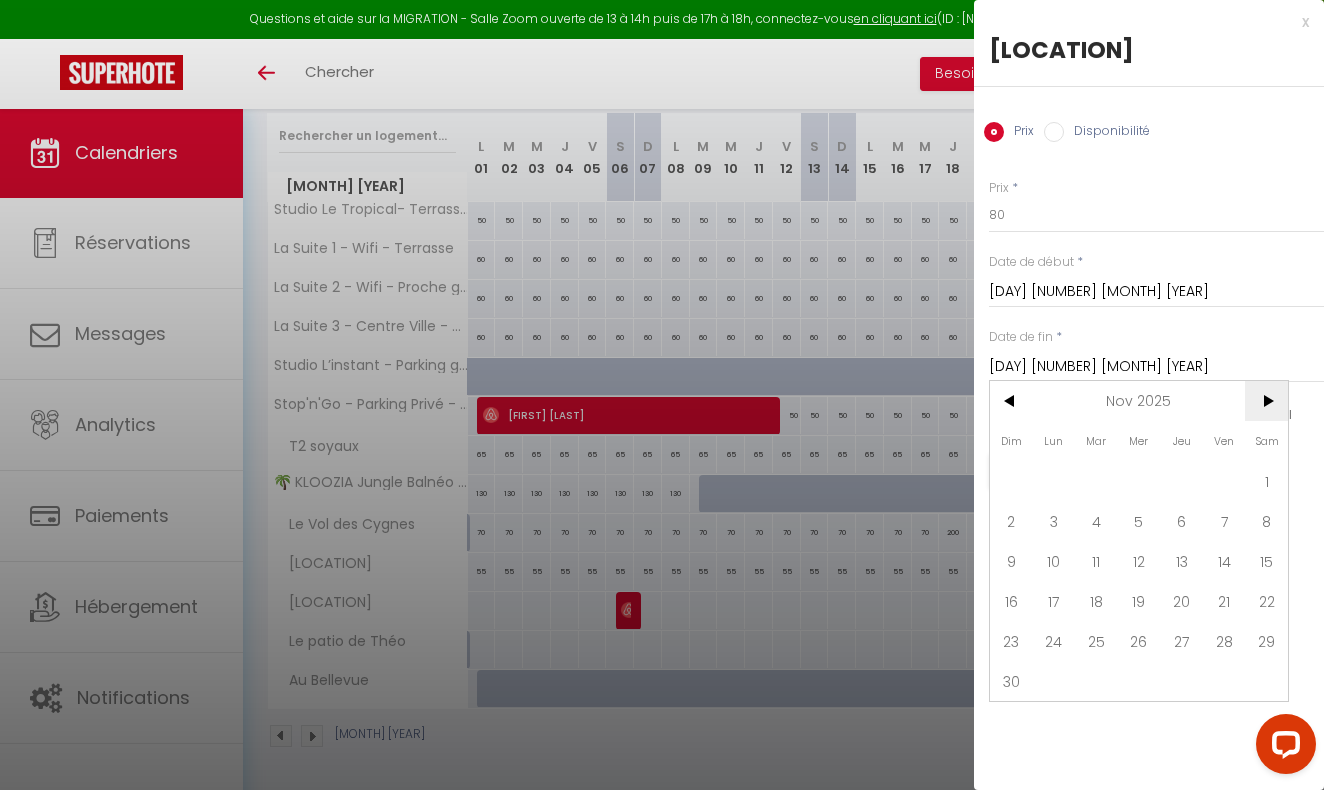 click on ">" at bounding box center (1266, 401) 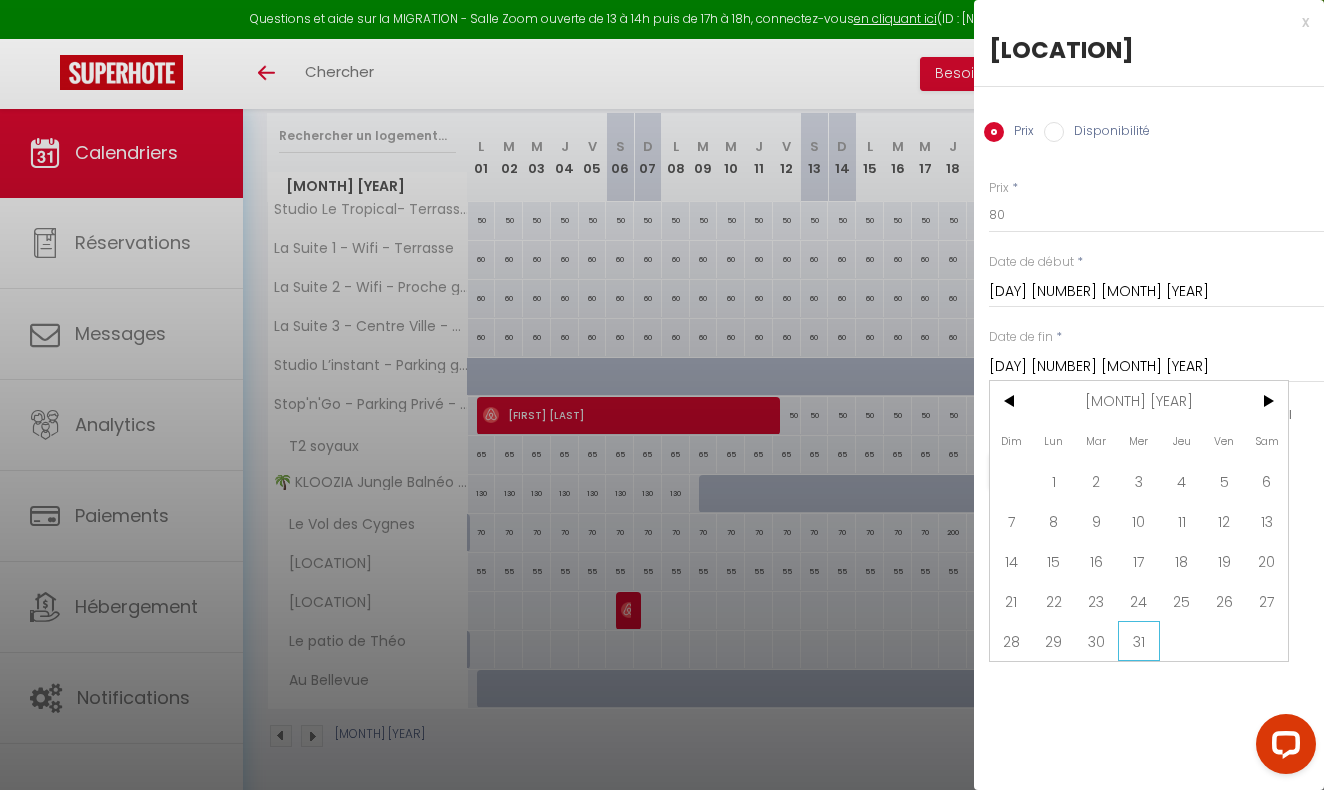 click on "31" at bounding box center [1139, 641] 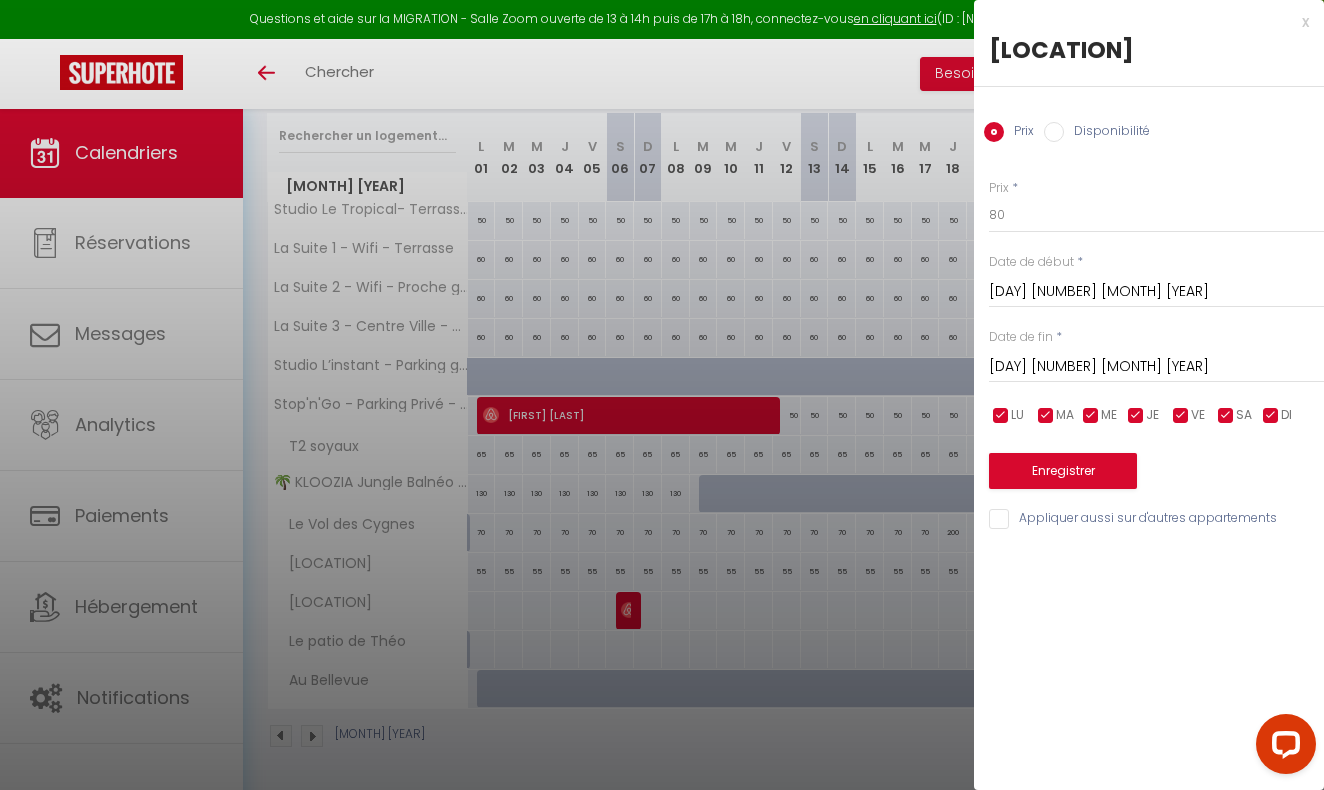 click on "Enregistrer" at bounding box center (1063, 471) 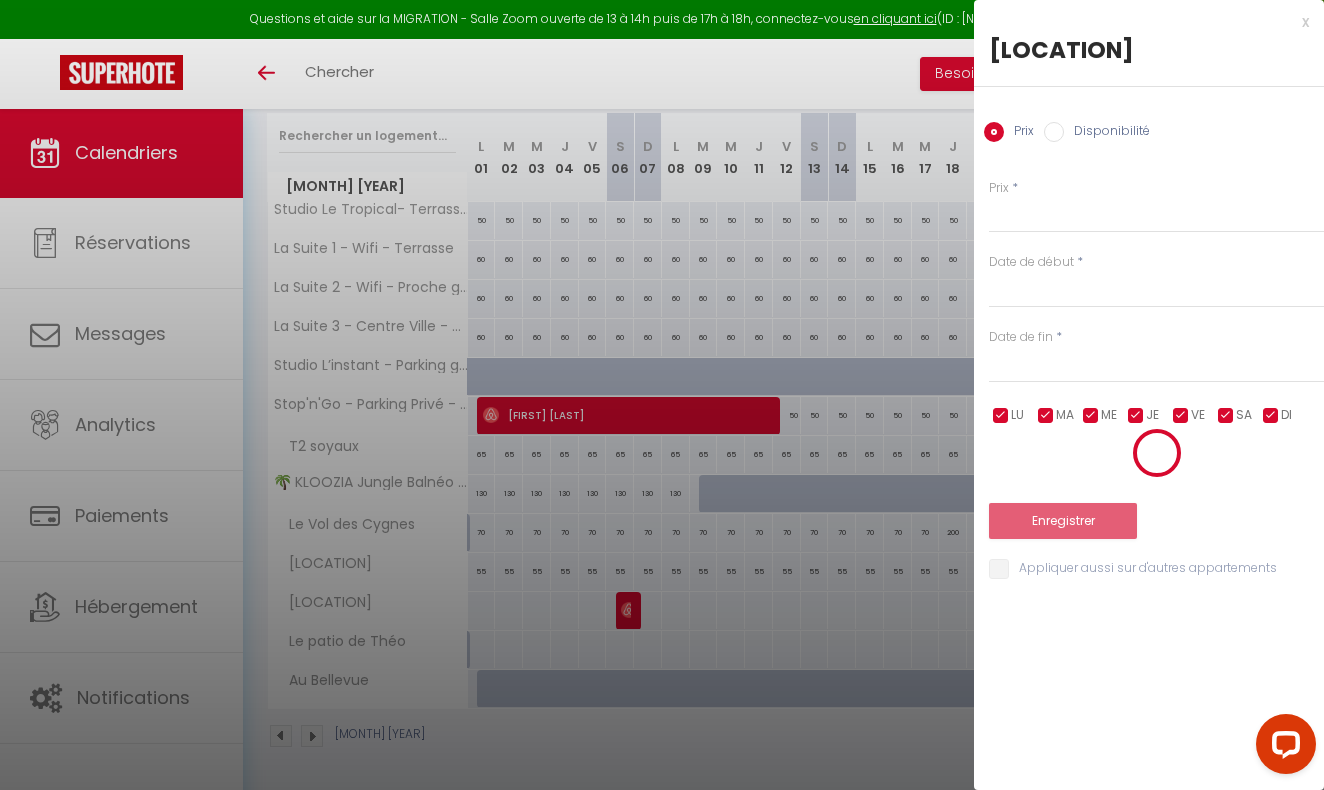 scroll, scrollTop: 108, scrollLeft: 0, axis: vertical 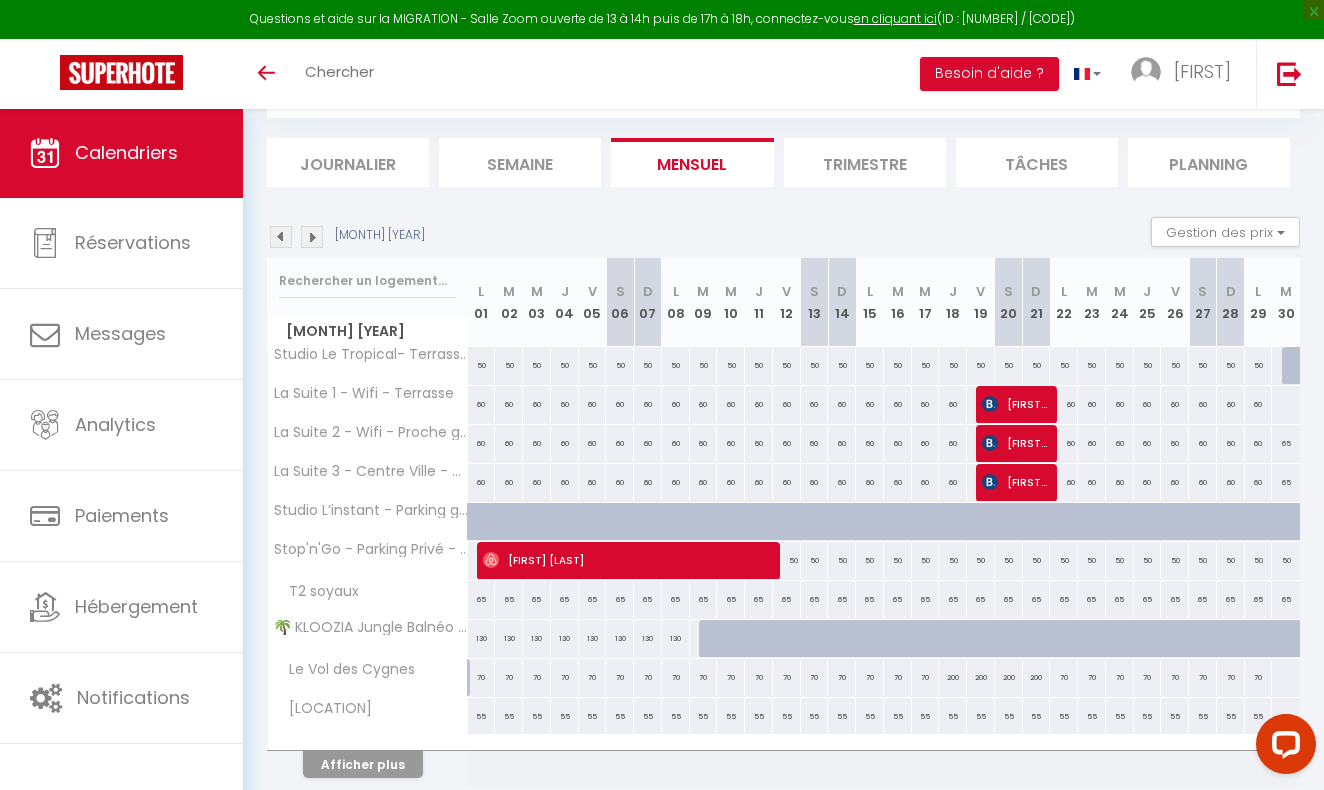 click at bounding box center [1285, 404] 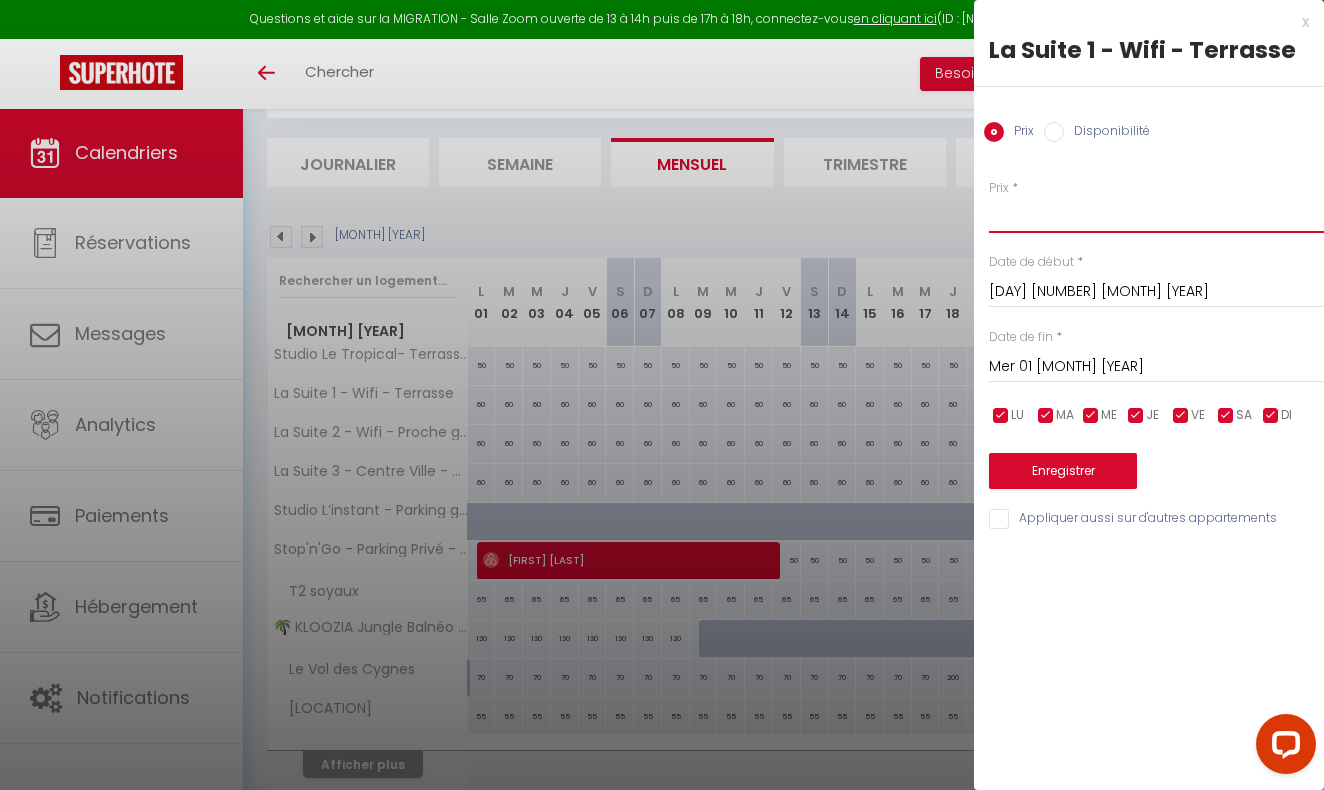 click on "Prix" at bounding box center [1156, 215] 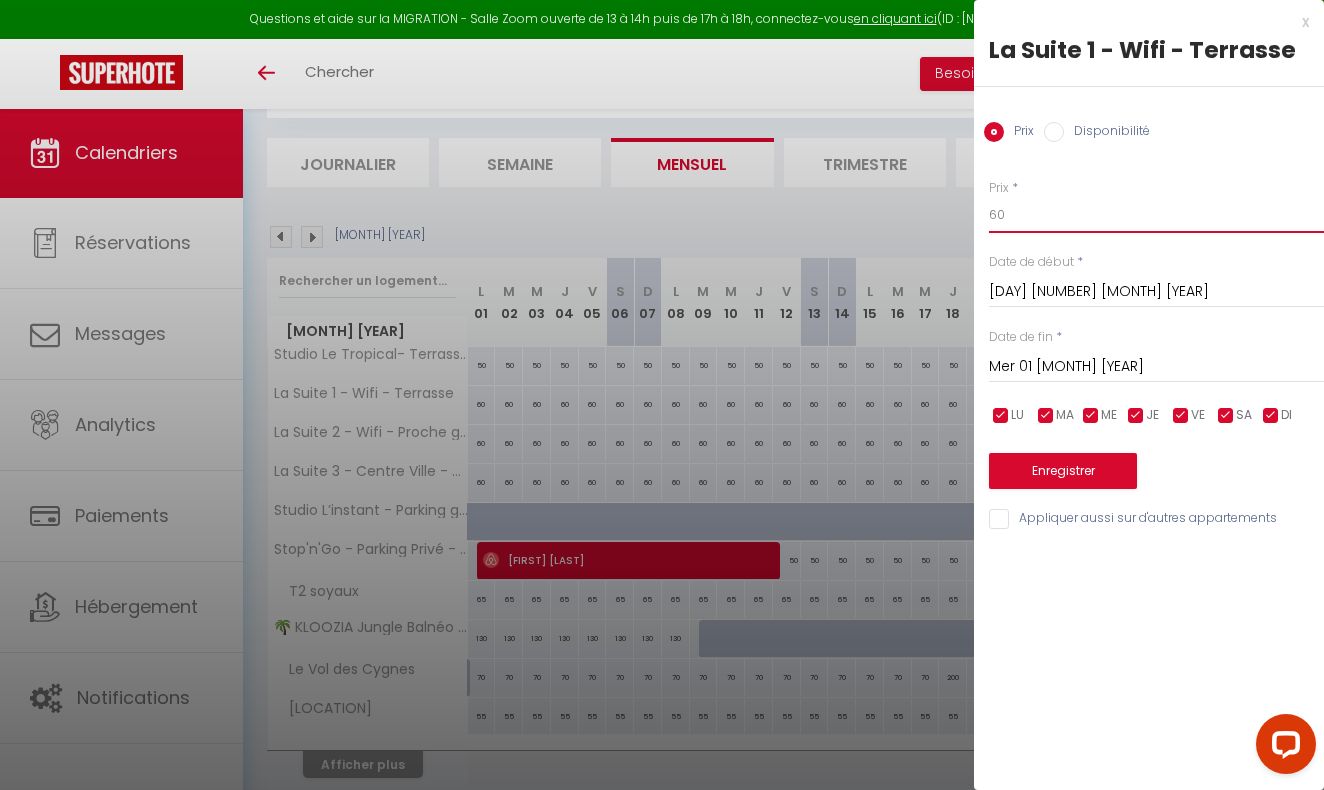 type on "60" 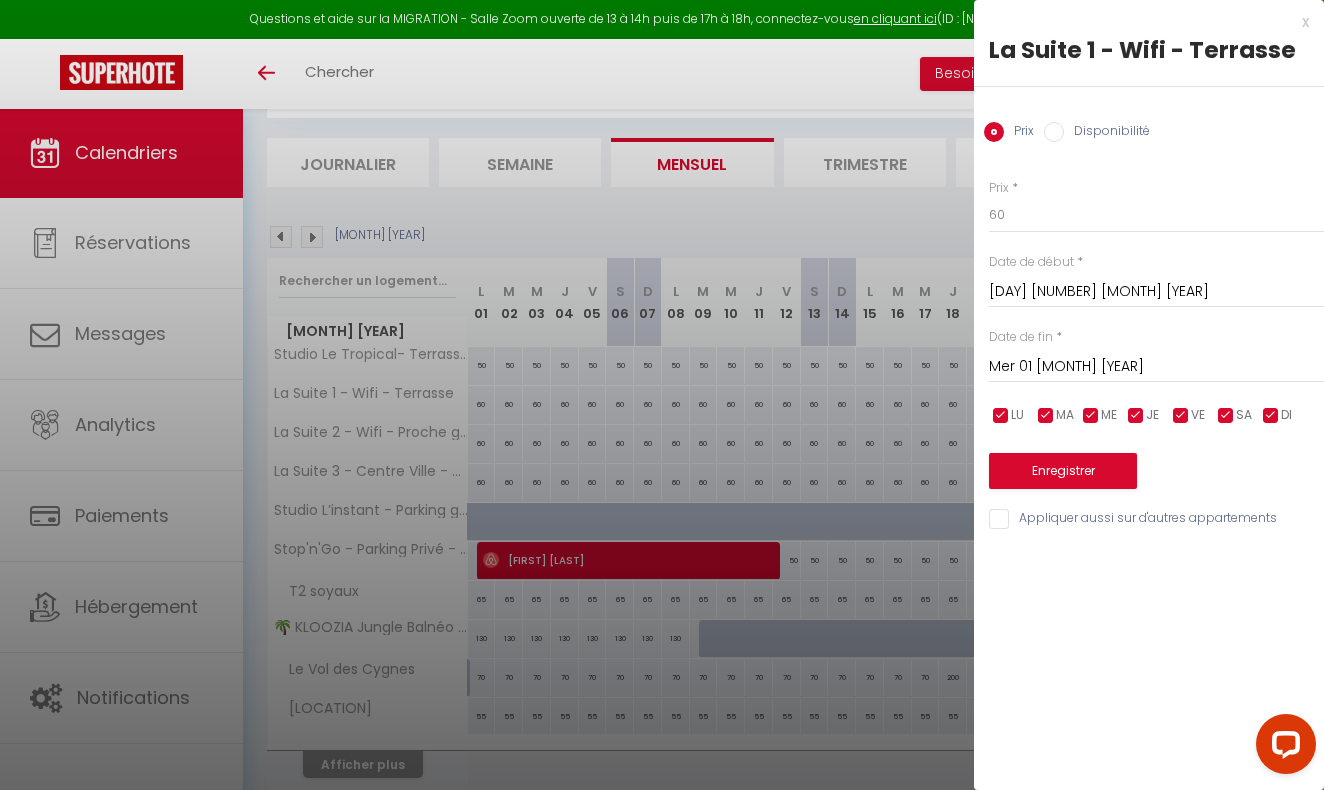 click on "Appliquer aussi sur d'autres appartements" at bounding box center (1156, 519) 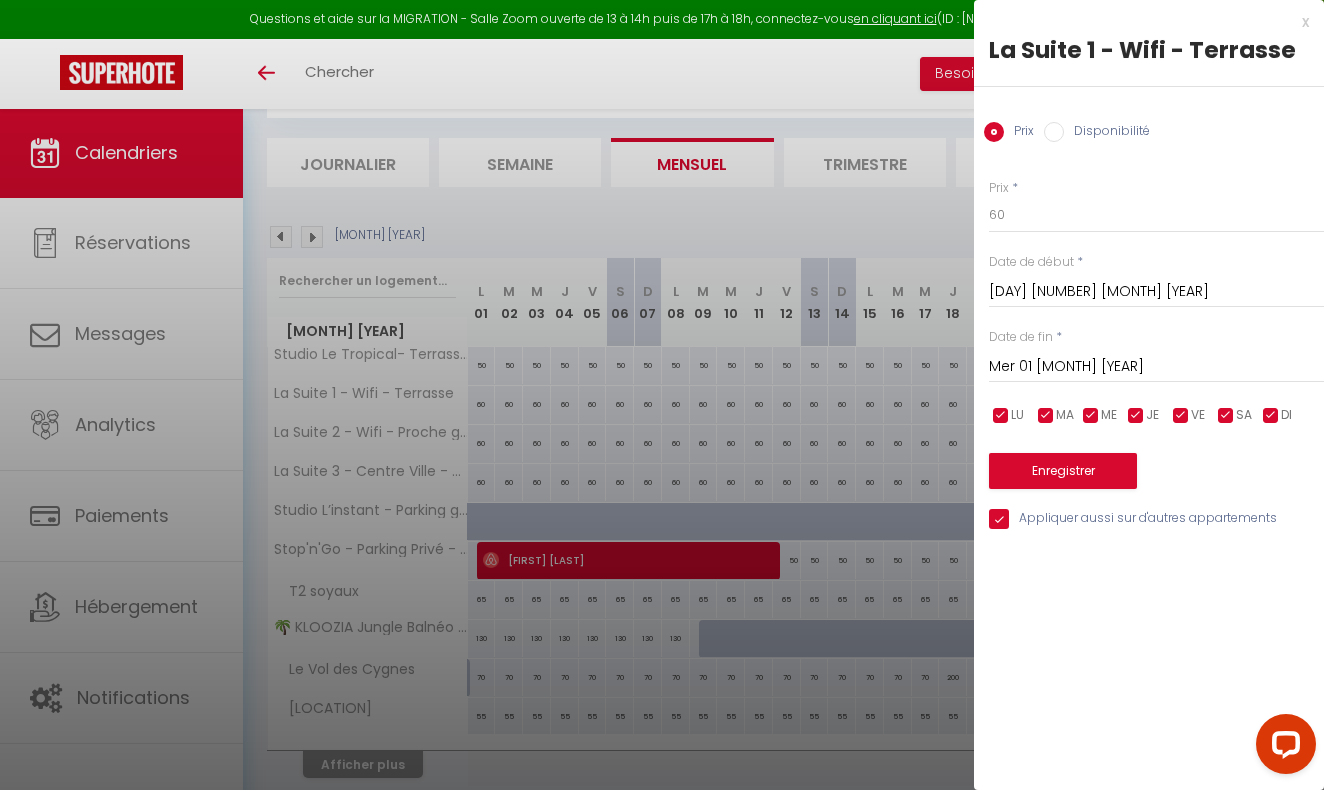 click on "Enregistrer" at bounding box center (1063, 471) 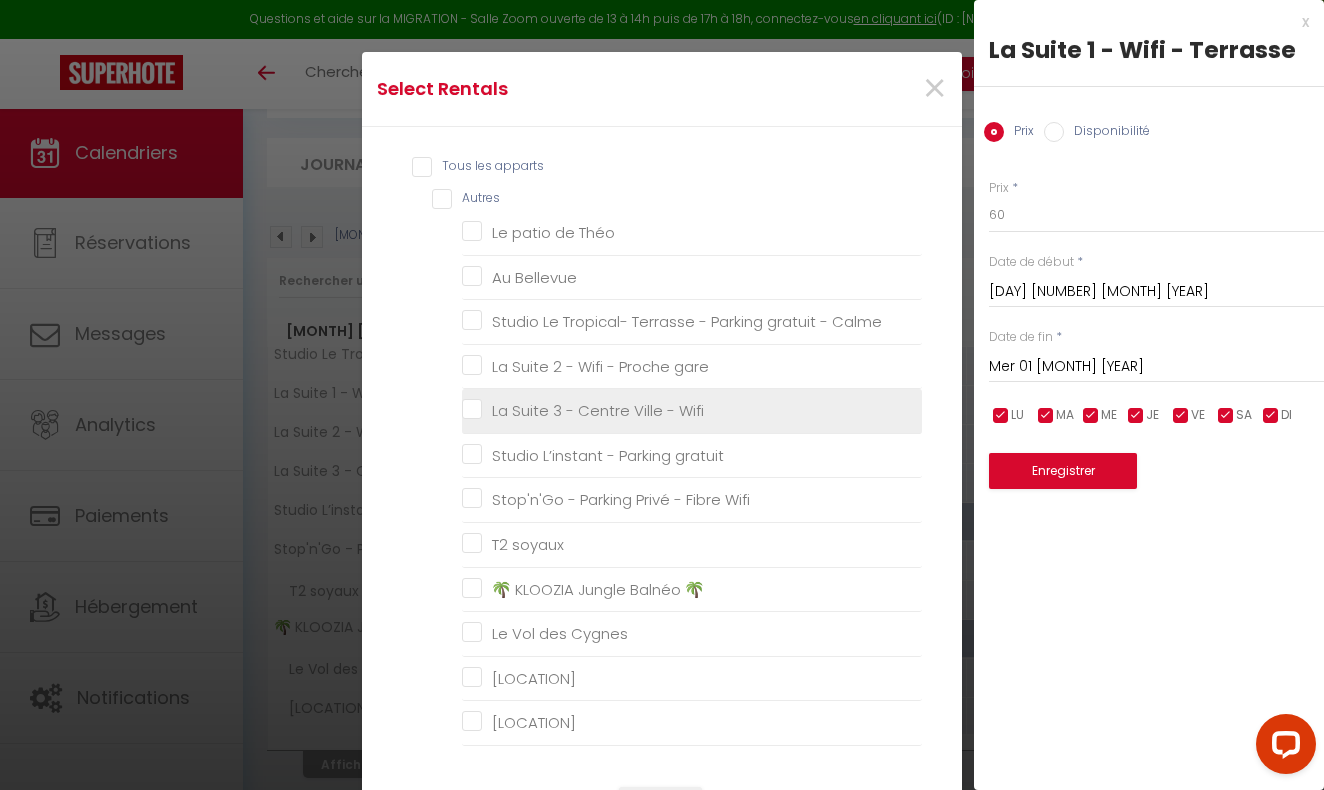 click on "La Suite 3 - Centre Ville - Wifi" at bounding box center (598, 410) 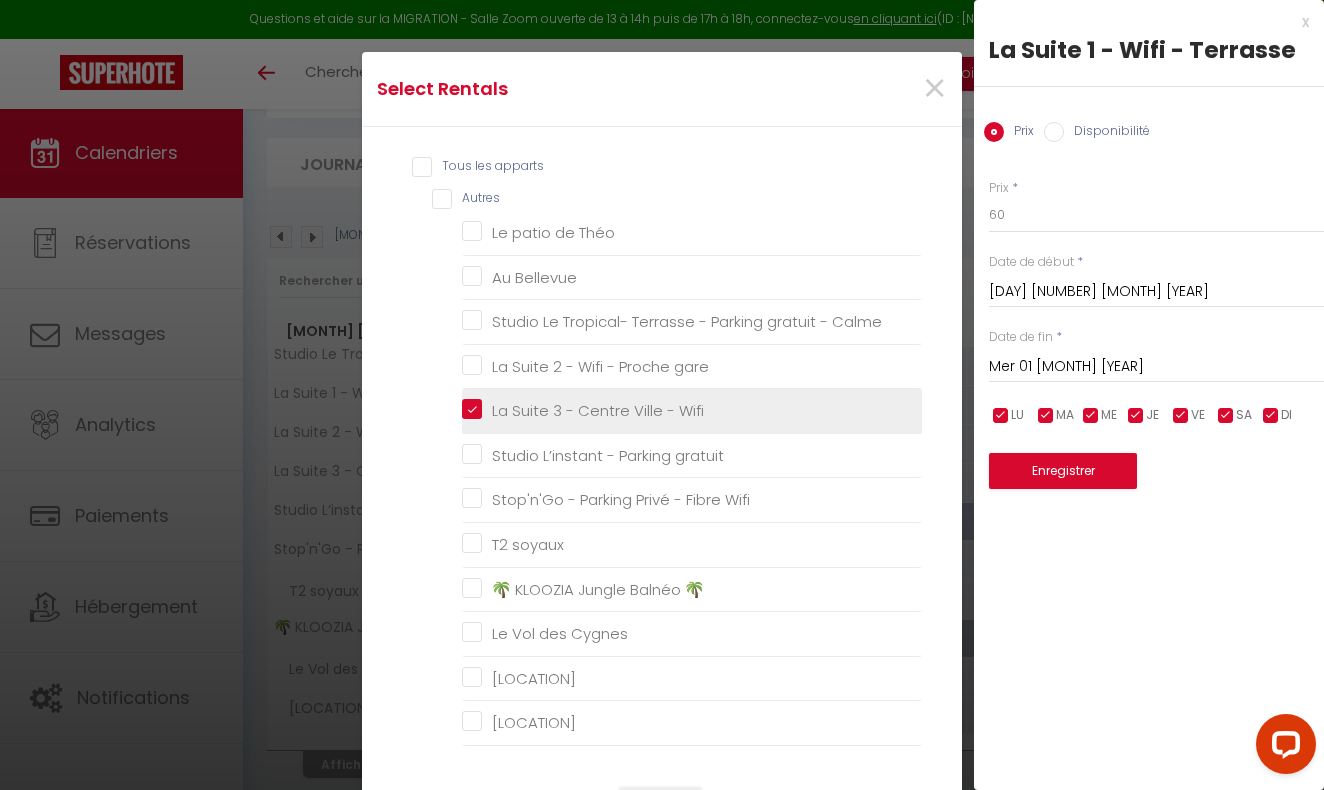 checkbox on "false" 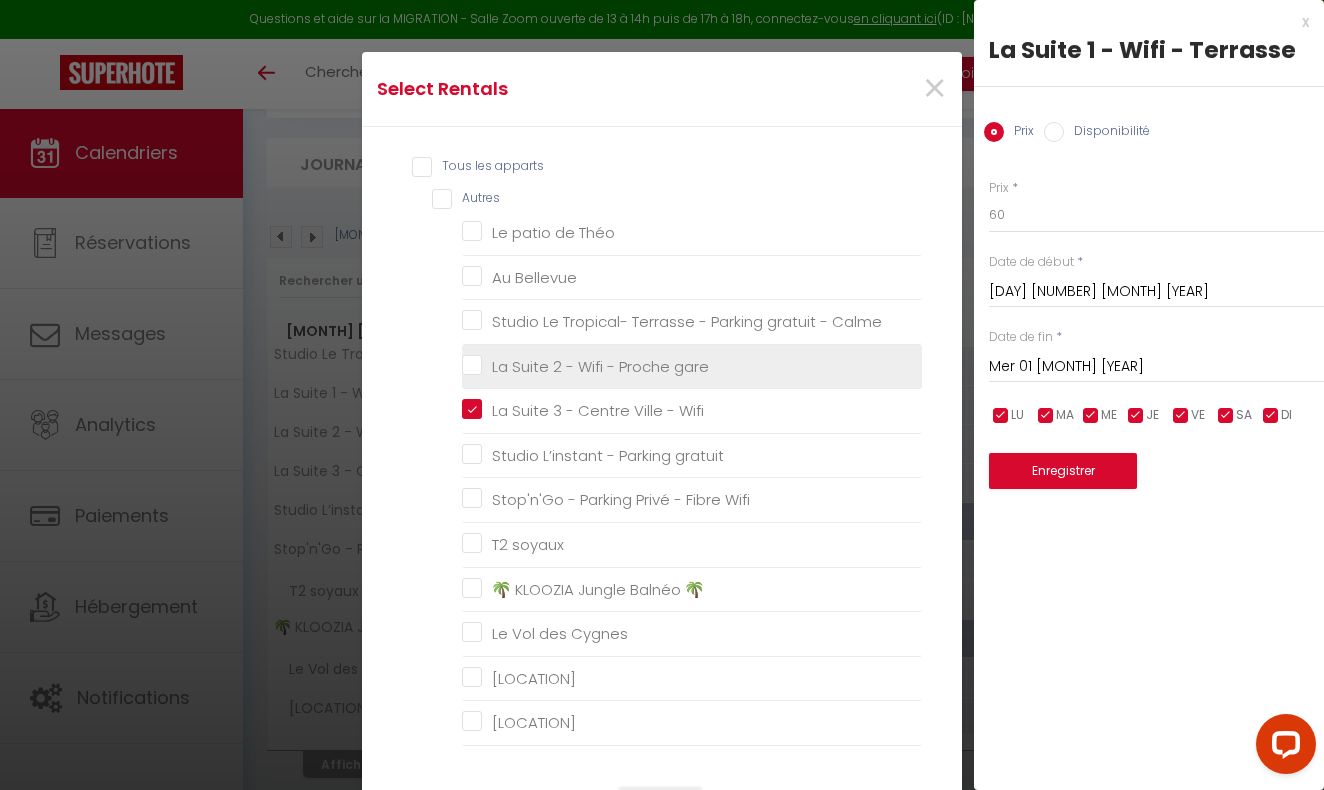 click on "La Suite 2 - Wifi - Proche gare" at bounding box center (692, 366) 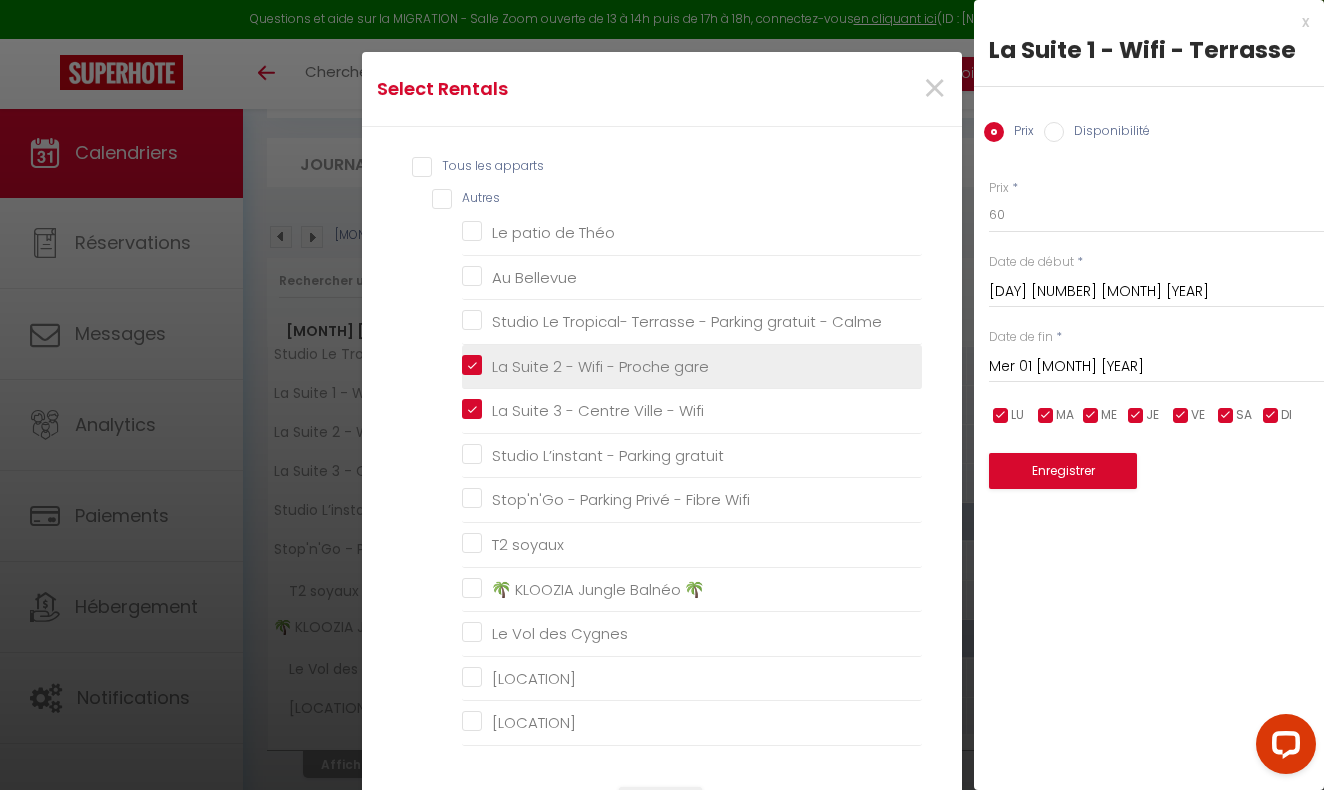checkbox on "false" 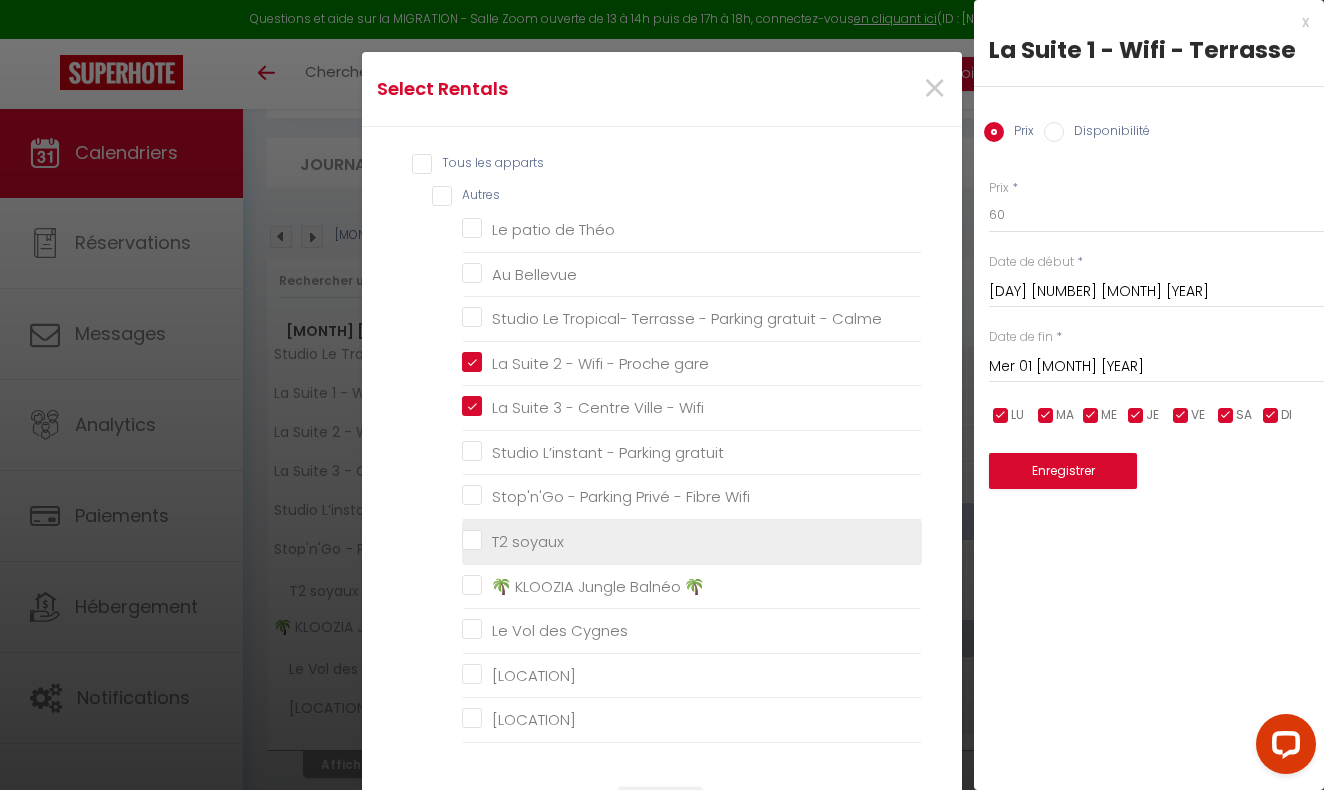 scroll, scrollTop: 2, scrollLeft: 0, axis: vertical 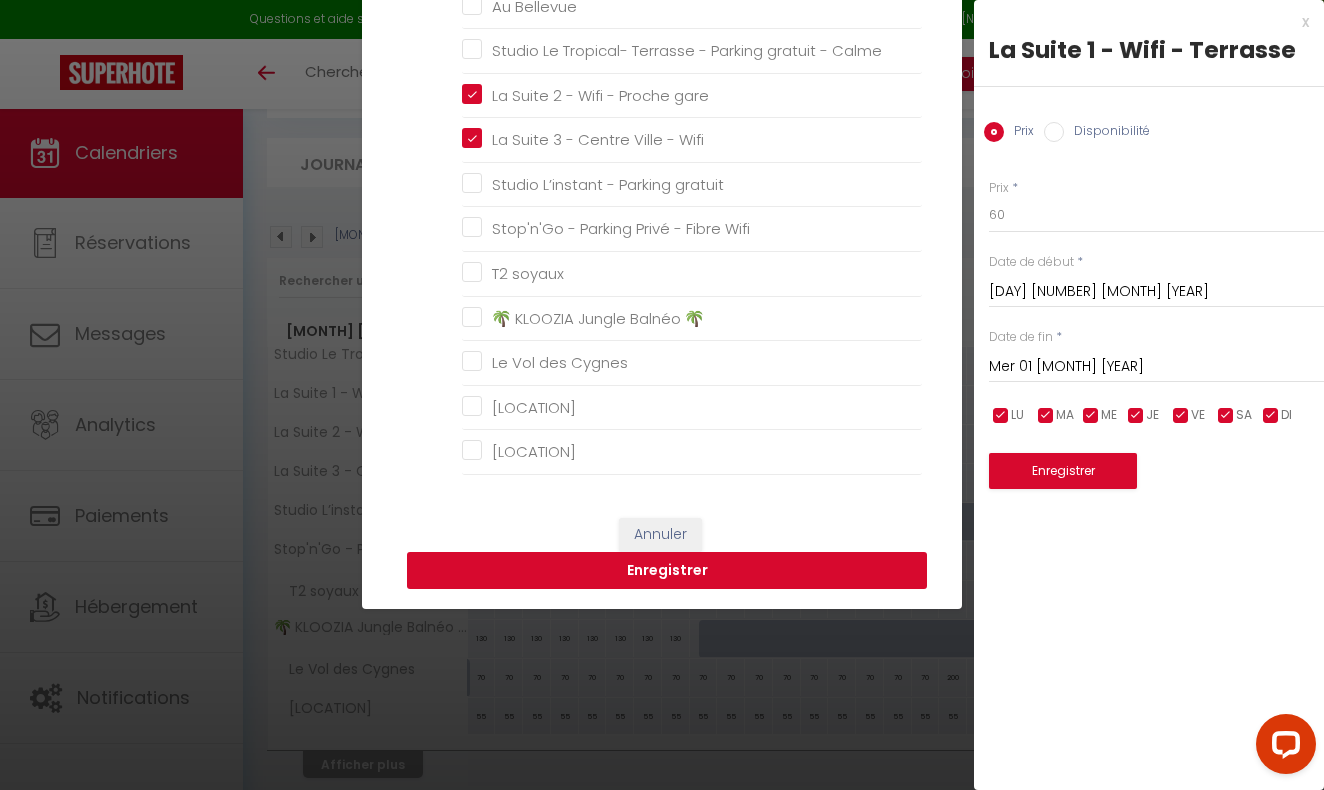 click on "Enregistrer" at bounding box center [667, 571] 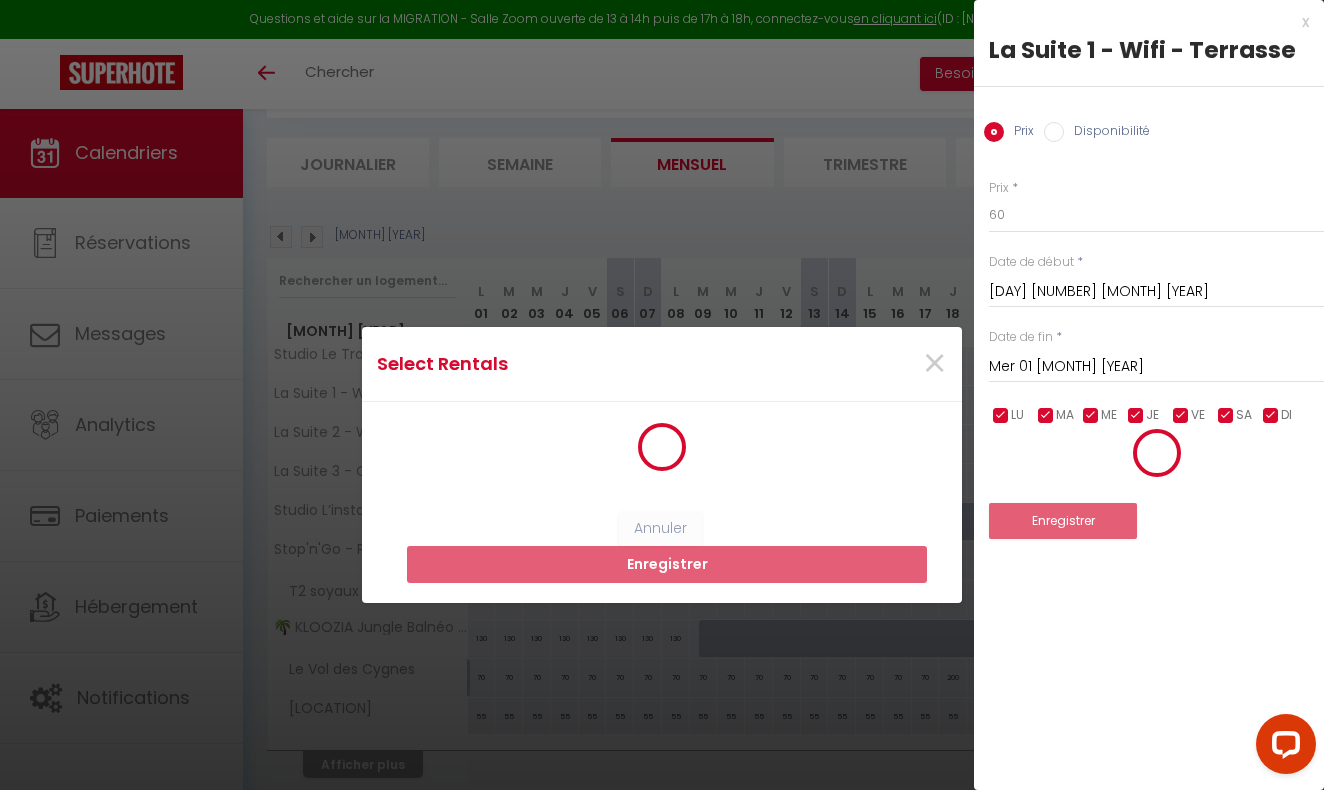 scroll, scrollTop: 0, scrollLeft: 0, axis: both 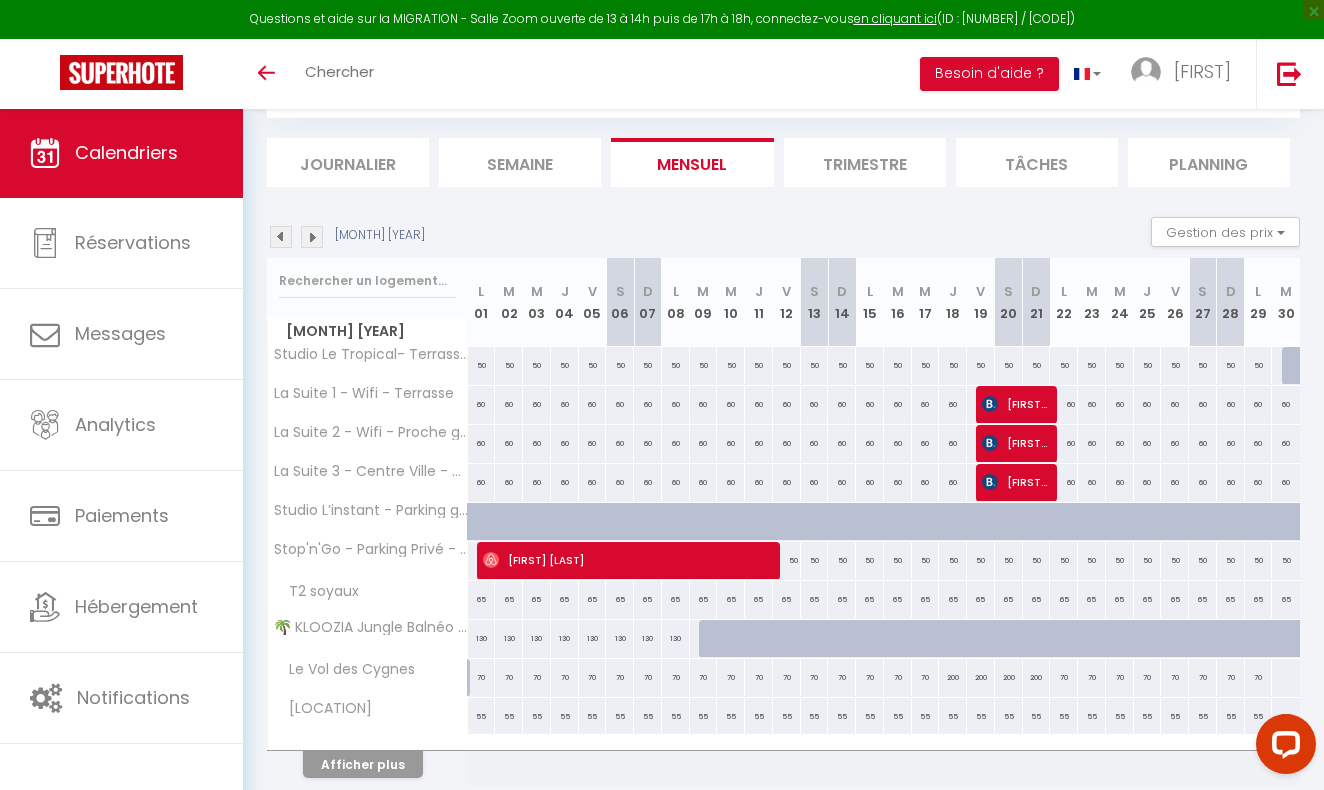 click at bounding box center [281, 237] 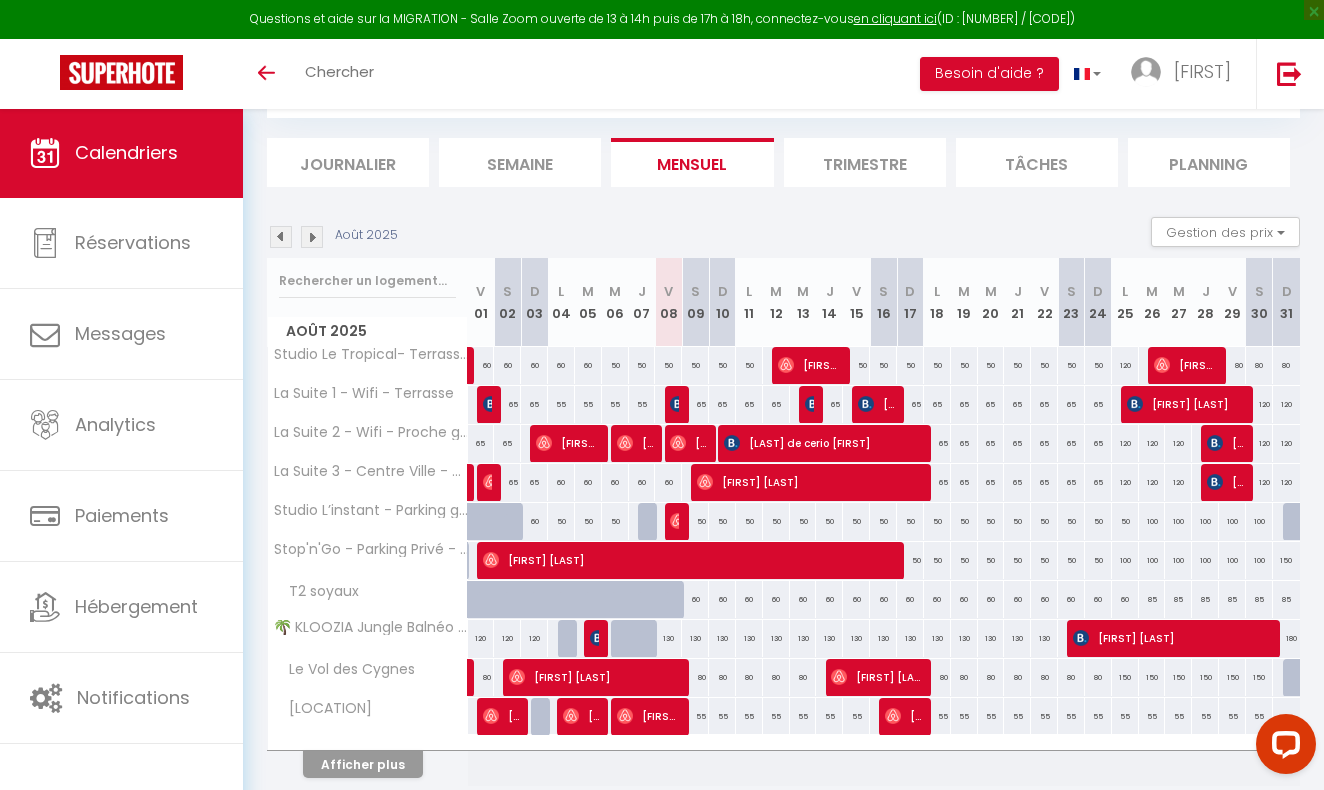 scroll, scrollTop: 185, scrollLeft: 0, axis: vertical 